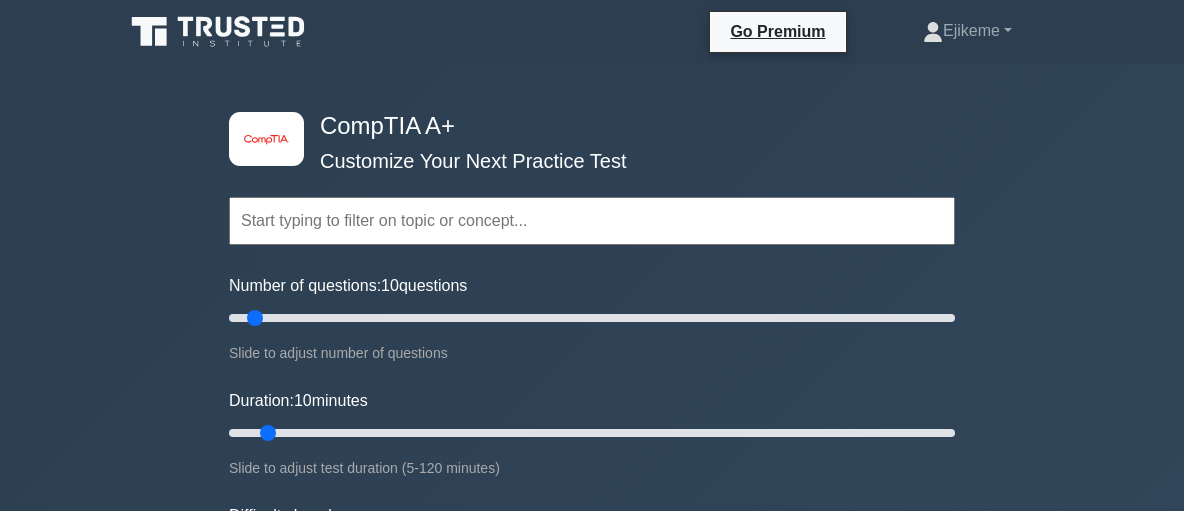 scroll, scrollTop: 28, scrollLeft: 0, axis: vertical 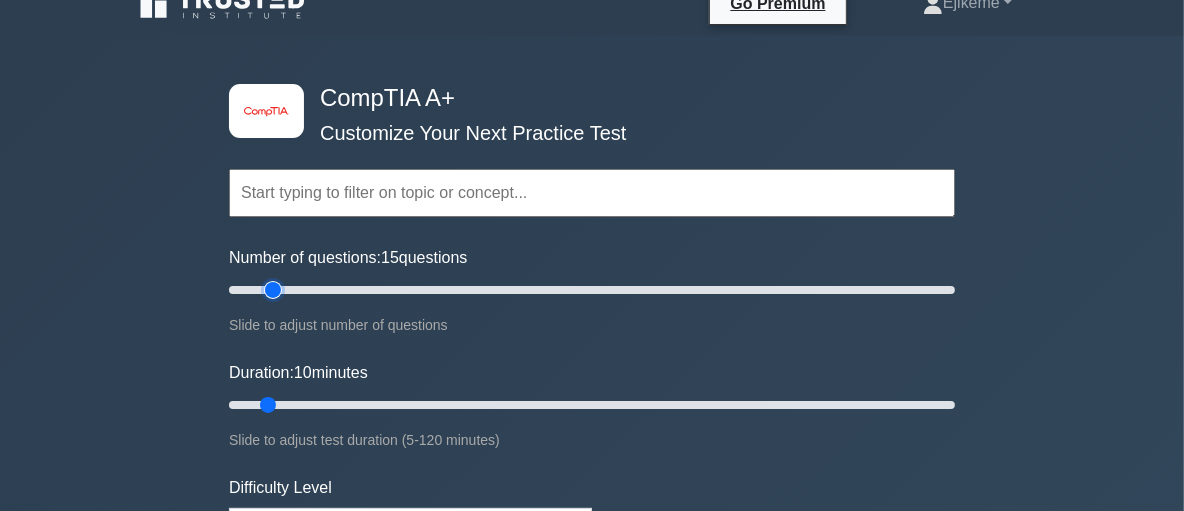 click on "Number of questions:  15  questions" at bounding box center [592, 290] 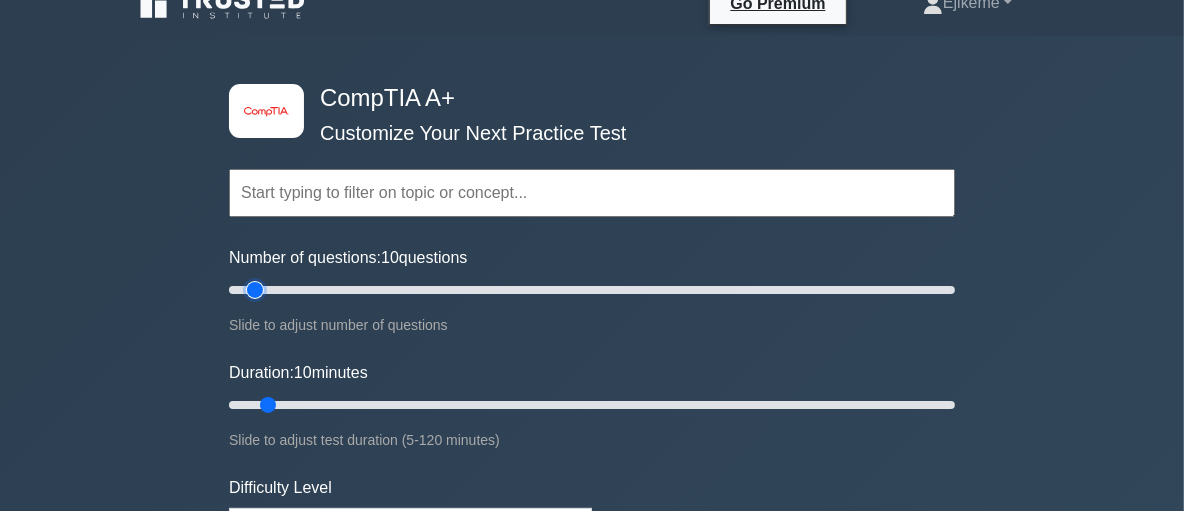 type on "10" 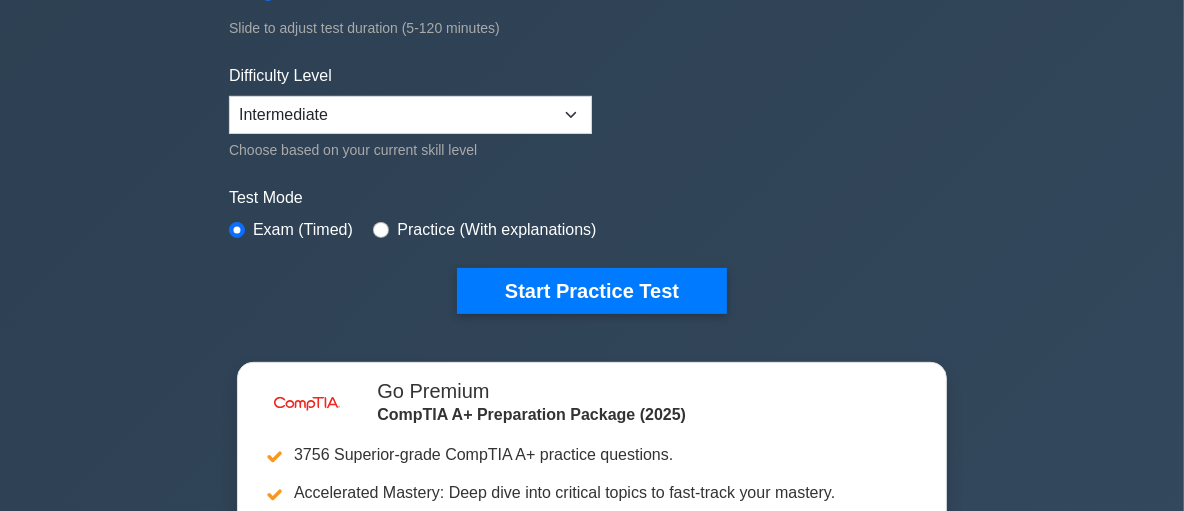 scroll, scrollTop: 455, scrollLeft: 0, axis: vertical 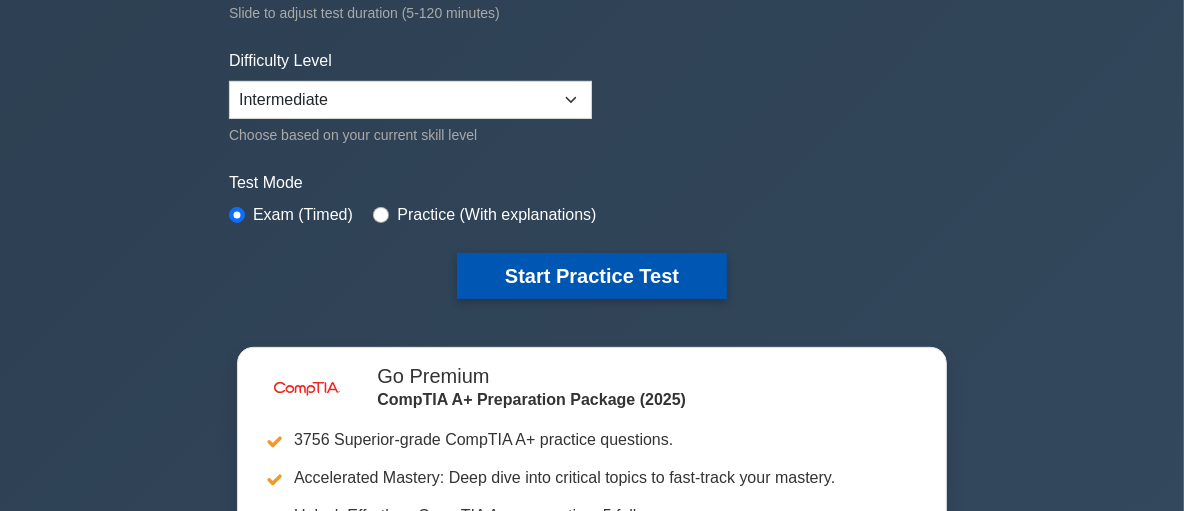 click on "Start Practice Test" at bounding box center [592, 276] 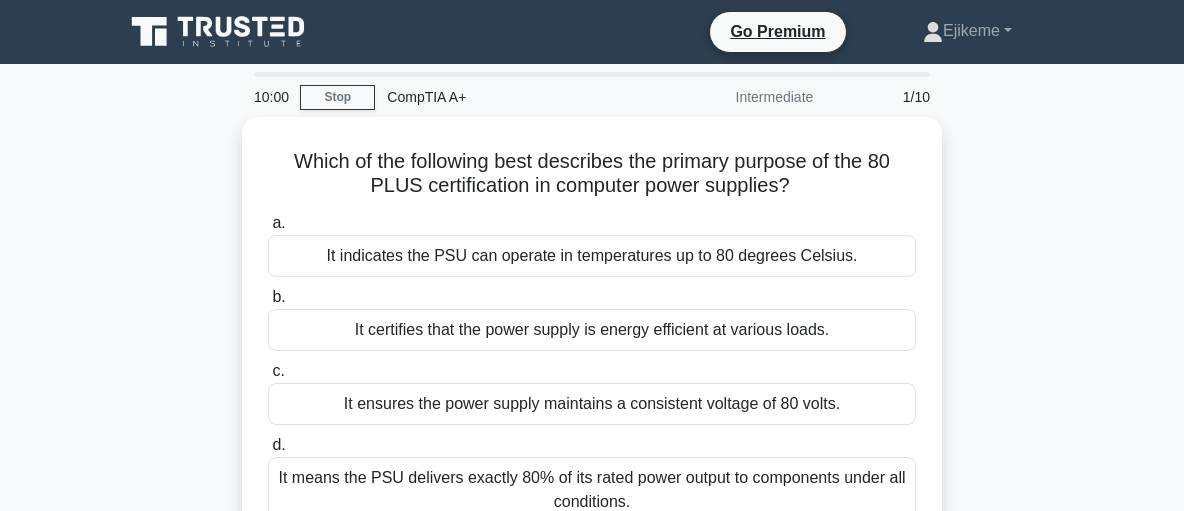 scroll, scrollTop: 0, scrollLeft: 0, axis: both 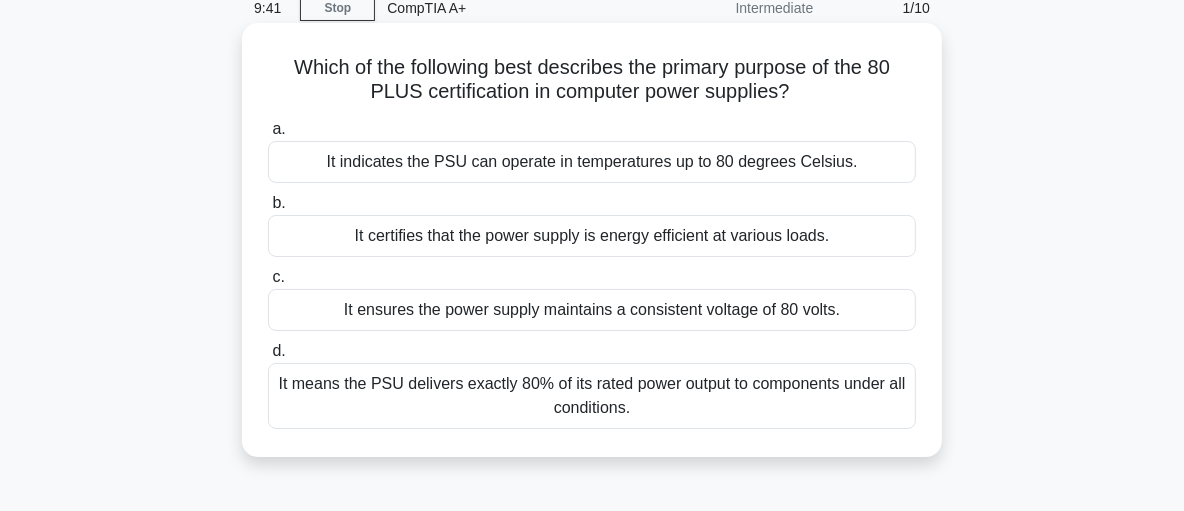 click on "It certifies that the power supply is energy efficient at various loads." at bounding box center [592, 236] 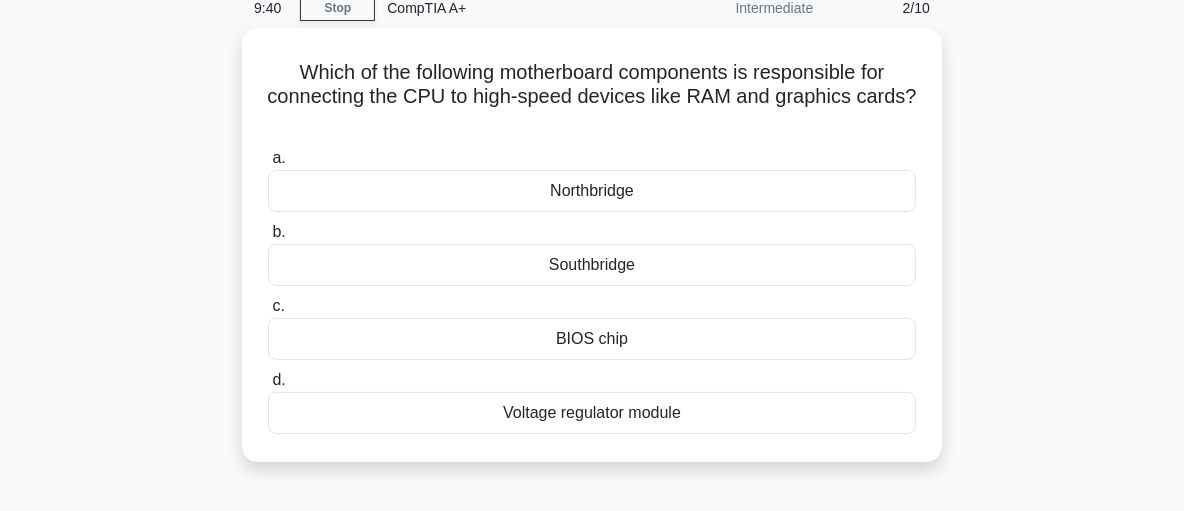 scroll, scrollTop: 0, scrollLeft: 0, axis: both 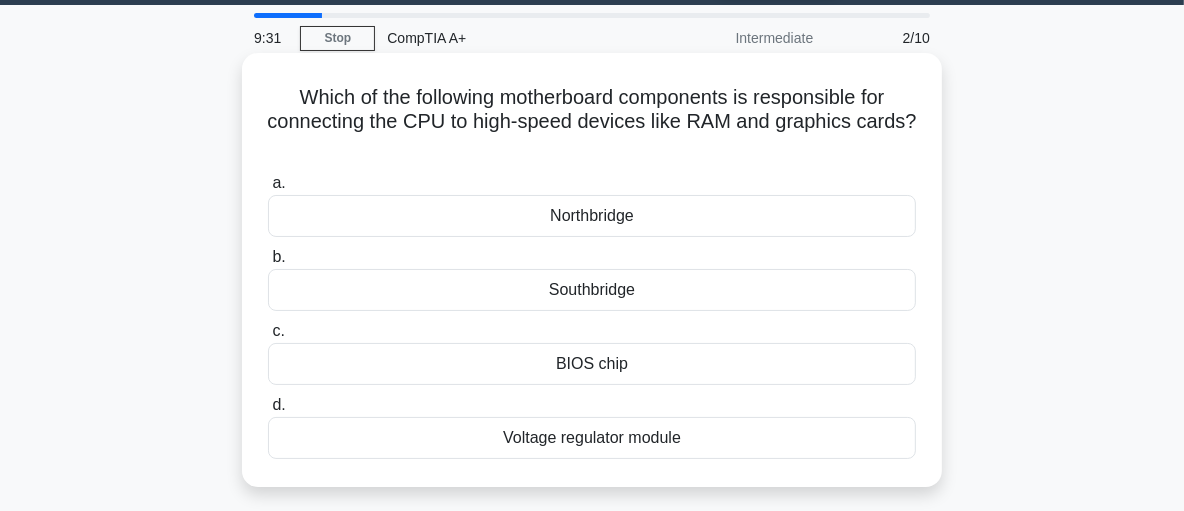click on "Northbridge" at bounding box center (592, 216) 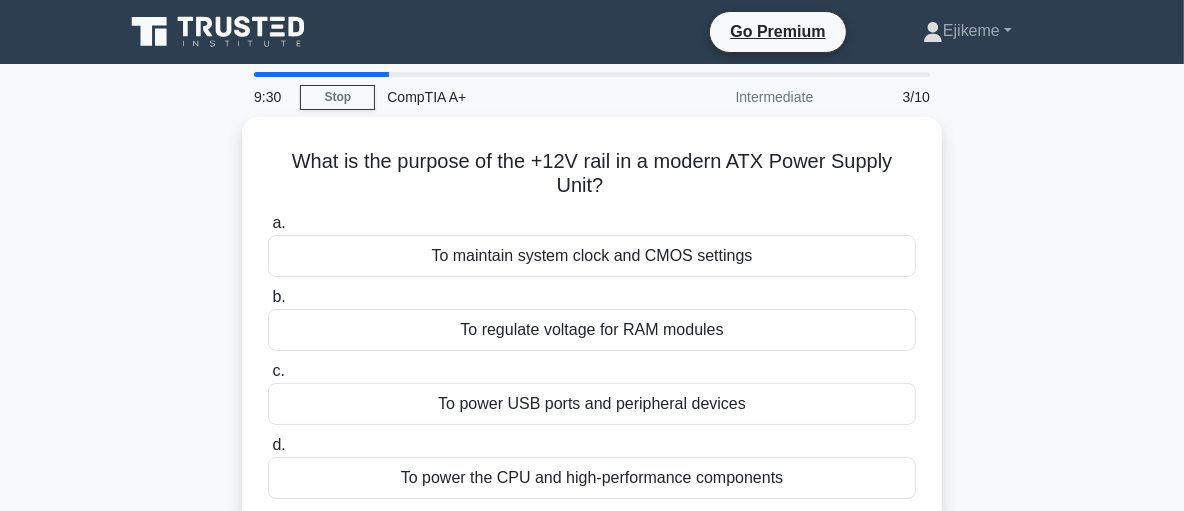 scroll, scrollTop: 0, scrollLeft: 0, axis: both 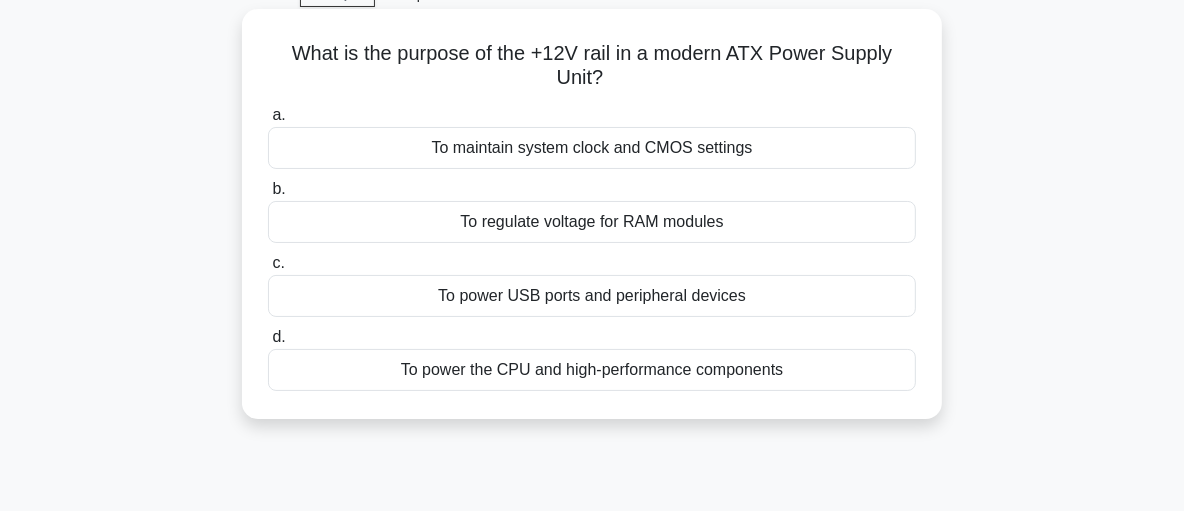 click on "To power the CPU and high-performance components" at bounding box center [592, 370] 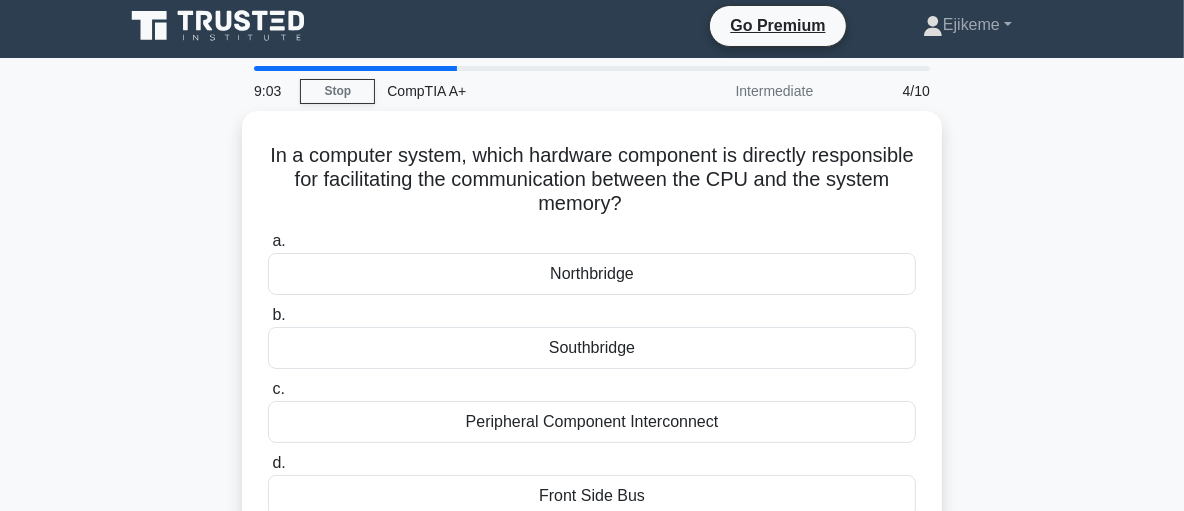 scroll, scrollTop: 0, scrollLeft: 0, axis: both 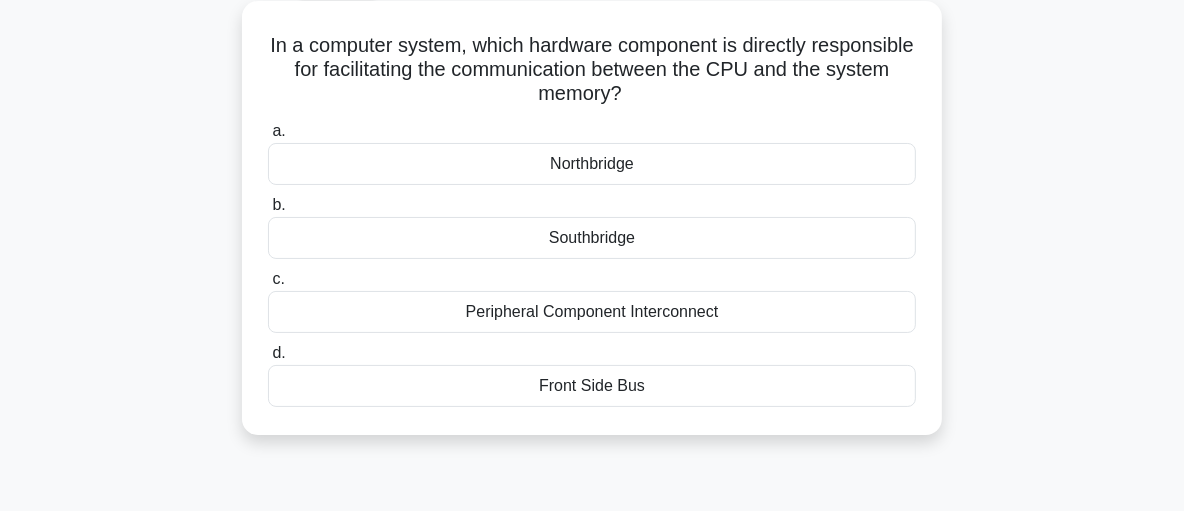 click on "Northbridge" at bounding box center [592, 164] 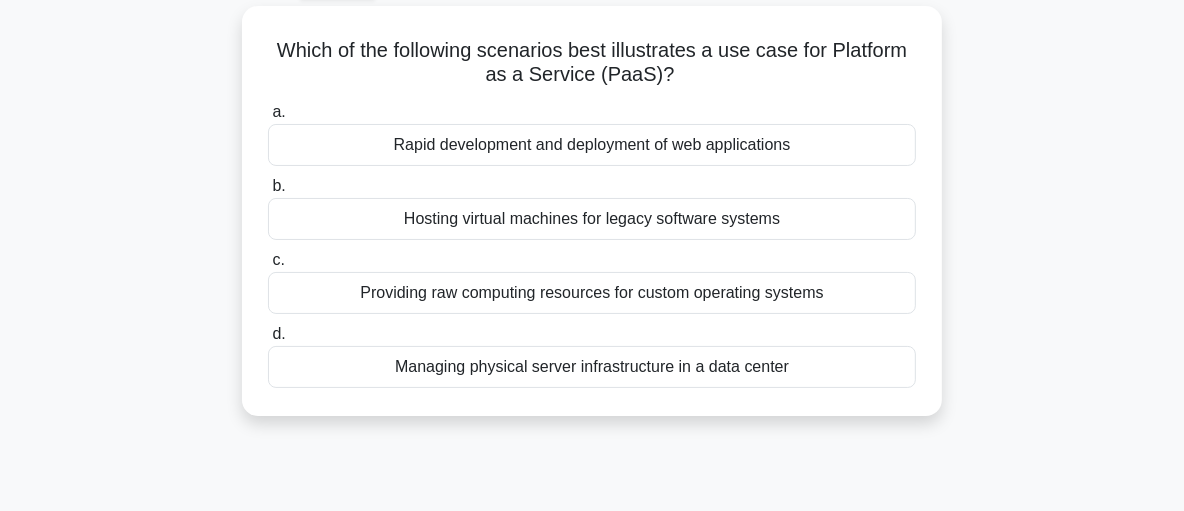 scroll, scrollTop: 0, scrollLeft: 0, axis: both 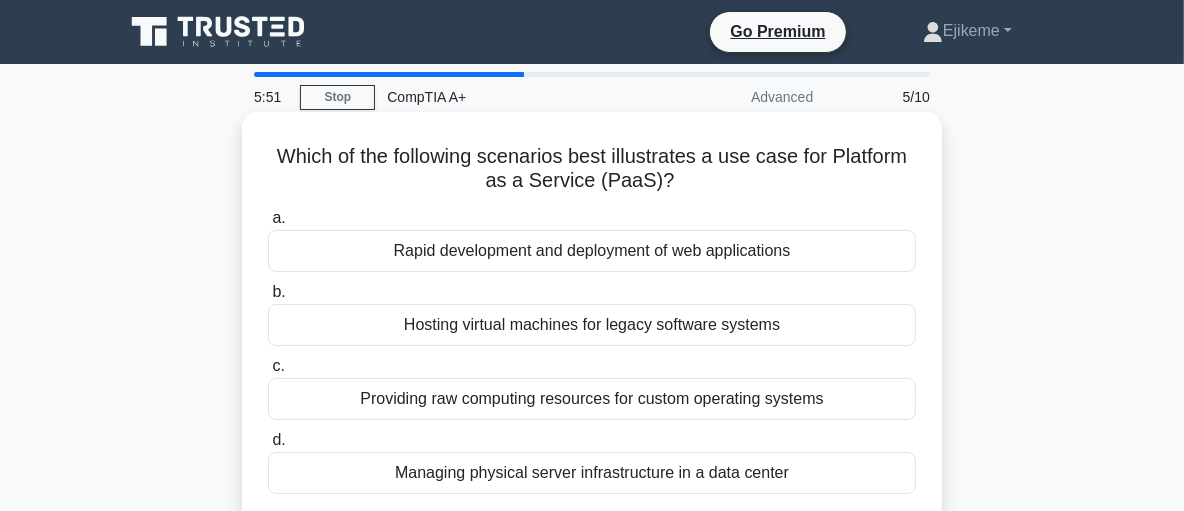 click on "Rapid development and deployment of web applications" at bounding box center [592, 251] 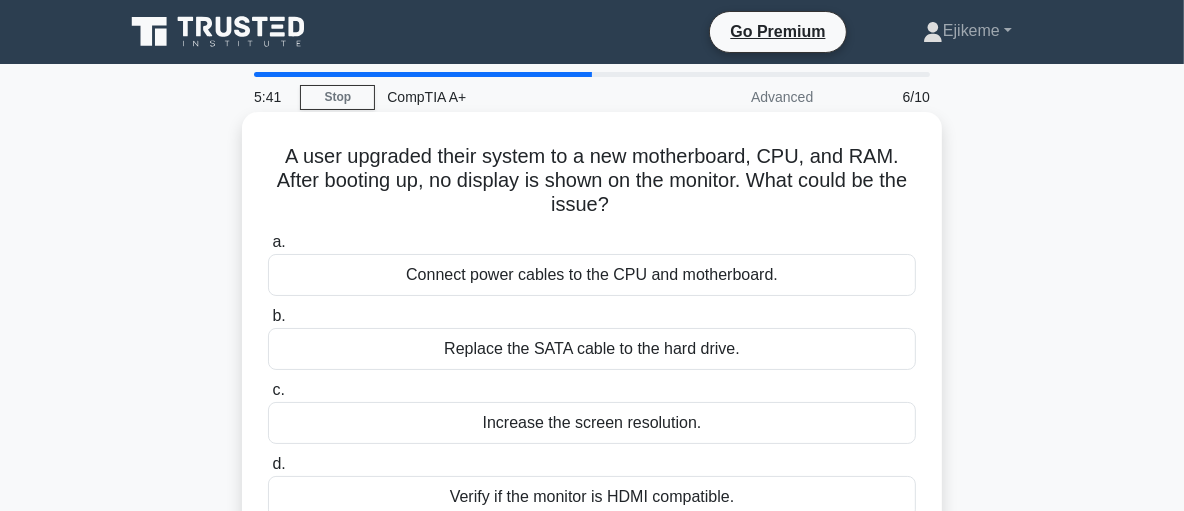 click on "Connect power cables to the CPU and motherboard." at bounding box center [592, 275] 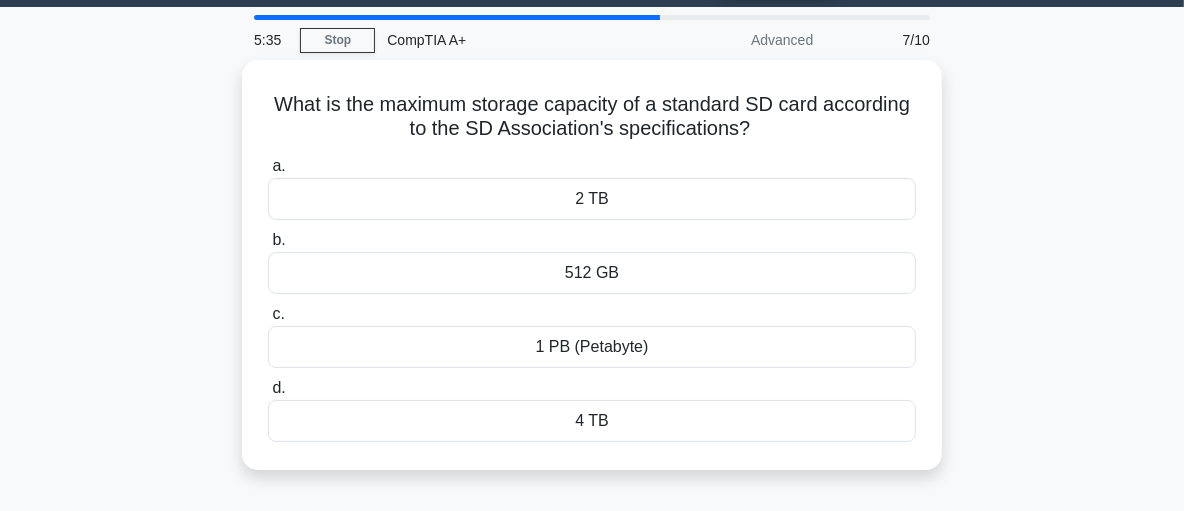 scroll, scrollTop: 56, scrollLeft: 0, axis: vertical 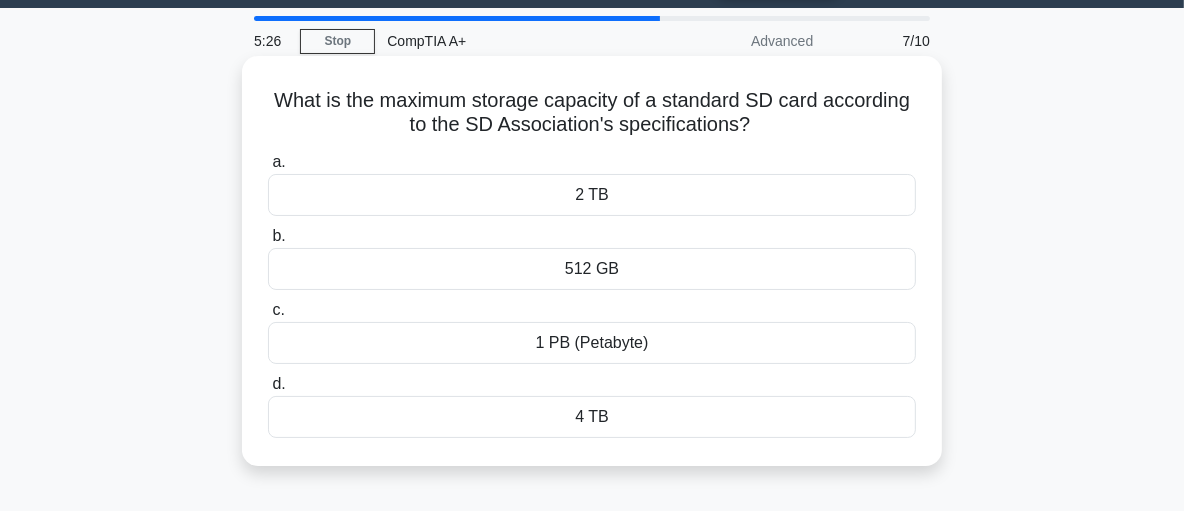 click on "512 GB" at bounding box center (592, 269) 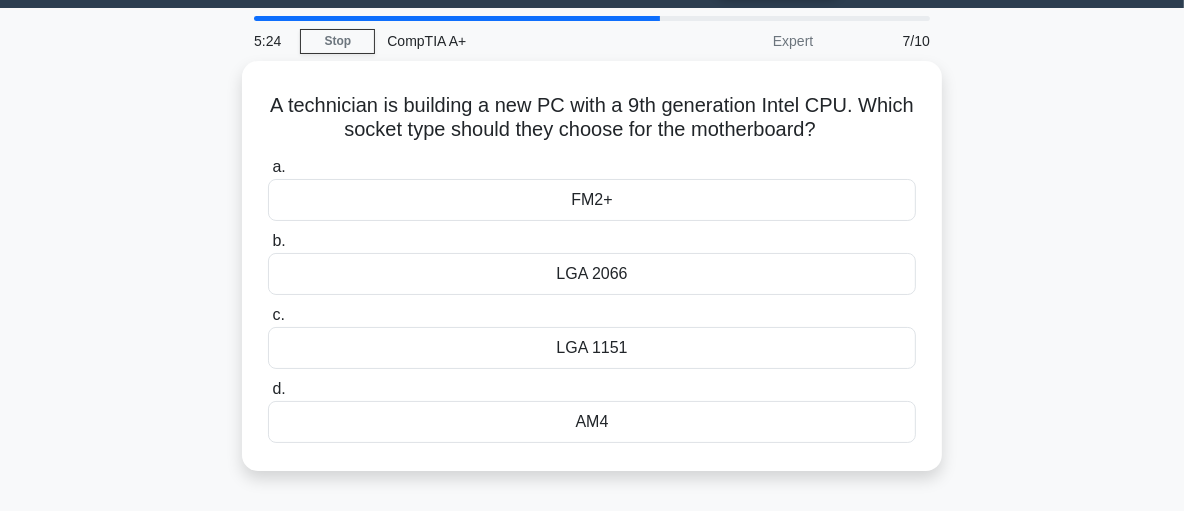 scroll, scrollTop: 0, scrollLeft: 0, axis: both 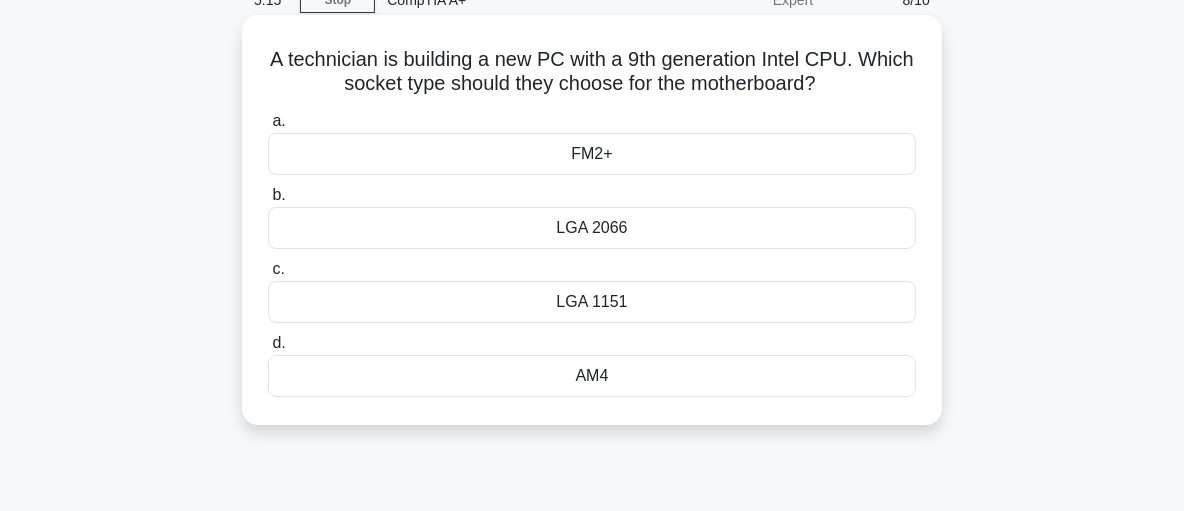 click on "AM4" at bounding box center (592, 376) 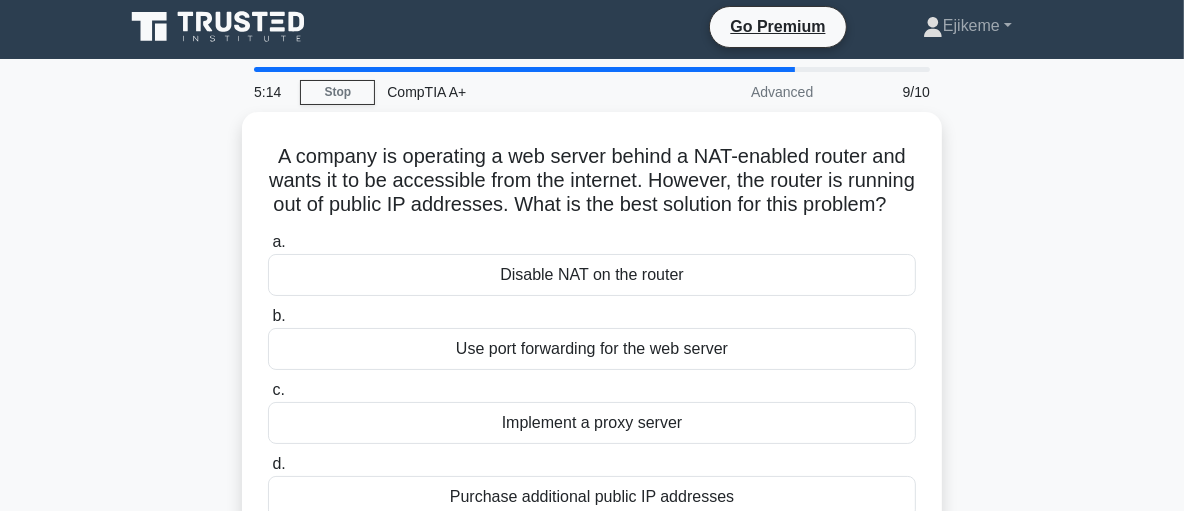 scroll, scrollTop: 0, scrollLeft: 0, axis: both 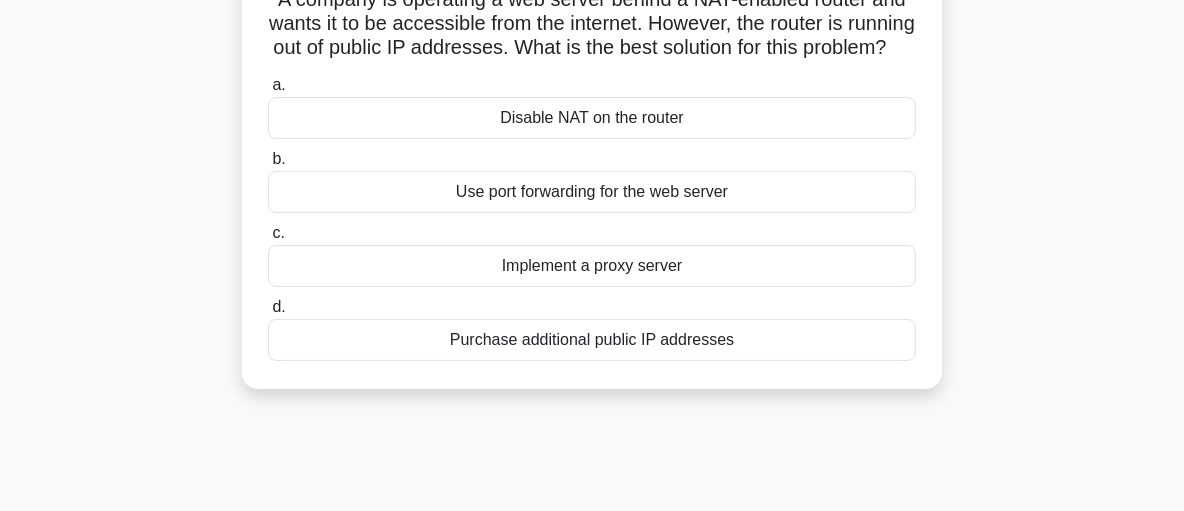 click on "Use port forwarding for the web server" at bounding box center (592, 192) 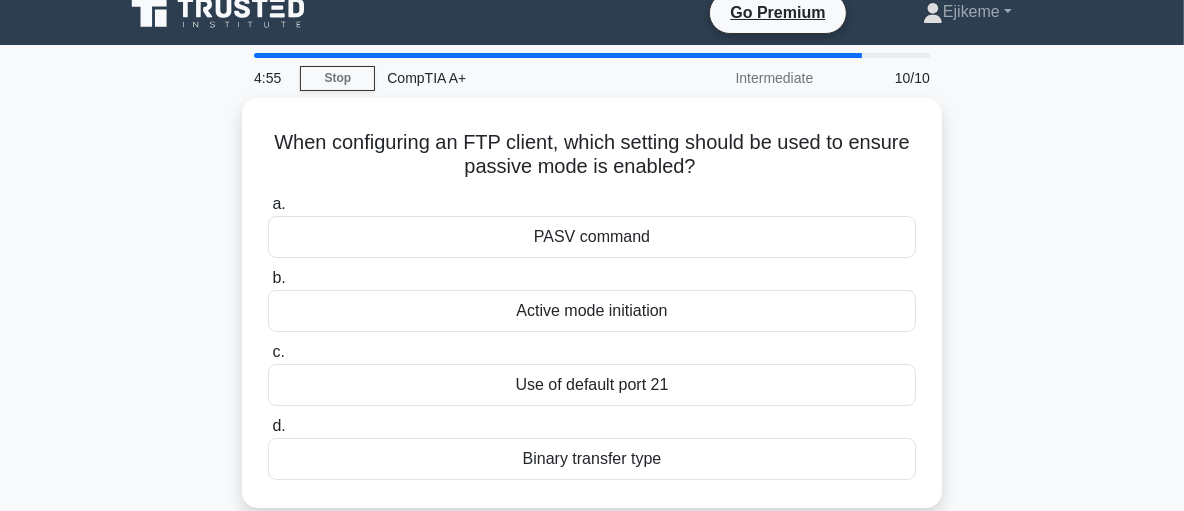 scroll, scrollTop: 0, scrollLeft: 0, axis: both 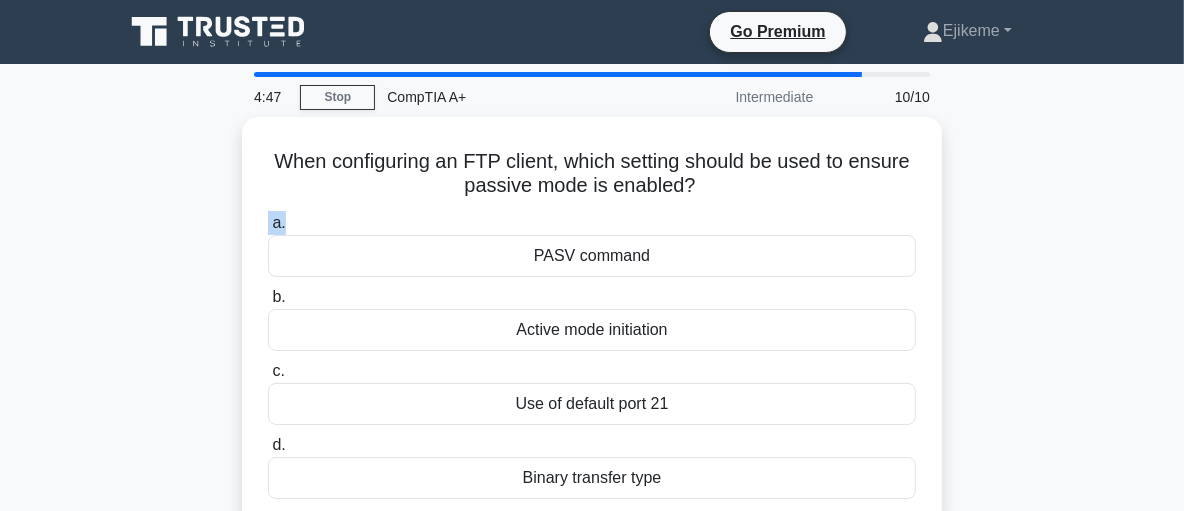 drag, startPoint x: 1166, startPoint y: 175, endPoint x: 1166, endPoint y: 226, distance: 51 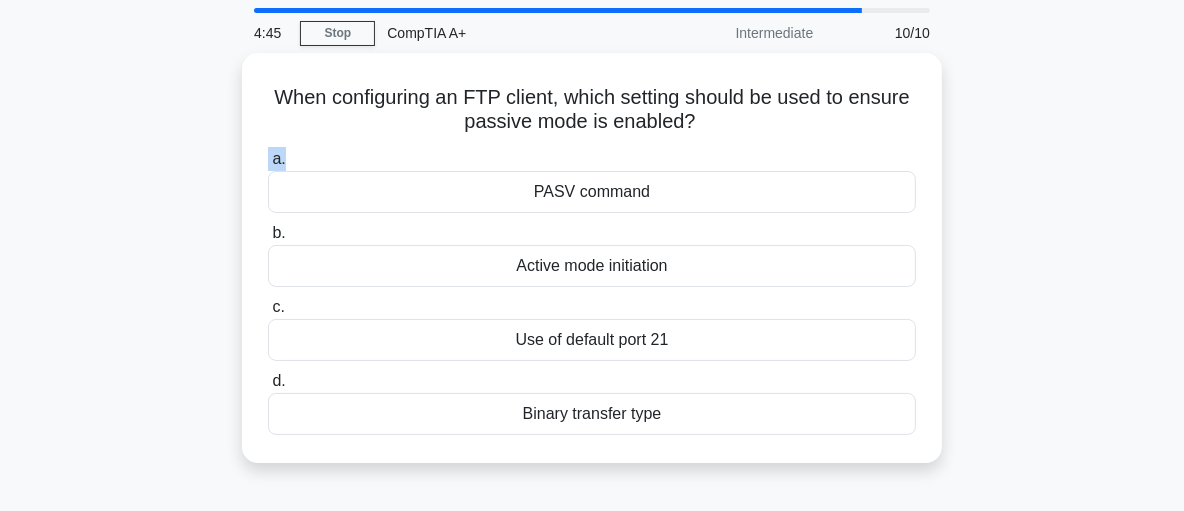 scroll, scrollTop: 79, scrollLeft: 0, axis: vertical 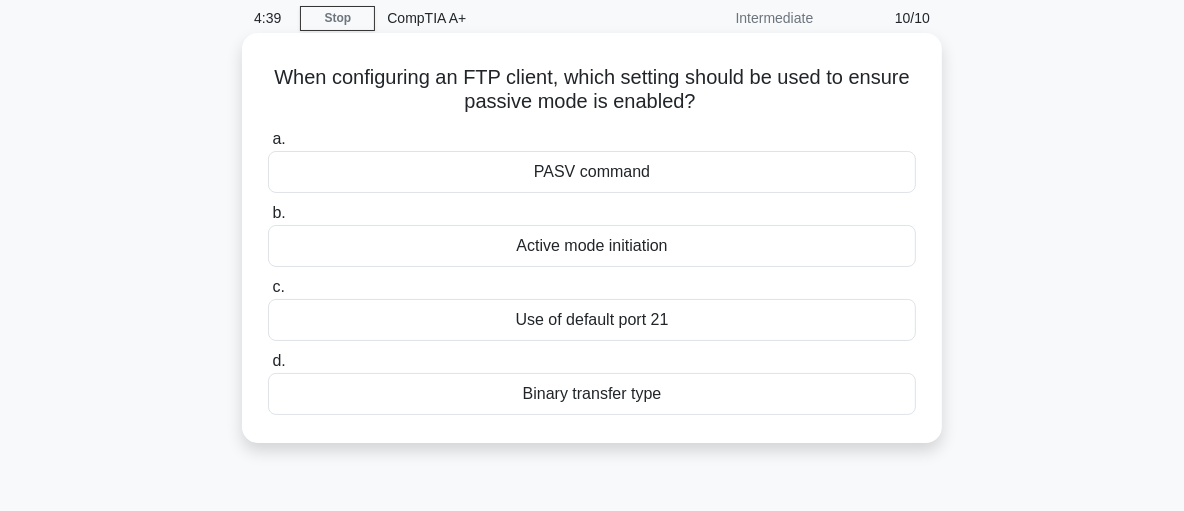 click on "Active mode initiation" at bounding box center (592, 246) 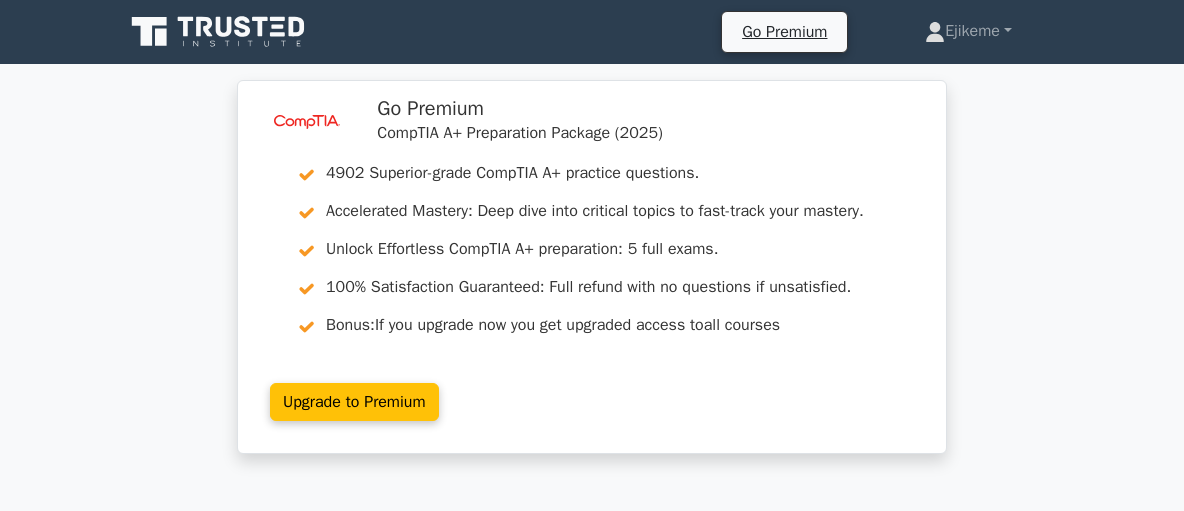 scroll, scrollTop: 0, scrollLeft: 0, axis: both 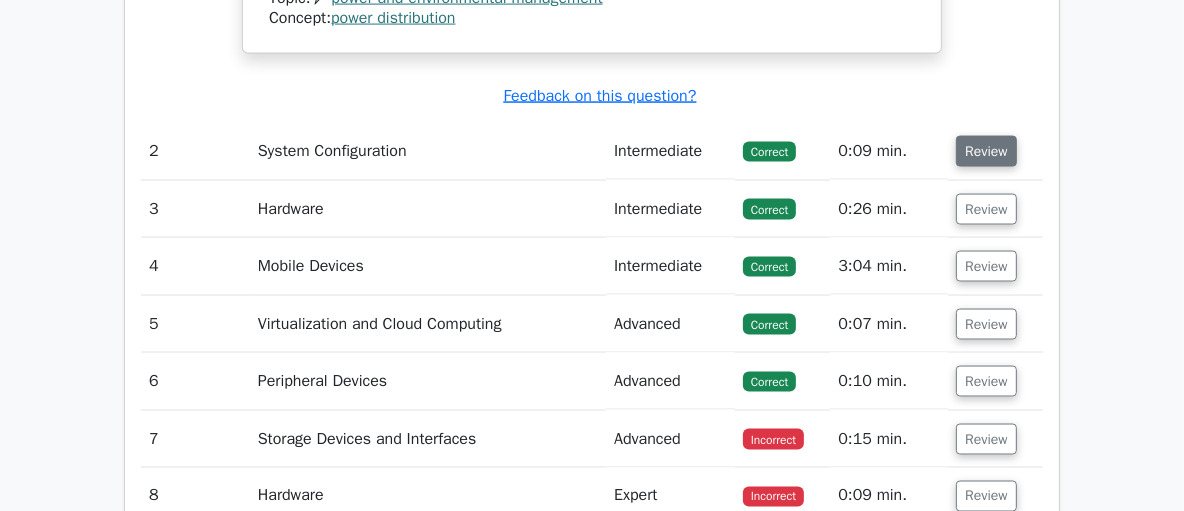 click on "Review" at bounding box center (986, 151) 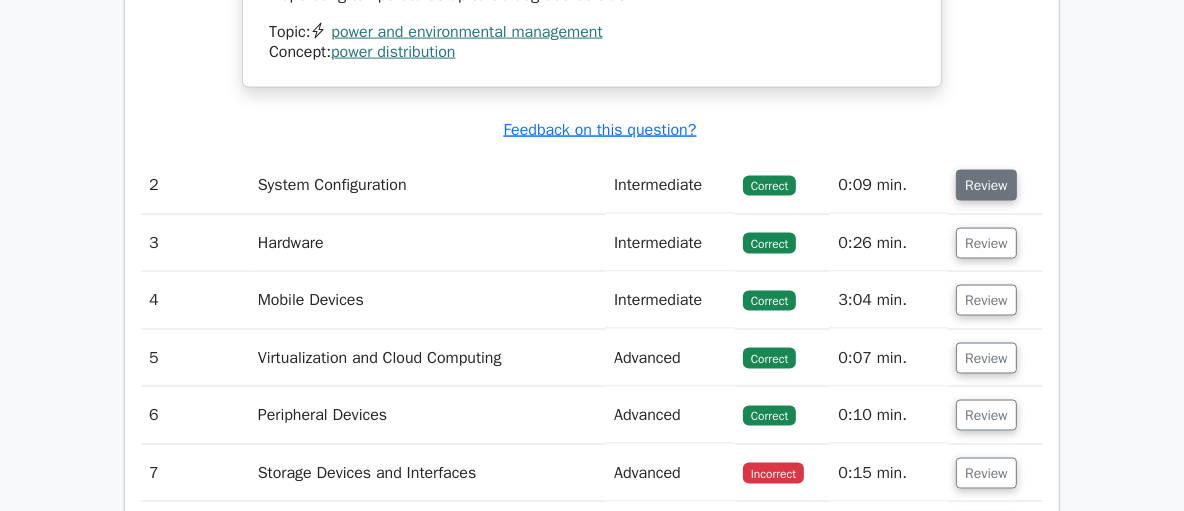 scroll, scrollTop: 2314, scrollLeft: 0, axis: vertical 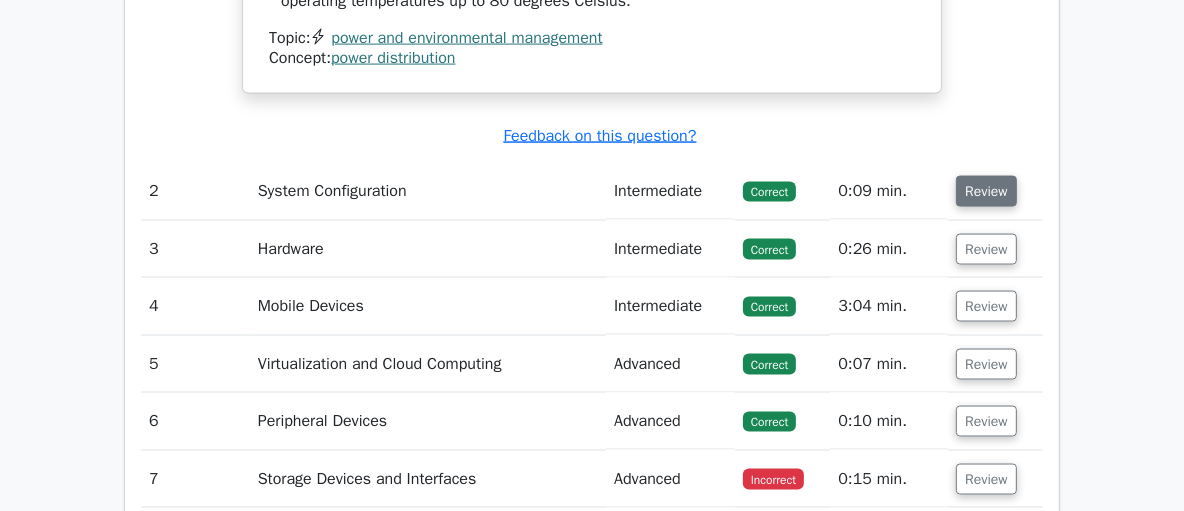 click on "Review" at bounding box center [986, 191] 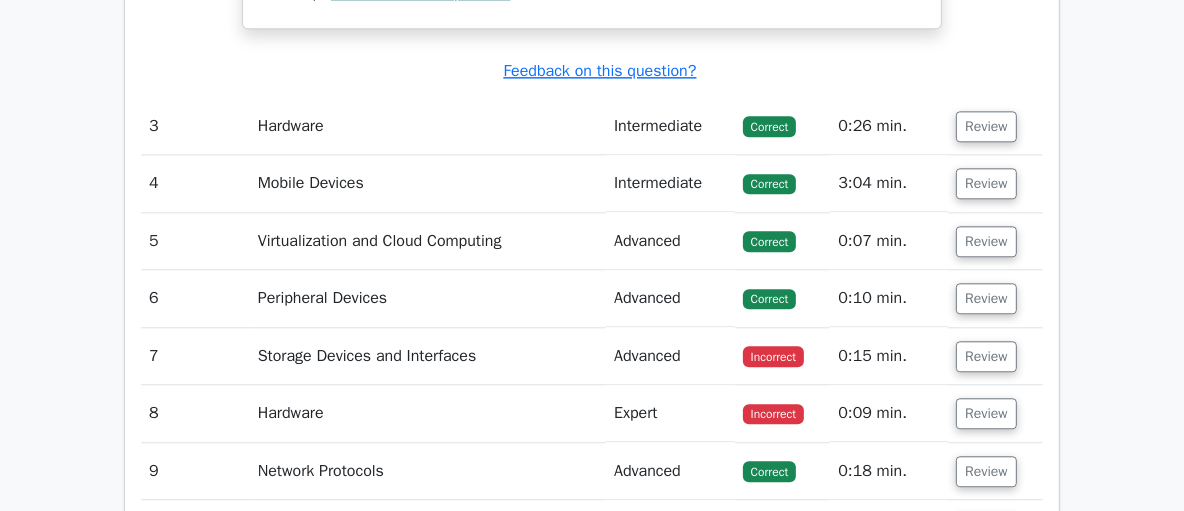 scroll, scrollTop: 3560, scrollLeft: 0, axis: vertical 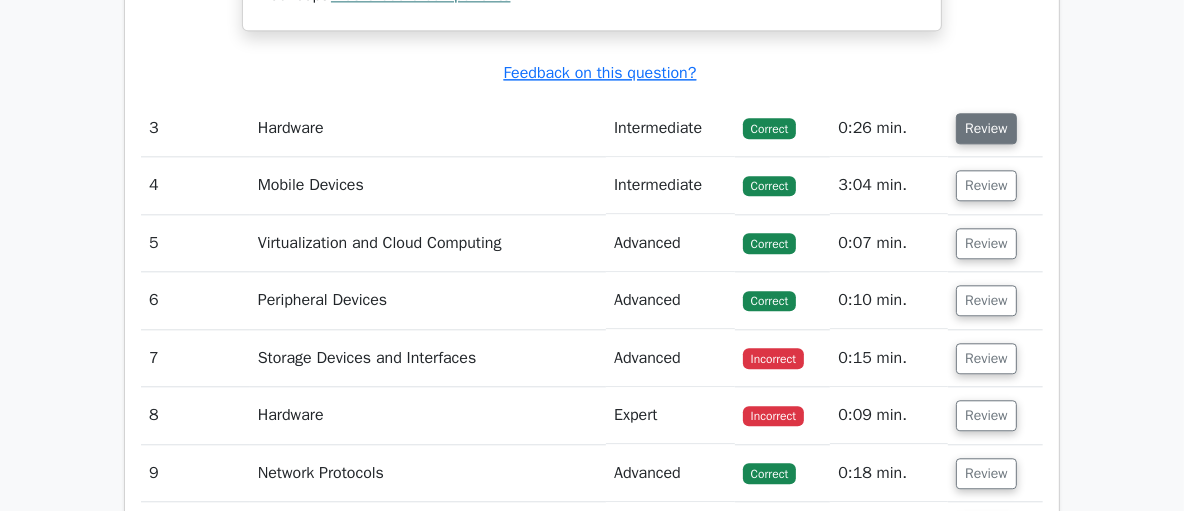 click on "Review" at bounding box center [986, 128] 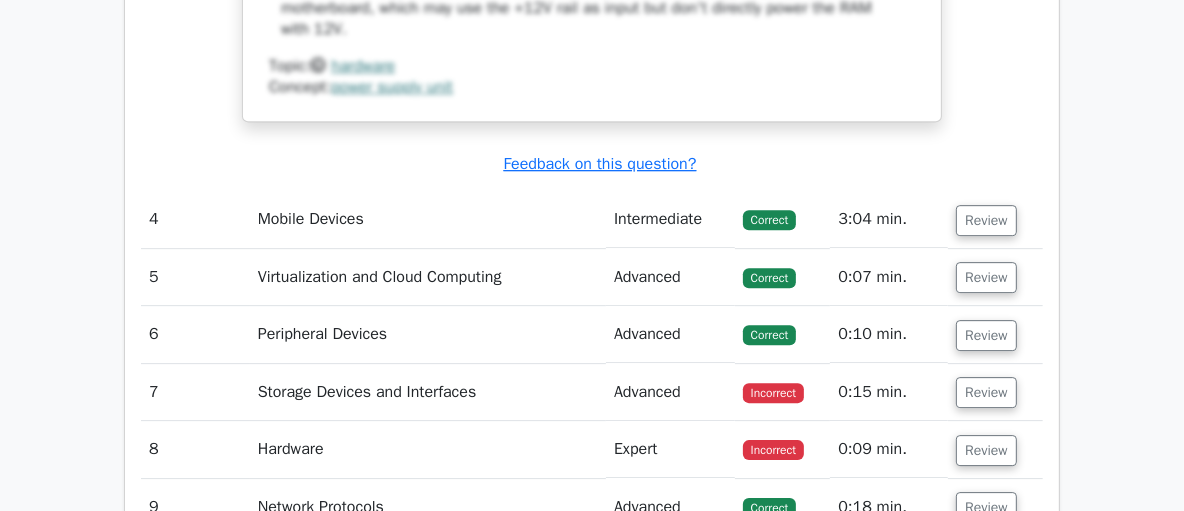 scroll, scrollTop: 4504, scrollLeft: 0, axis: vertical 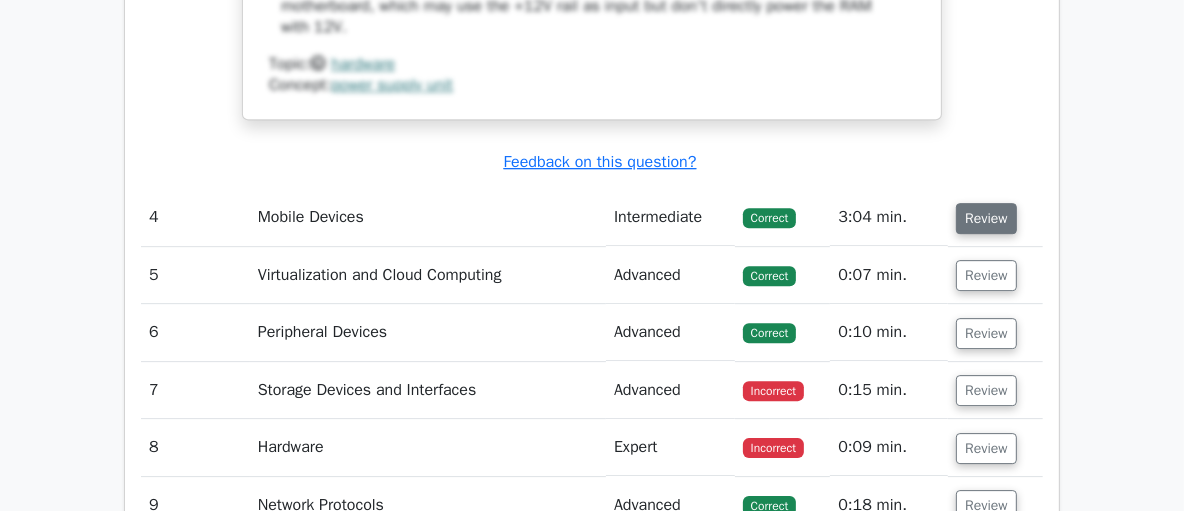 click on "Review" at bounding box center [986, 218] 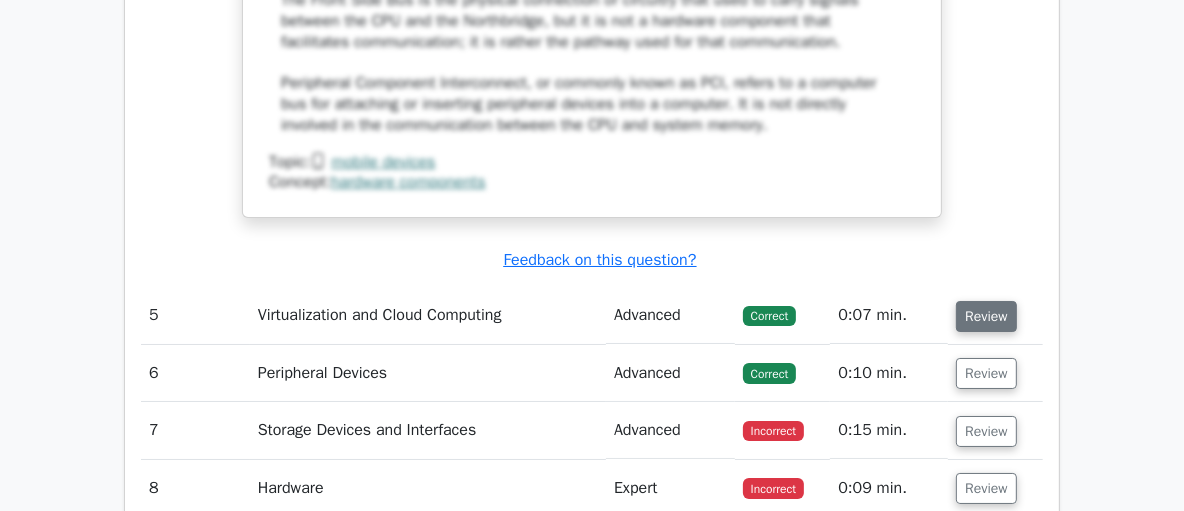 click on "Review" at bounding box center [986, 316] 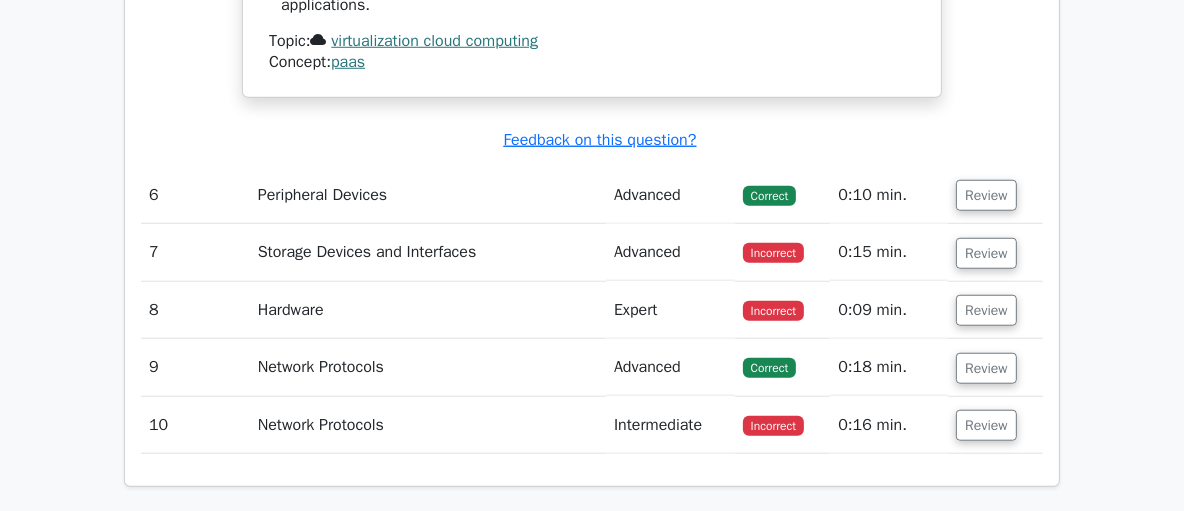 scroll, scrollTop: 6852, scrollLeft: 0, axis: vertical 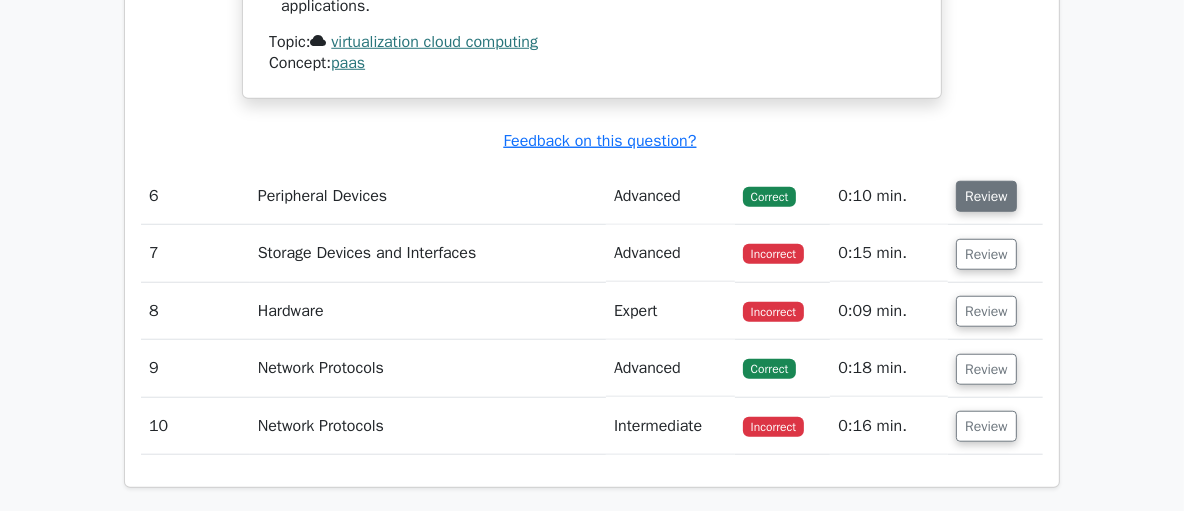 click on "Review" at bounding box center (986, 196) 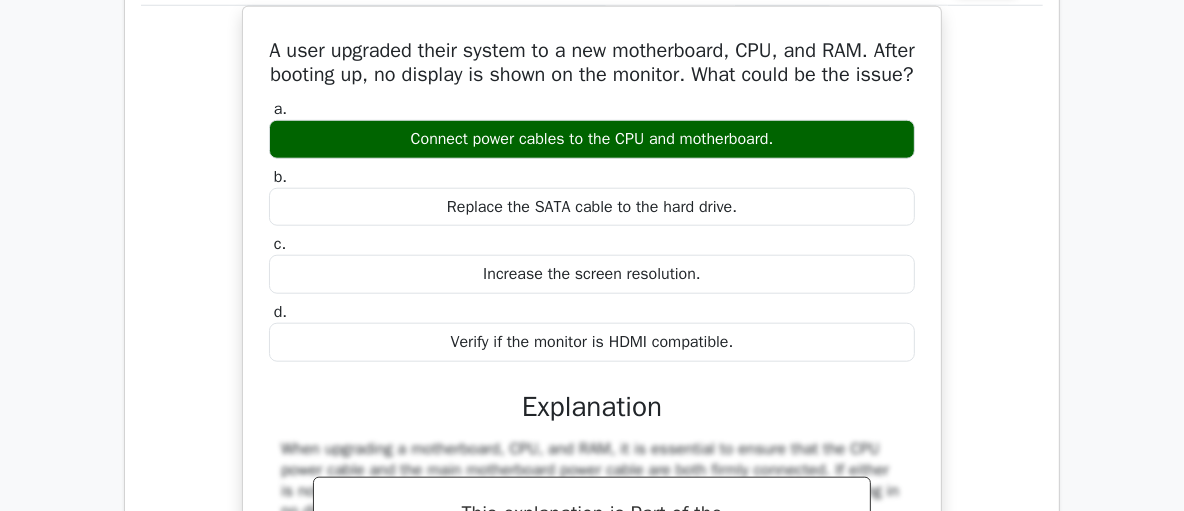 scroll, scrollTop: 7074, scrollLeft: 0, axis: vertical 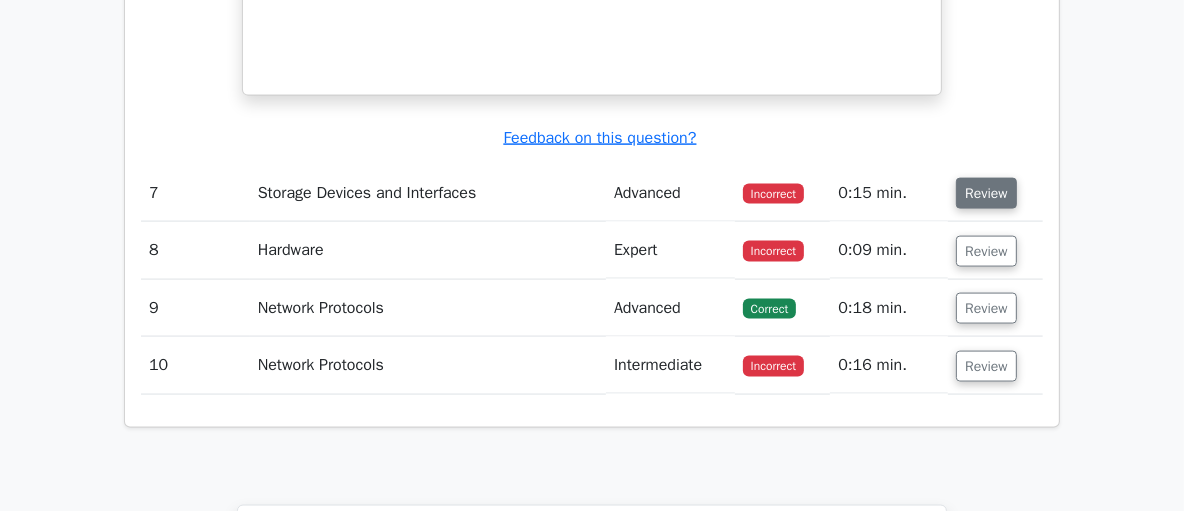 click on "Review" at bounding box center [986, 193] 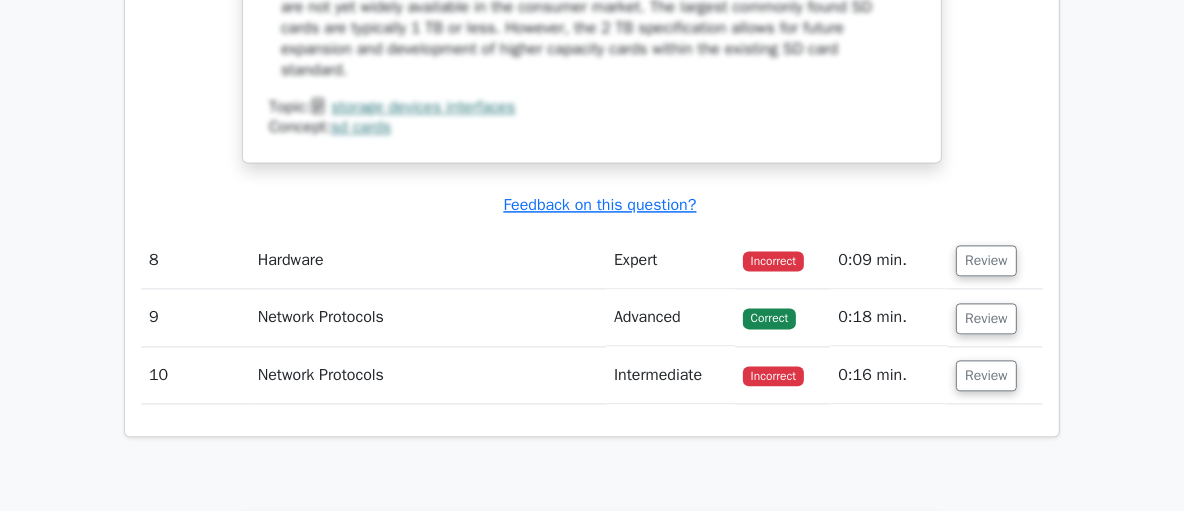scroll, scrollTop: 8781, scrollLeft: 0, axis: vertical 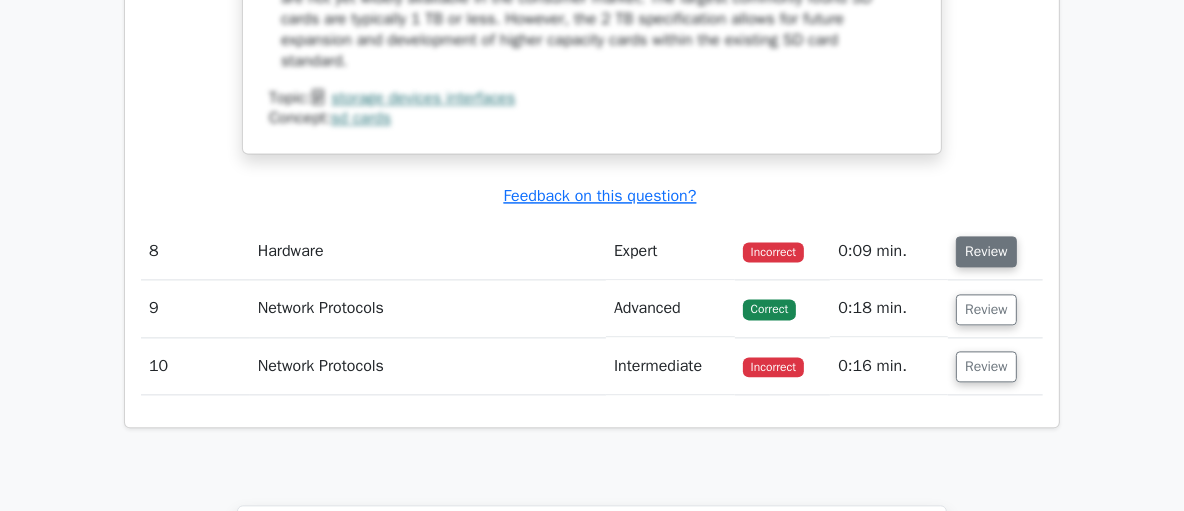 click on "Review" at bounding box center [986, 251] 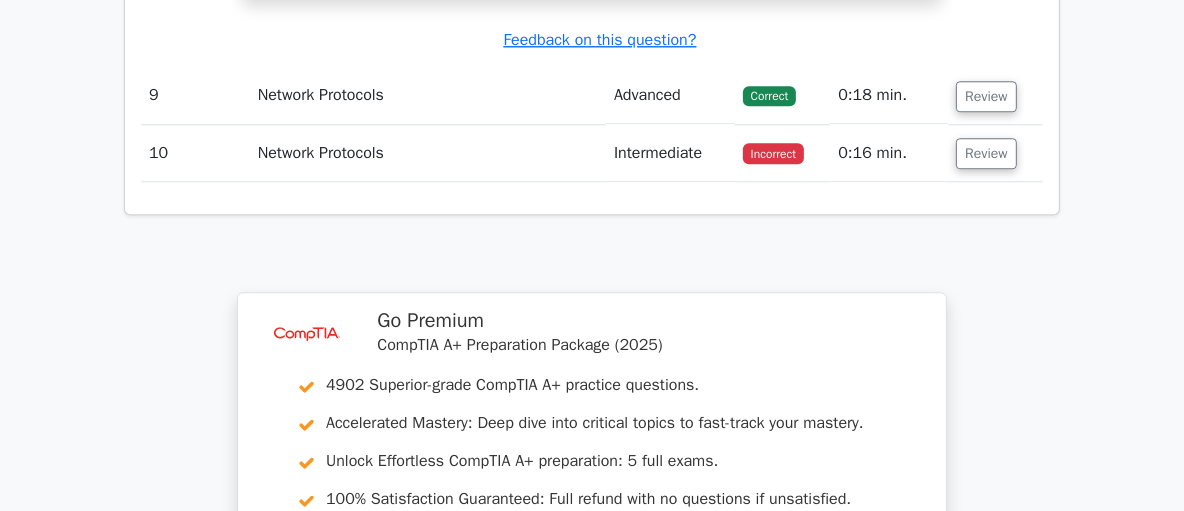 scroll, scrollTop: 9626, scrollLeft: 0, axis: vertical 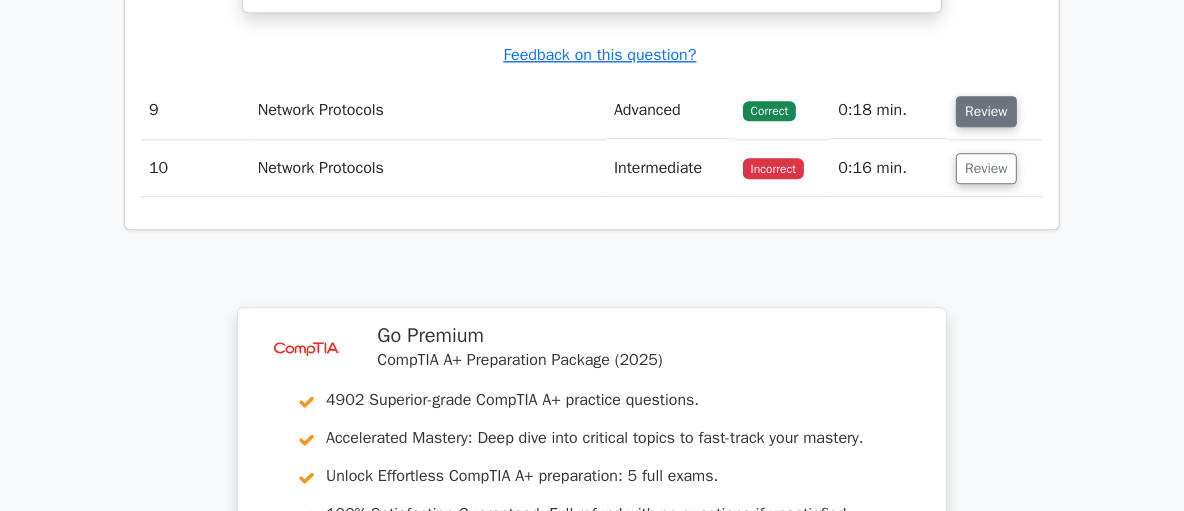 click on "Review" at bounding box center [986, 111] 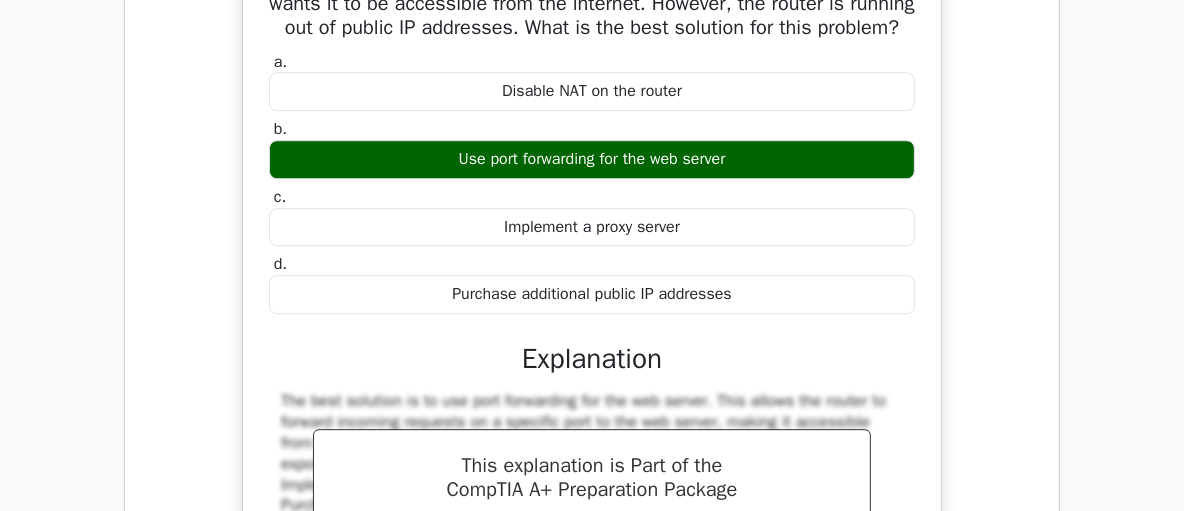 scroll, scrollTop: 9845, scrollLeft: 0, axis: vertical 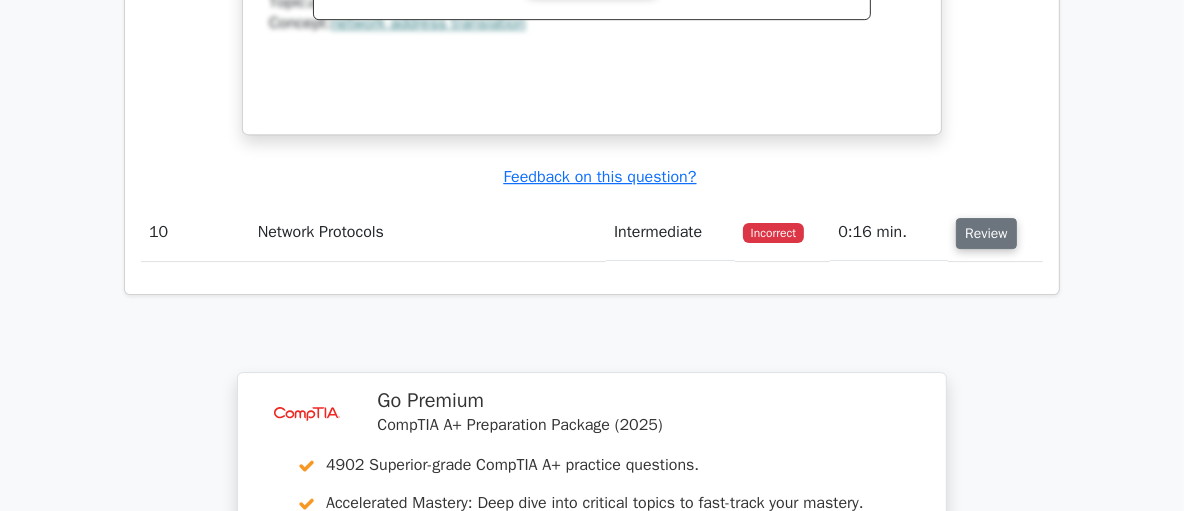 click on "Review" at bounding box center (986, 233) 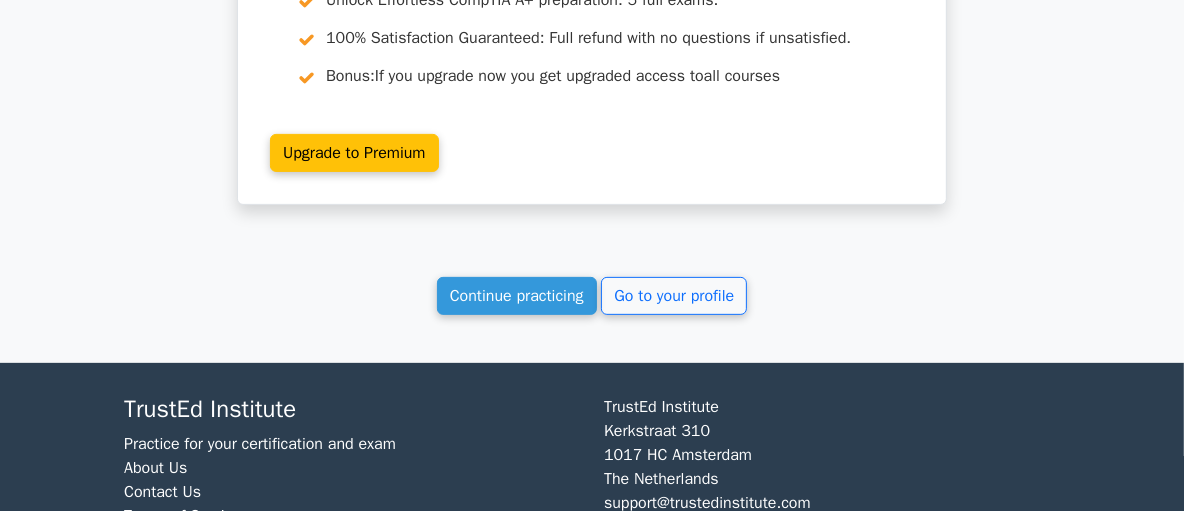 scroll, scrollTop: 11749, scrollLeft: 0, axis: vertical 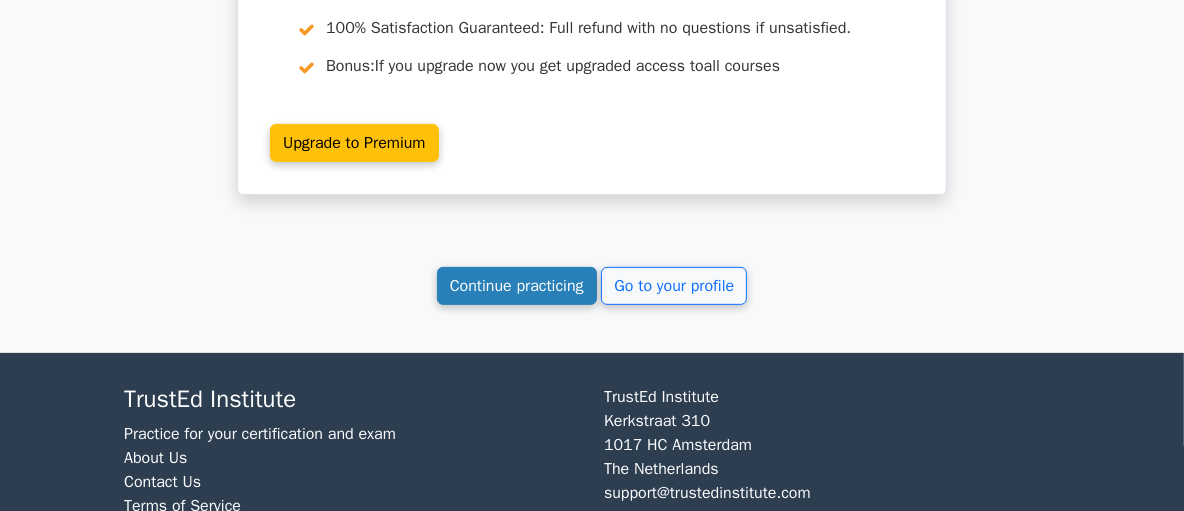 click on "Continue practicing" at bounding box center (517, 286) 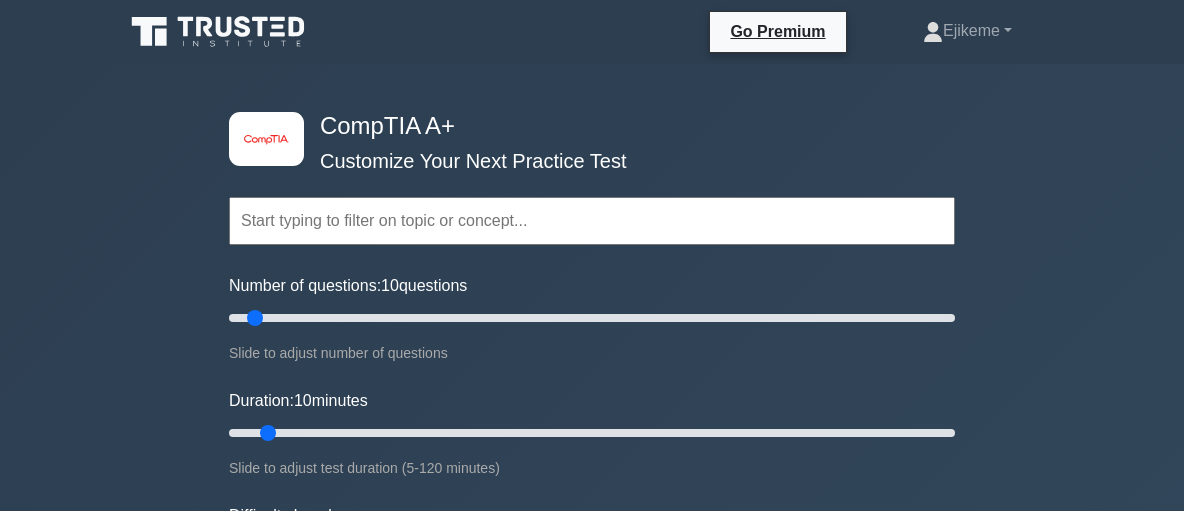 scroll, scrollTop: 0, scrollLeft: 0, axis: both 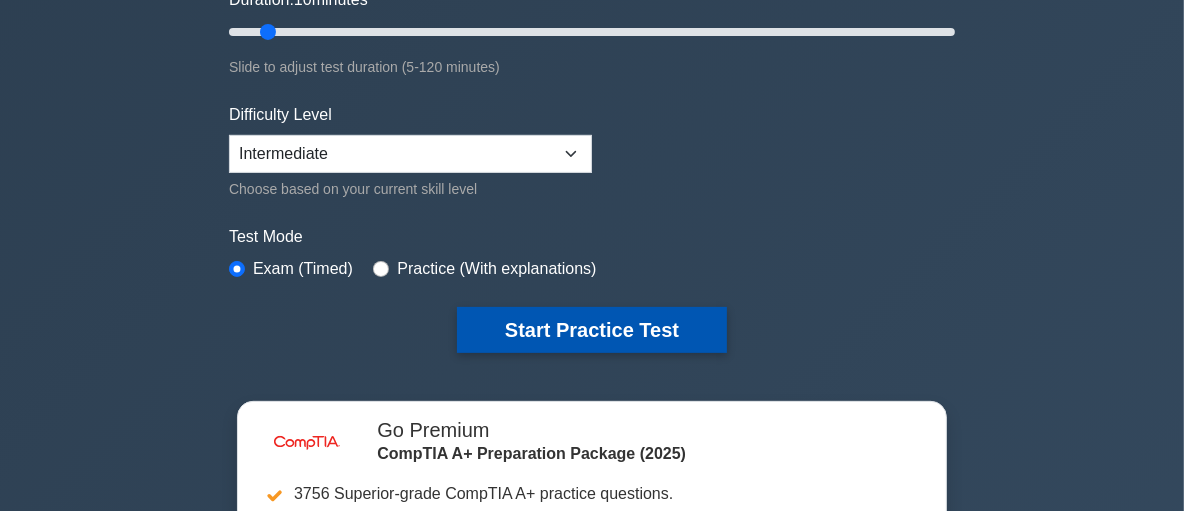 click on "Start Practice Test" at bounding box center (592, 330) 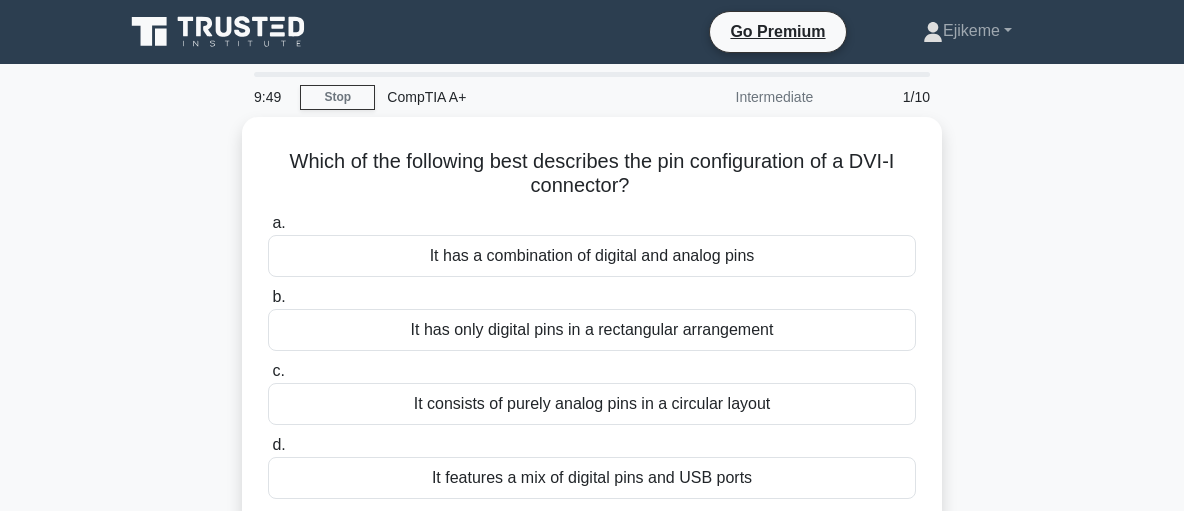 scroll, scrollTop: 0, scrollLeft: 0, axis: both 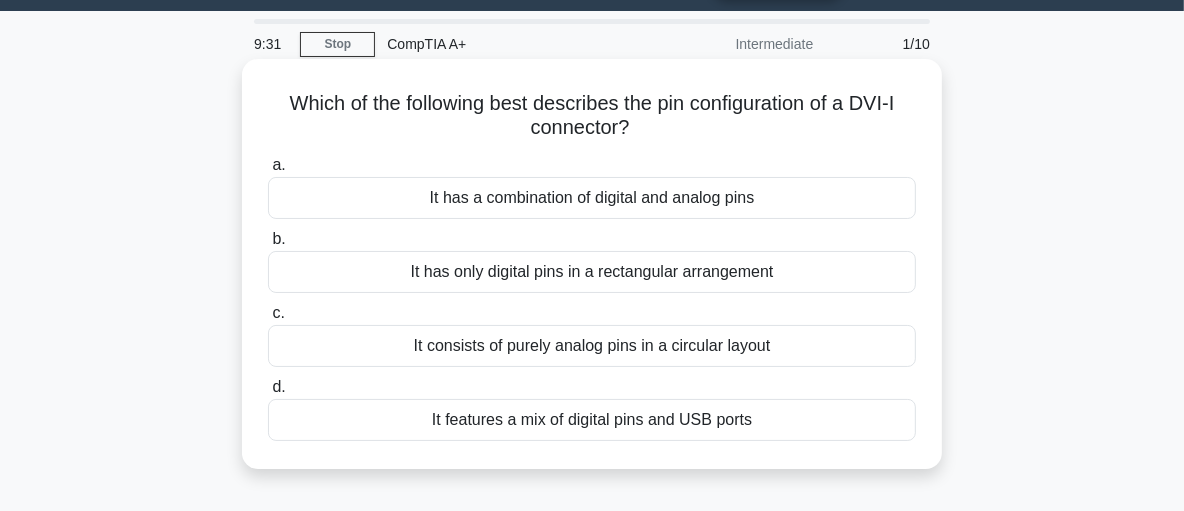 click on "It has a combination of digital and analog pins" at bounding box center (592, 198) 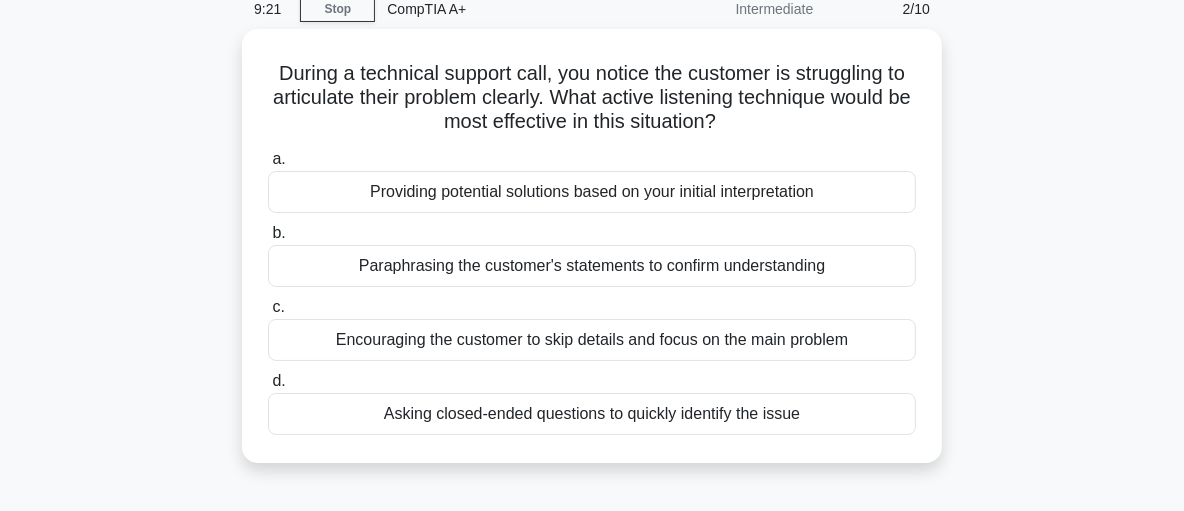 scroll, scrollTop: 92, scrollLeft: 0, axis: vertical 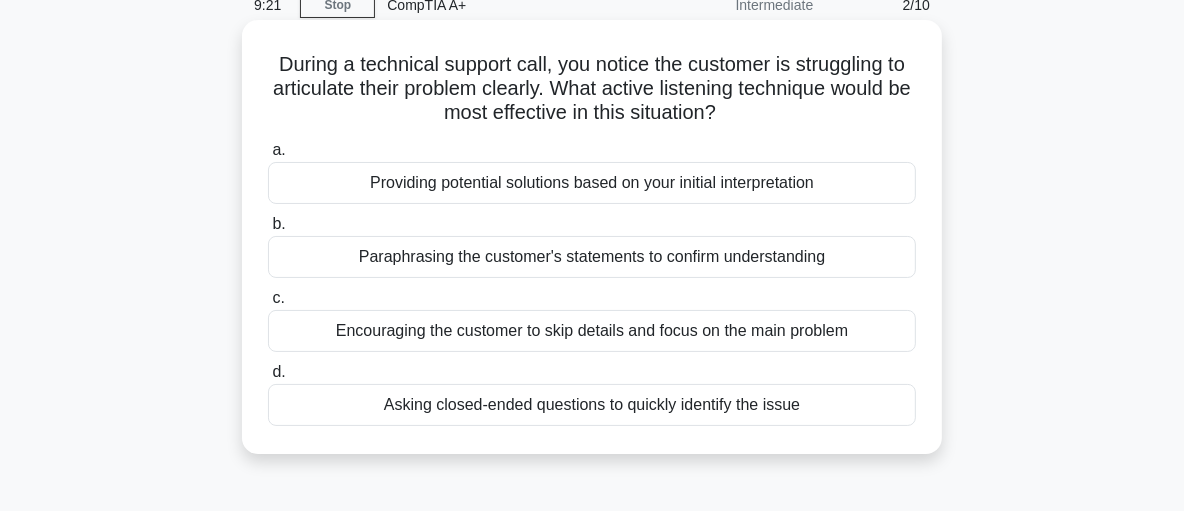 click on "Paraphrasing the customer's statements to confirm understanding" at bounding box center (592, 257) 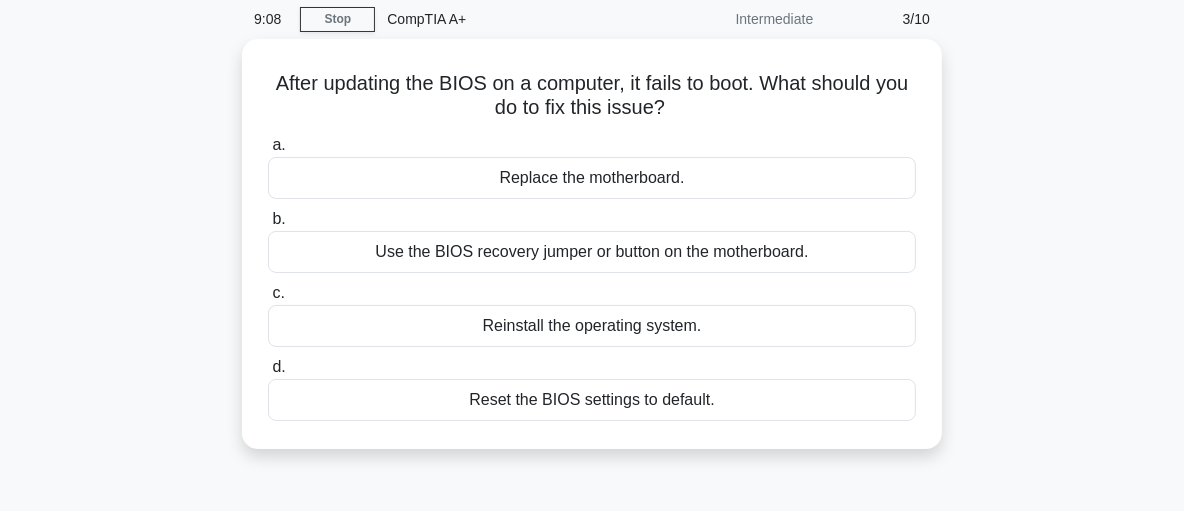 scroll, scrollTop: 79, scrollLeft: 0, axis: vertical 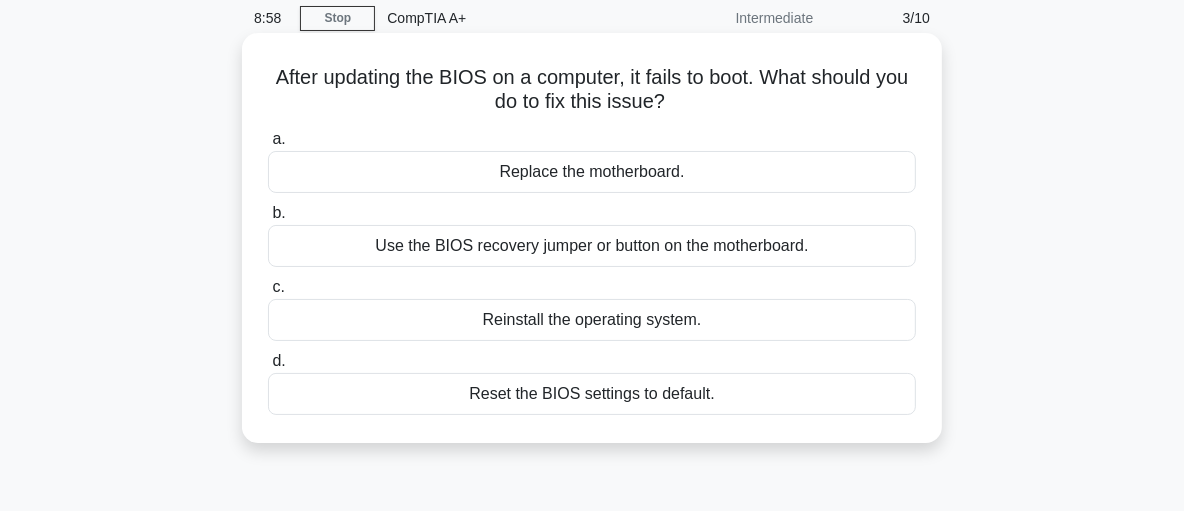 click on "Reset the BIOS settings to default." at bounding box center [592, 394] 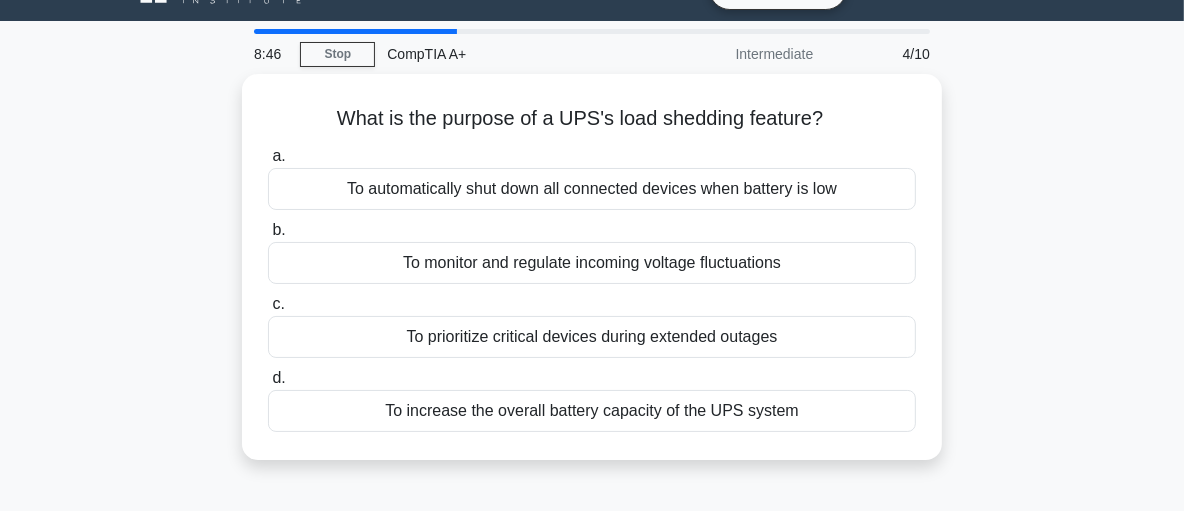 scroll, scrollTop: 44, scrollLeft: 0, axis: vertical 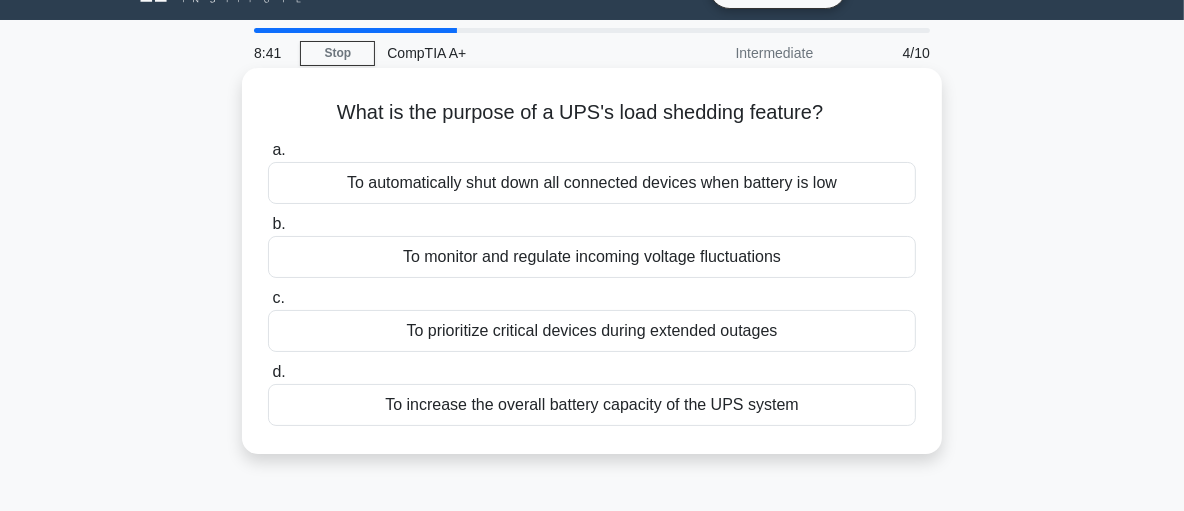 click on "To automatically shut down all connected devices when battery is low" at bounding box center (592, 183) 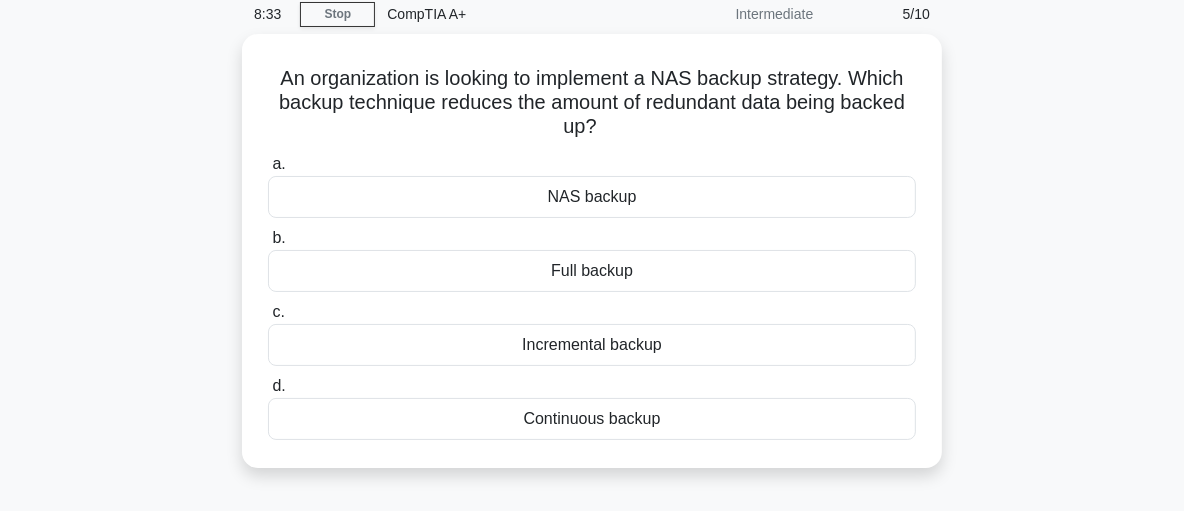 scroll, scrollTop: 84, scrollLeft: 0, axis: vertical 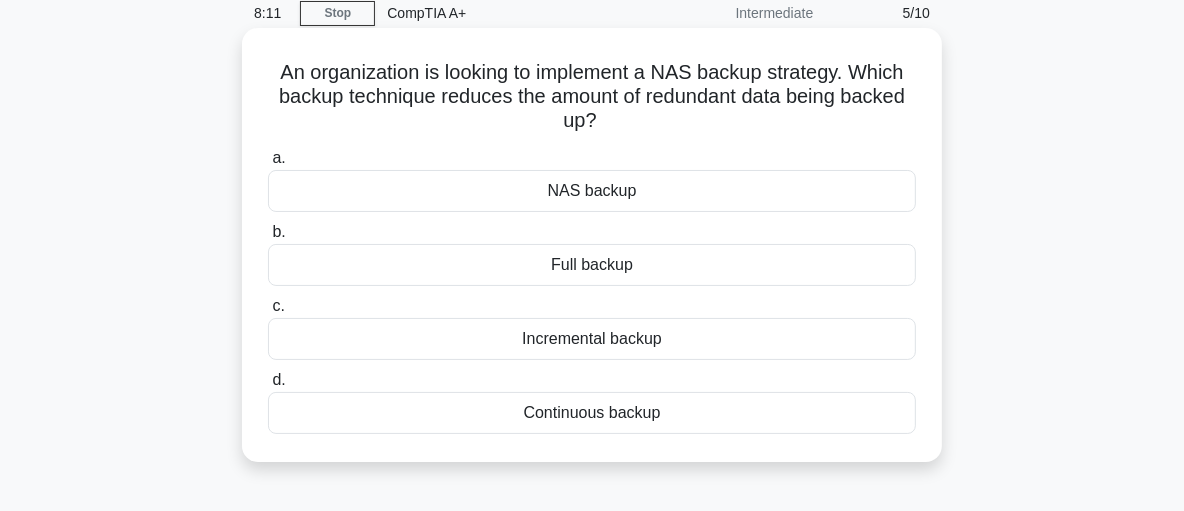 click on "Continuous backup" at bounding box center (592, 413) 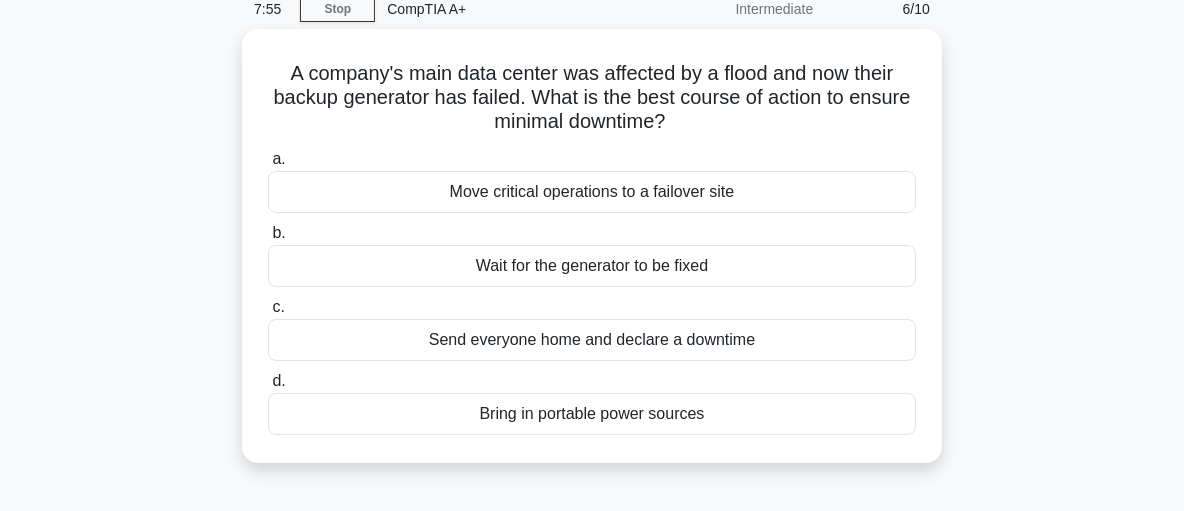 scroll, scrollTop: 89, scrollLeft: 0, axis: vertical 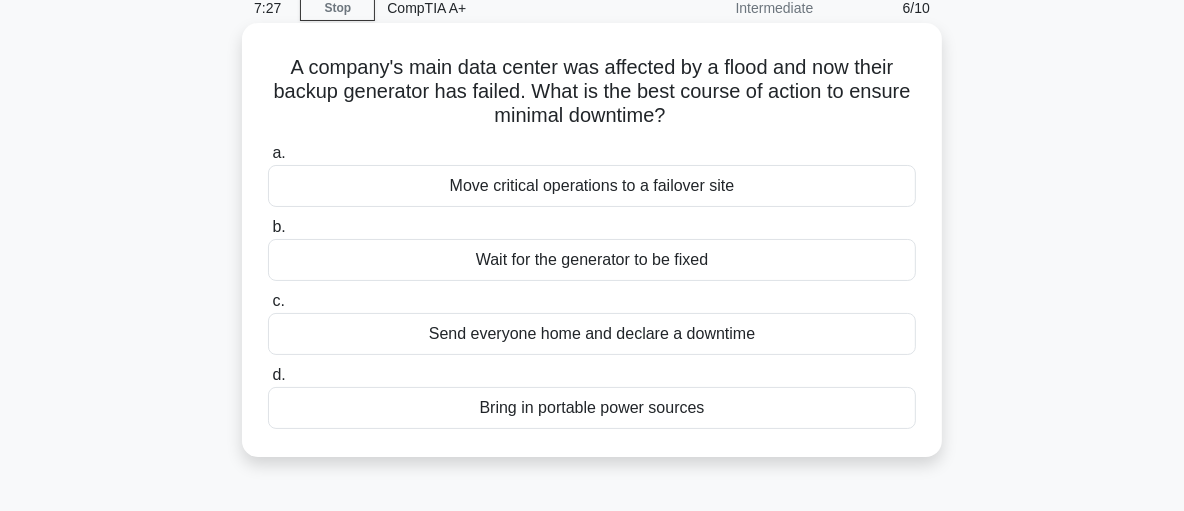 click on "Bring in portable power sources" at bounding box center (592, 408) 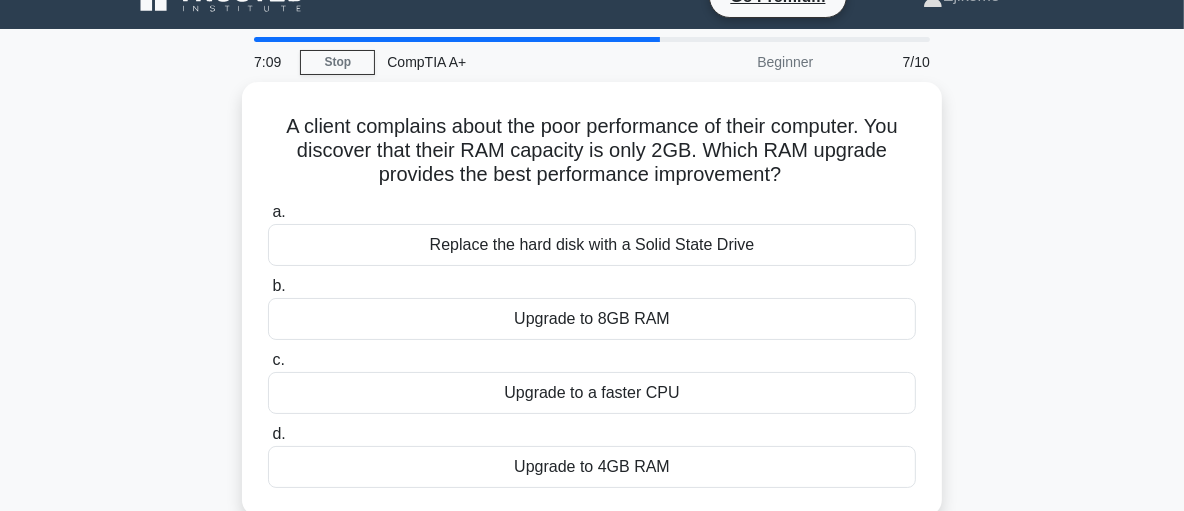 scroll, scrollTop: 68, scrollLeft: 0, axis: vertical 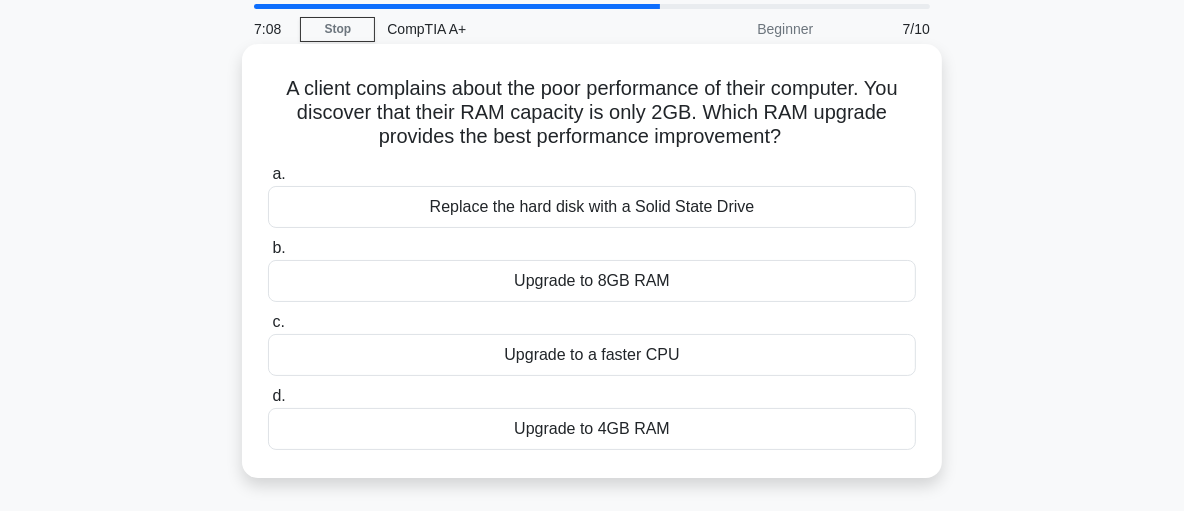 click on "Upgrade to 8GB RAM" at bounding box center [592, 281] 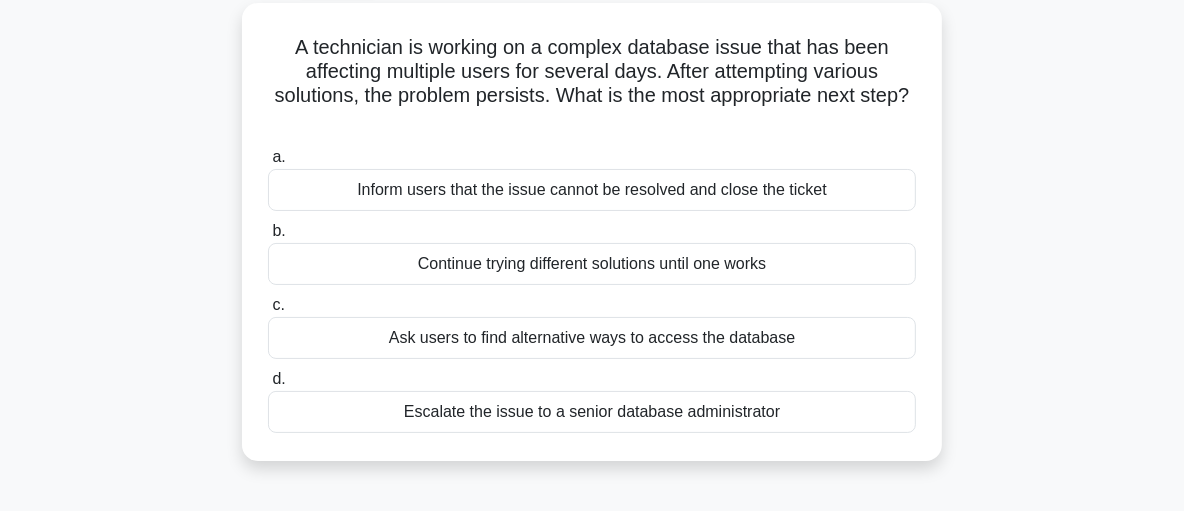 scroll, scrollTop: 117, scrollLeft: 0, axis: vertical 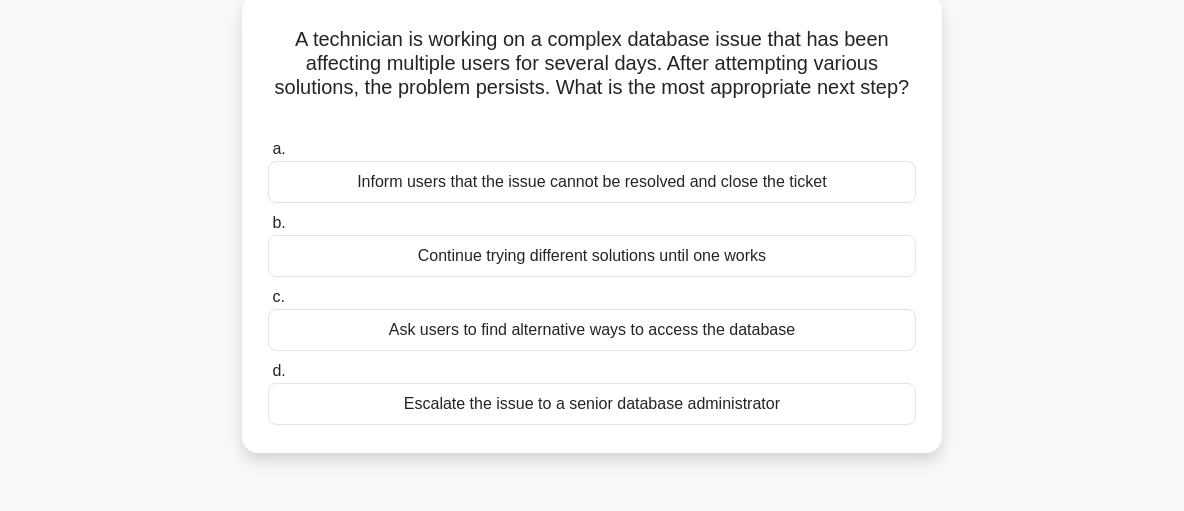 click on "Escalate the issue to a senior database administrator" at bounding box center [592, 404] 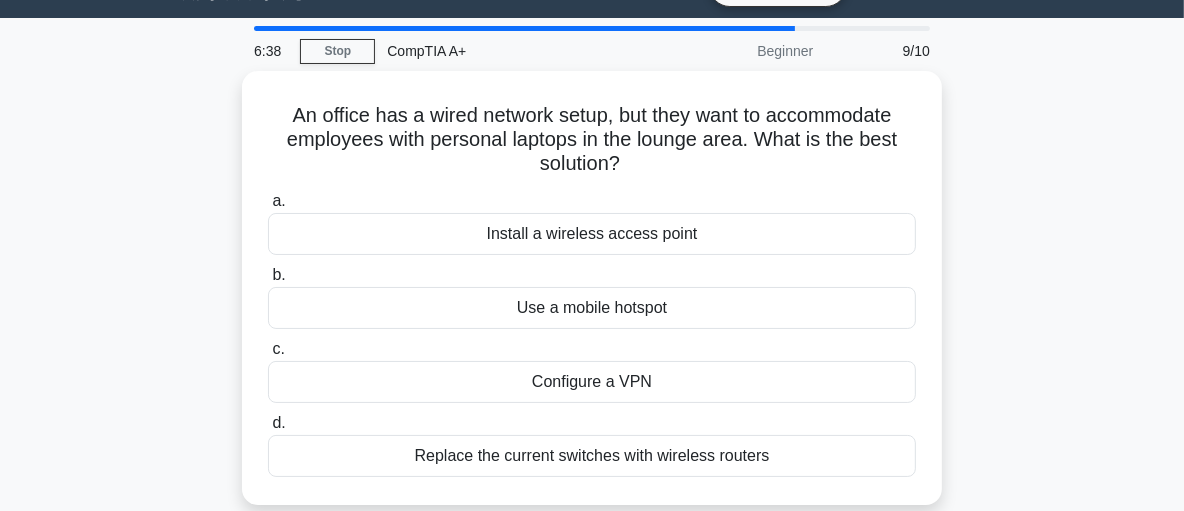 scroll, scrollTop: 48, scrollLeft: 0, axis: vertical 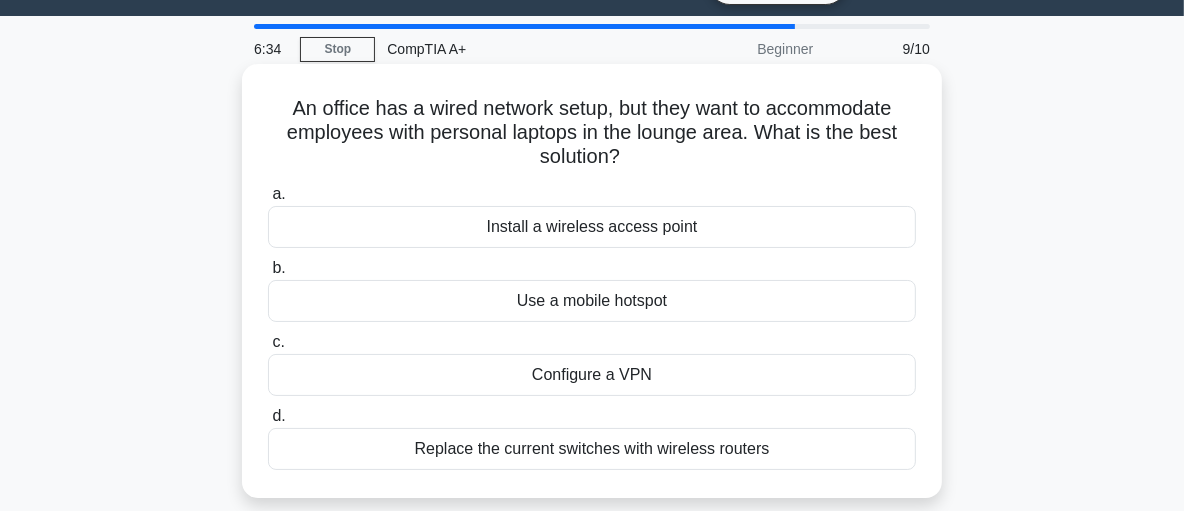 click on "Install a wireless access point" at bounding box center (592, 227) 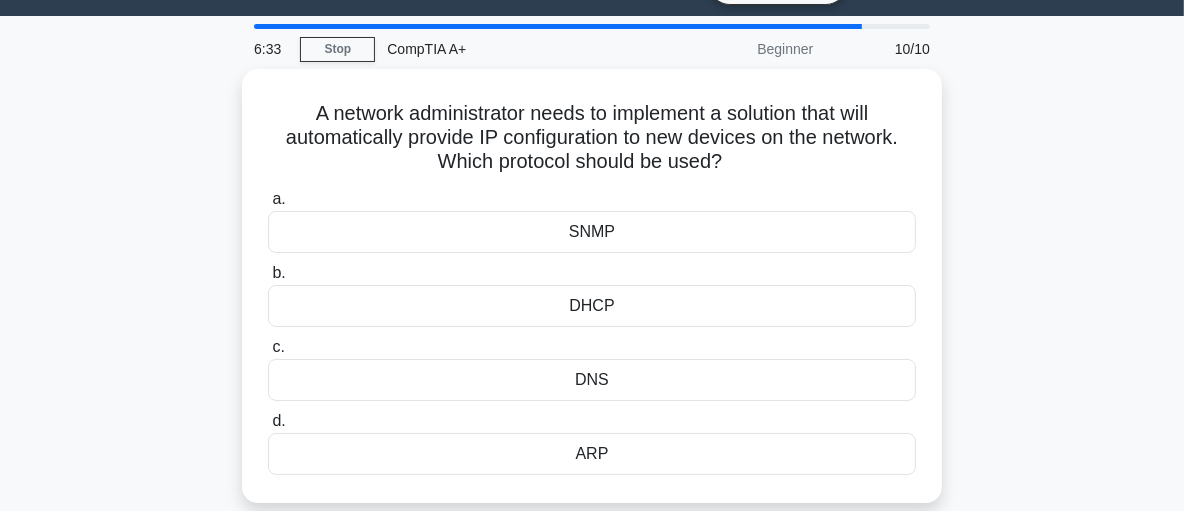 scroll, scrollTop: 0, scrollLeft: 0, axis: both 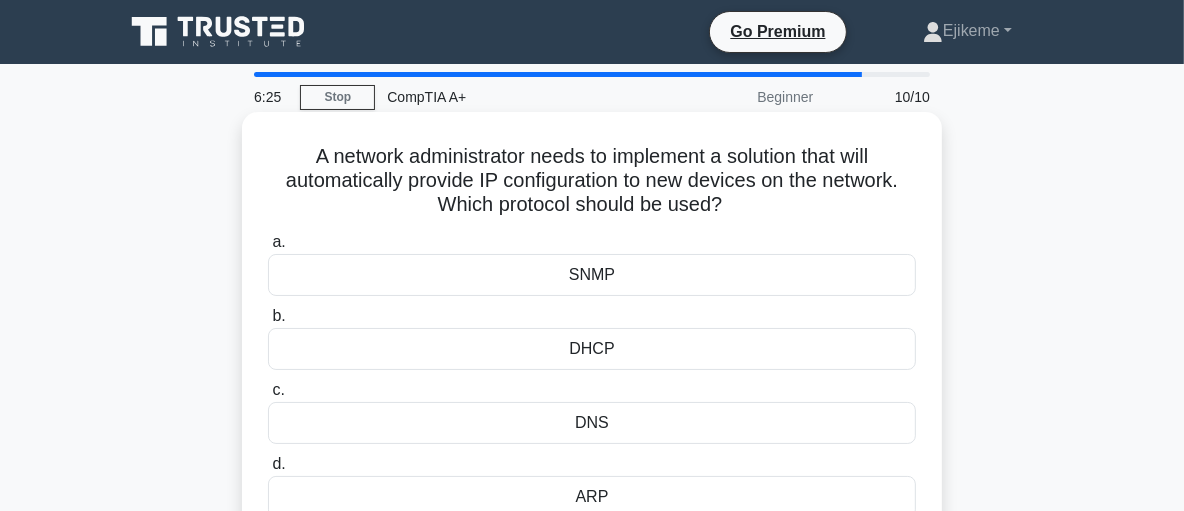click on "DHCP" at bounding box center (592, 349) 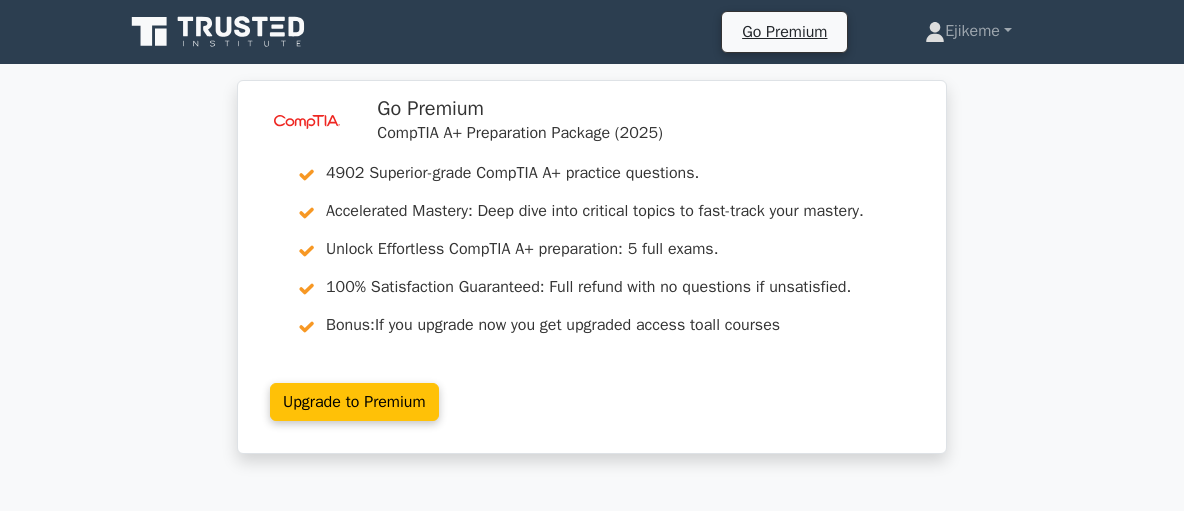 scroll, scrollTop: 0, scrollLeft: 0, axis: both 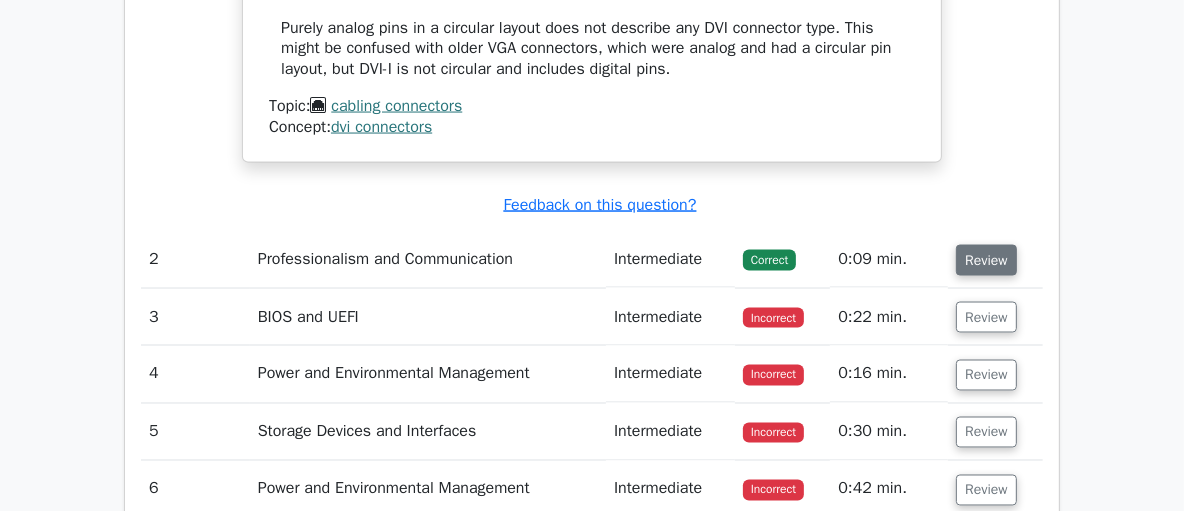 click on "Review" at bounding box center [986, 260] 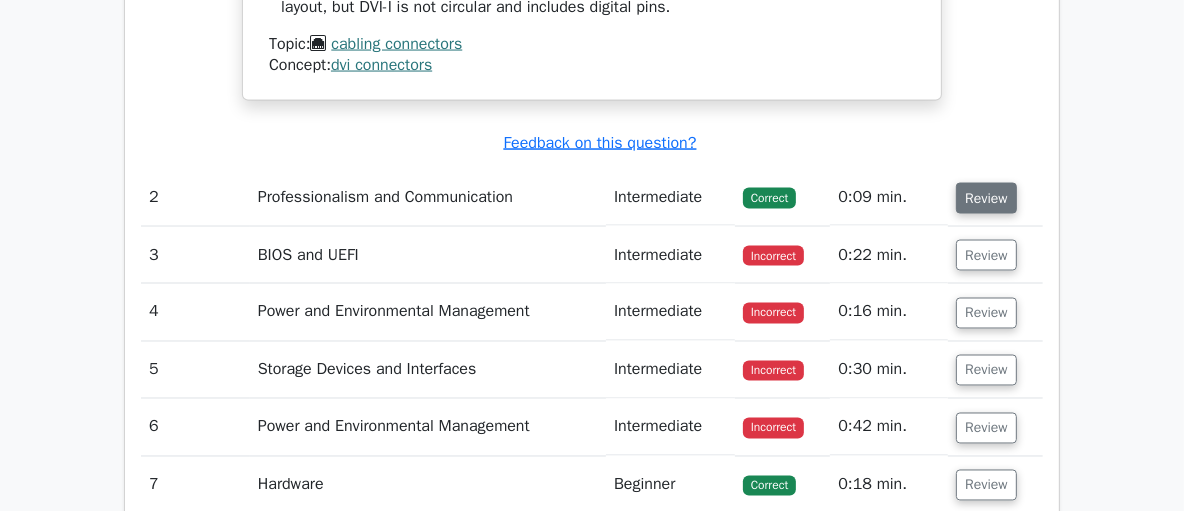scroll, scrollTop: 2537, scrollLeft: 0, axis: vertical 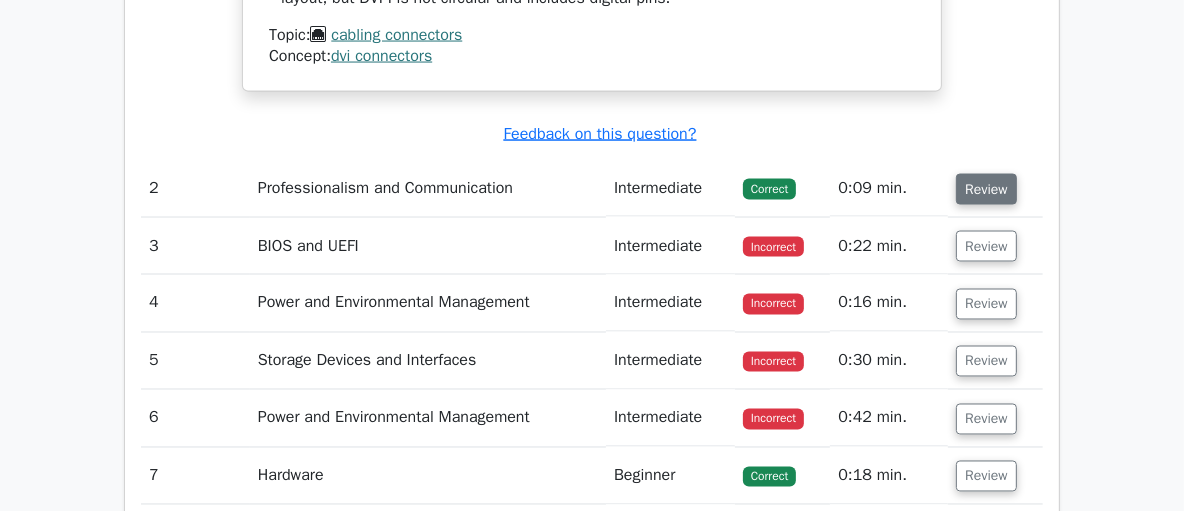 click on "Review" at bounding box center (986, 189) 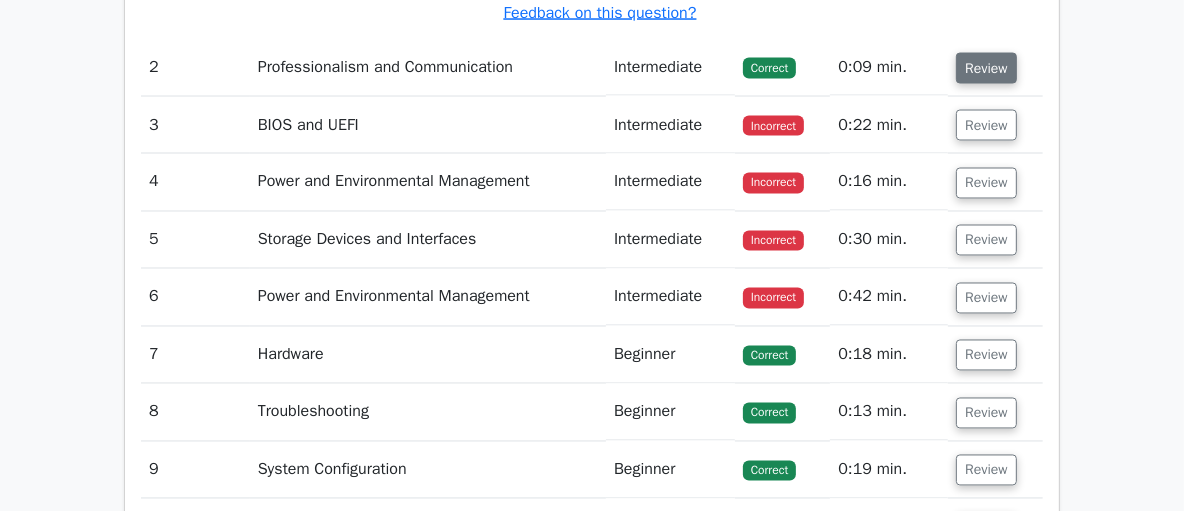 scroll, scrollTop: 2666, scrollLeft: 0, axis: vertical 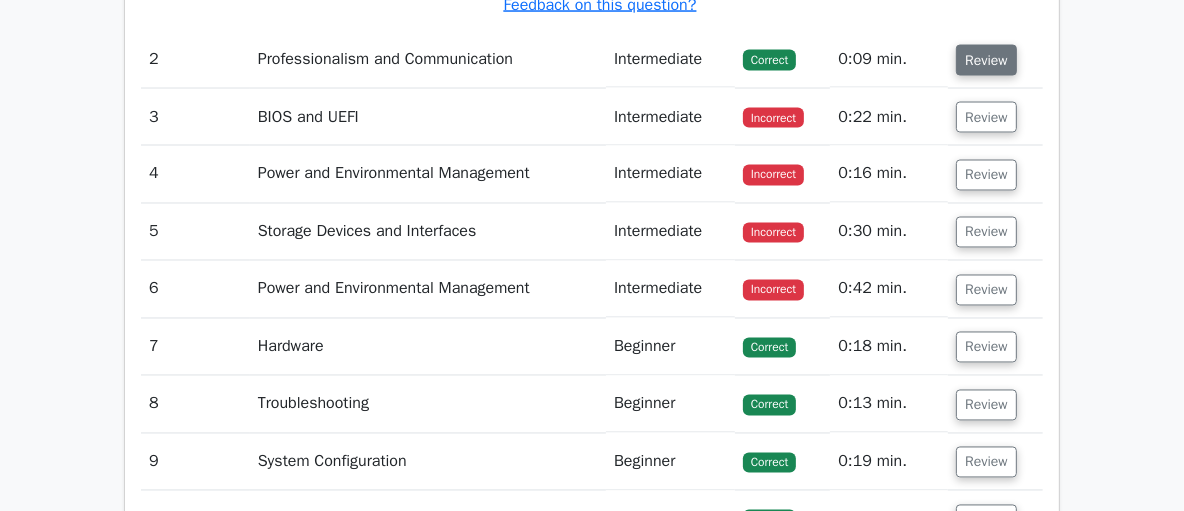 click on "Review" at bounding box center [986, 60] 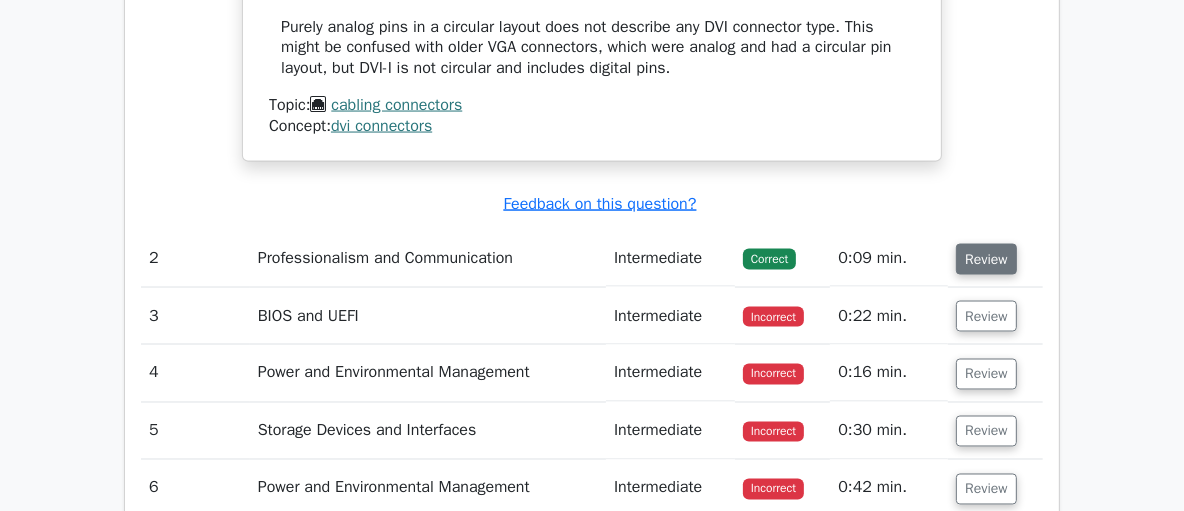scroll, scrollTop: 2477, scrollLeft: 0, axis: vertical 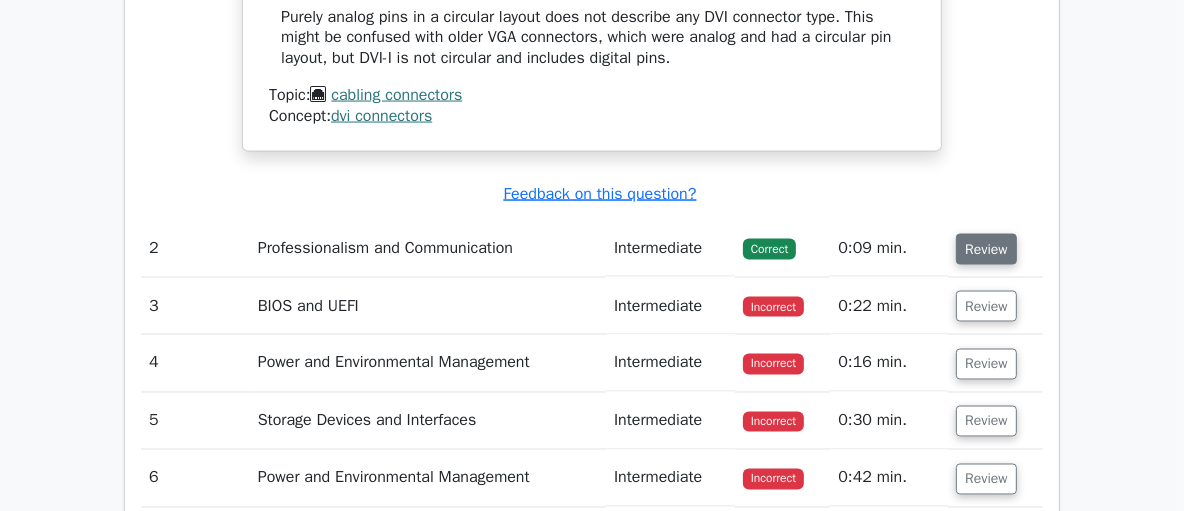 click on "Review" at bounding box center [986, 249] 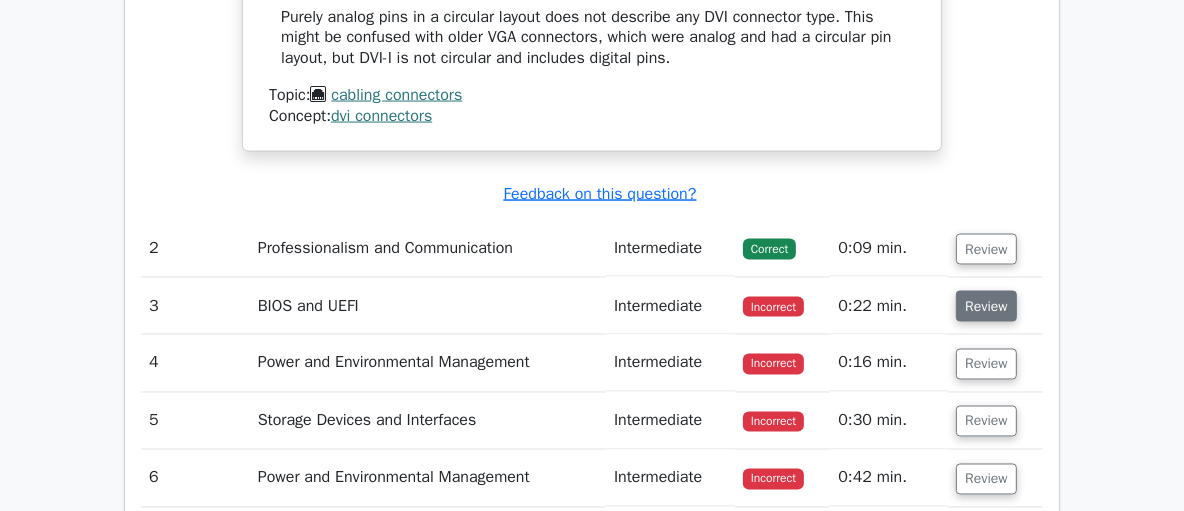click on "Review" at bounding box center (986, 306) 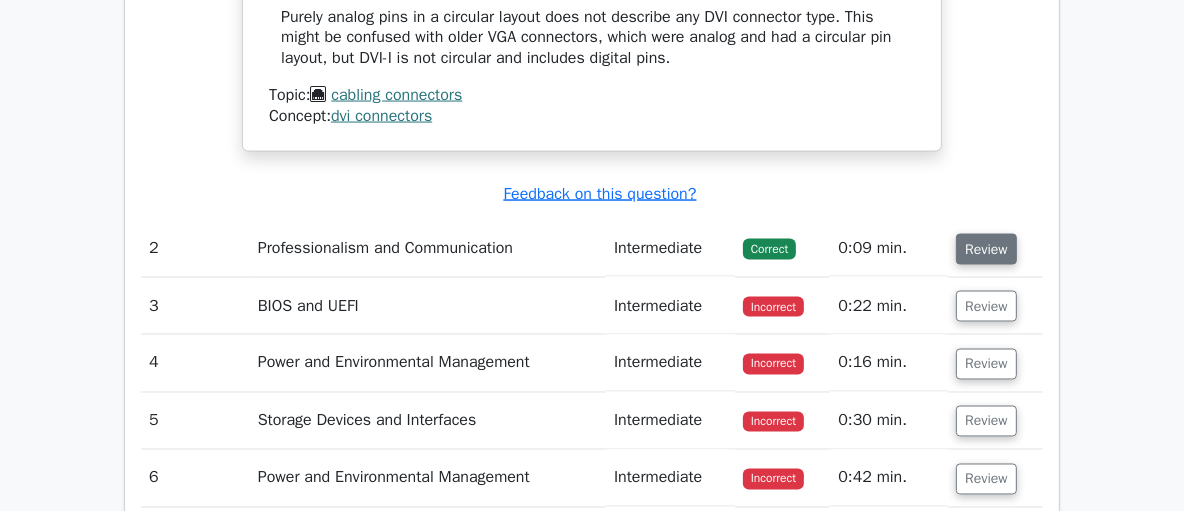 click on "Review" at bounding box center (986, 249) 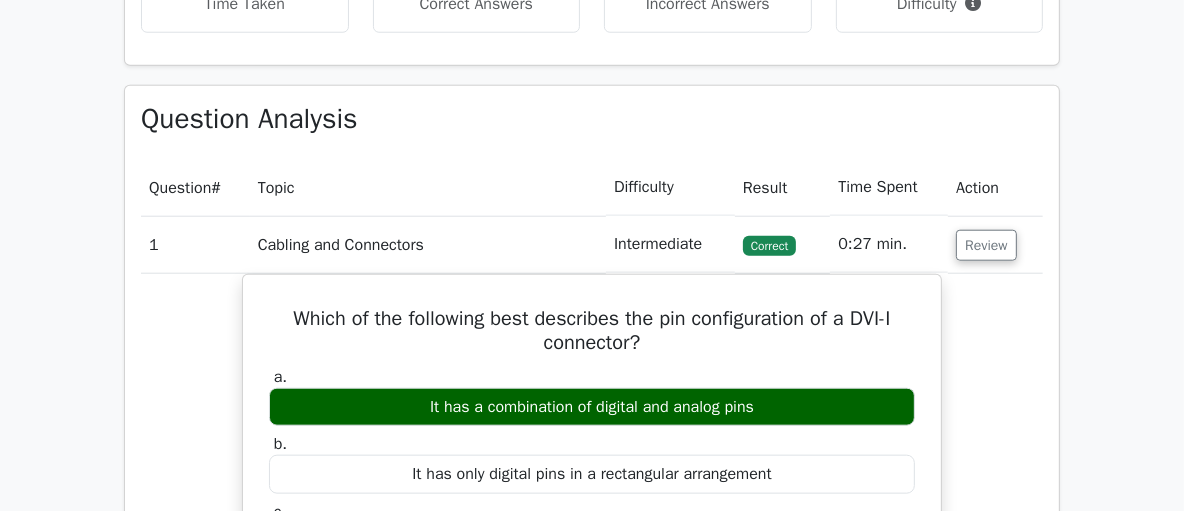 scroll, scrollTop: 1457, scrollLeft: 0, axis: vertical 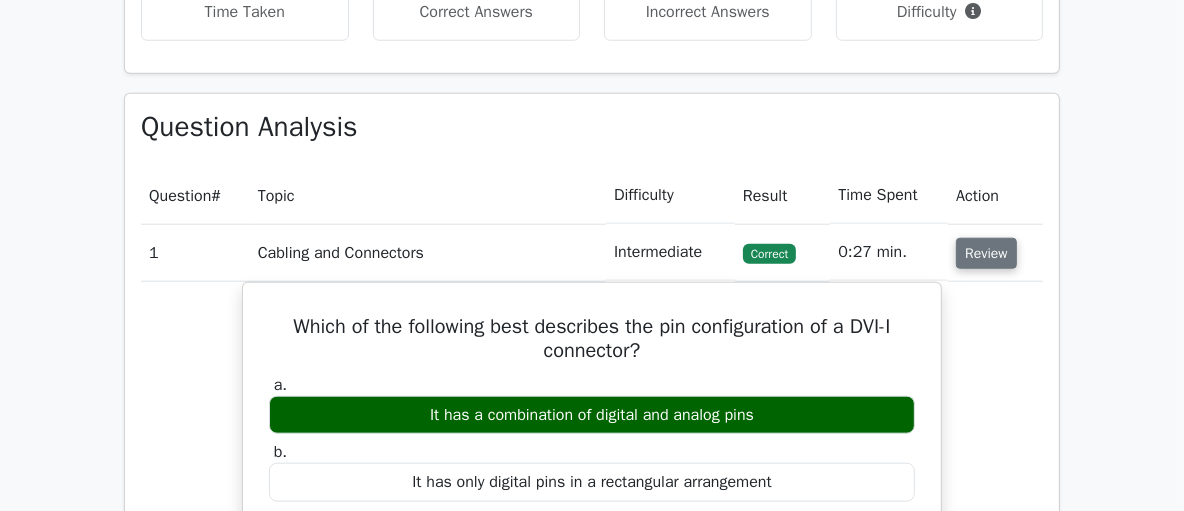 click on "Review" at bounding box center [986, 253] 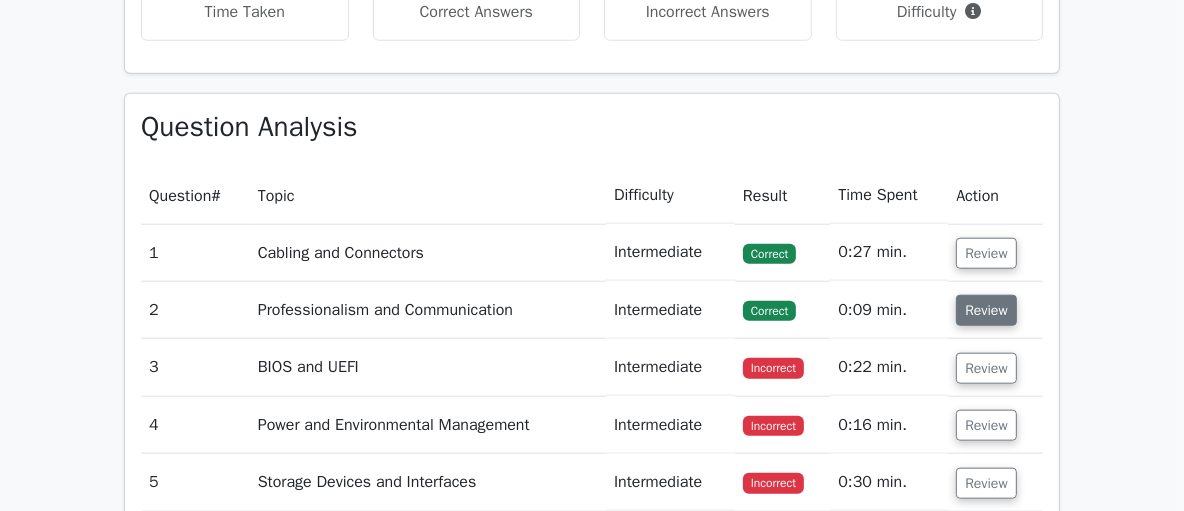 click on "Review" at bounding box center (986, 310) 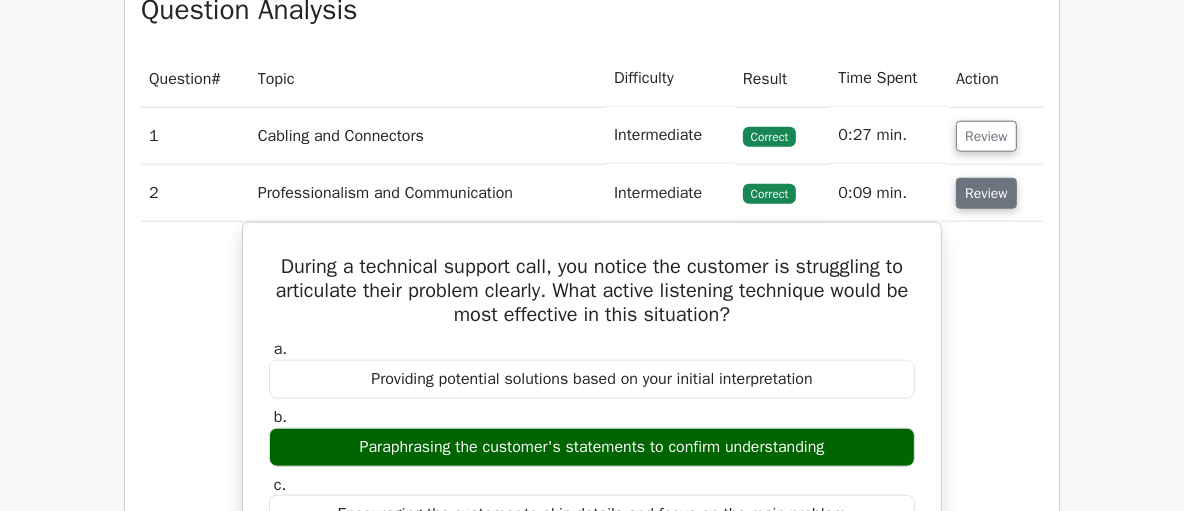 scroll, scrollTop: 1561, scrollLeft: 0, axis: vertical 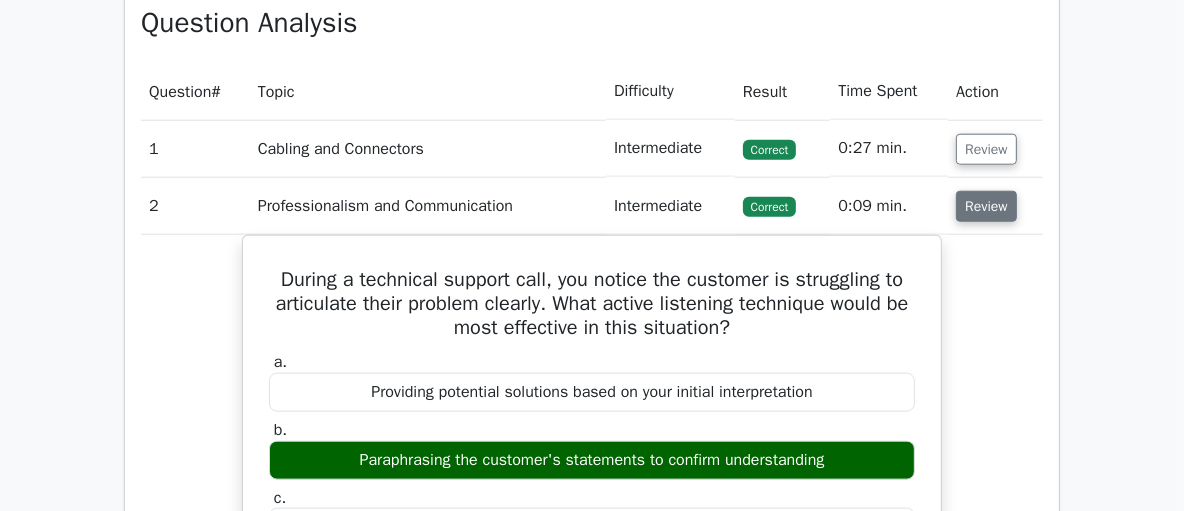 click on "Review" at bounding box center [986, 206] 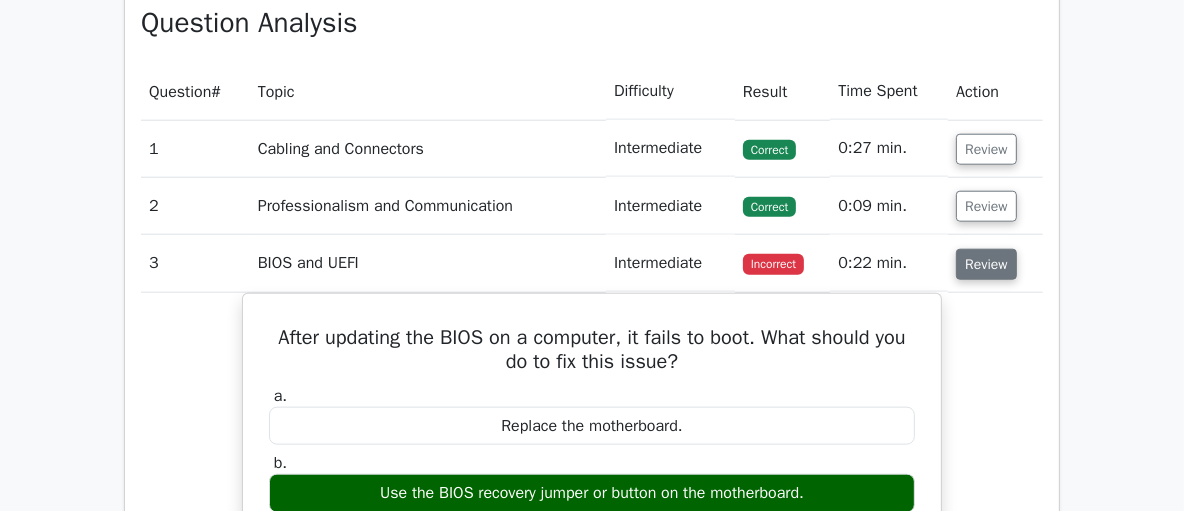 click on "Review" at bounding box center [986, 264] 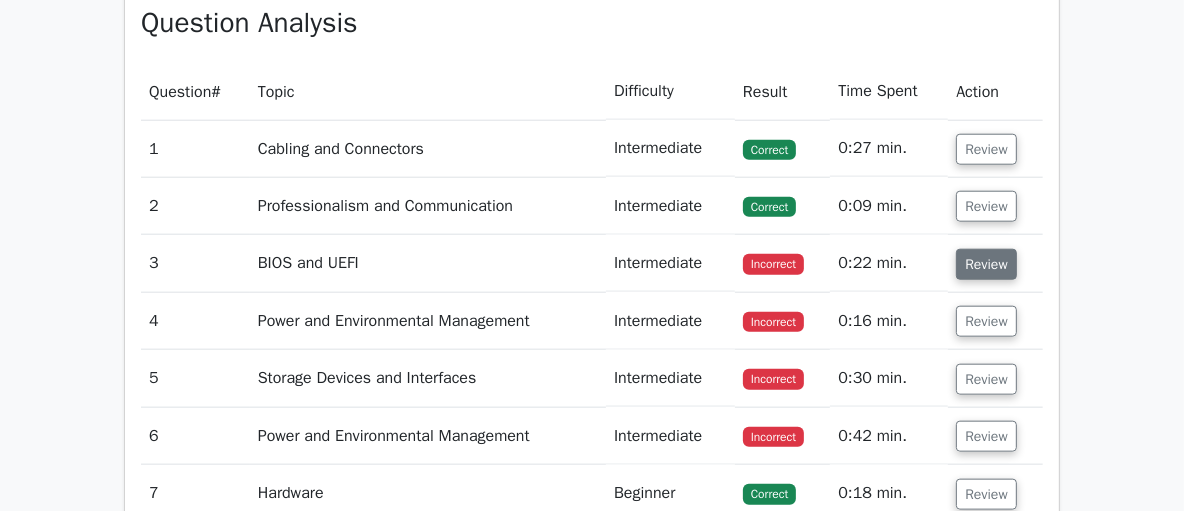 click on "Review" at bounding box center [986, 264] 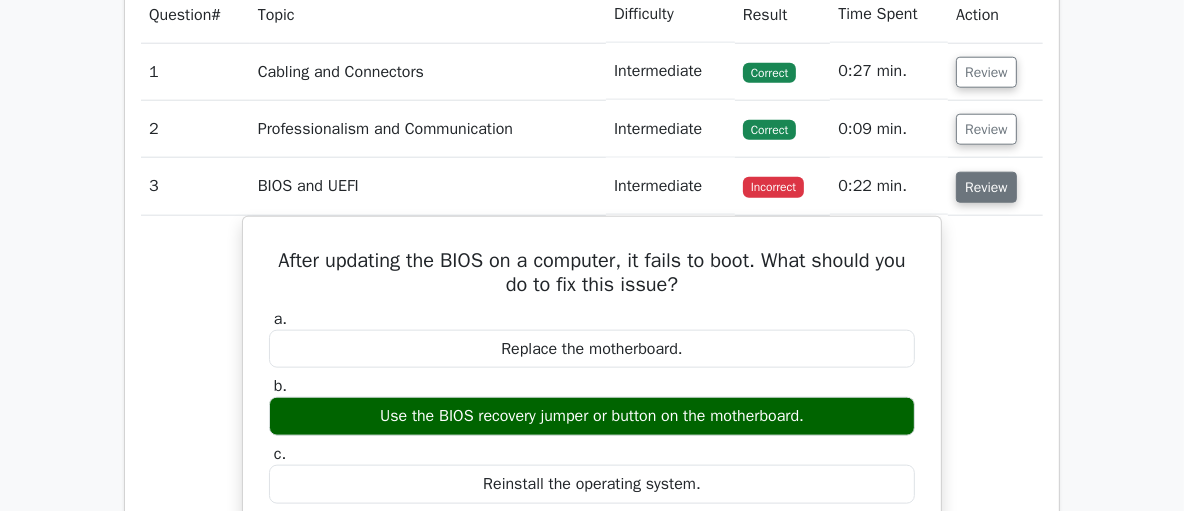scroll, scrollTop: 1636, scrollLeft: 0, axis: vertical 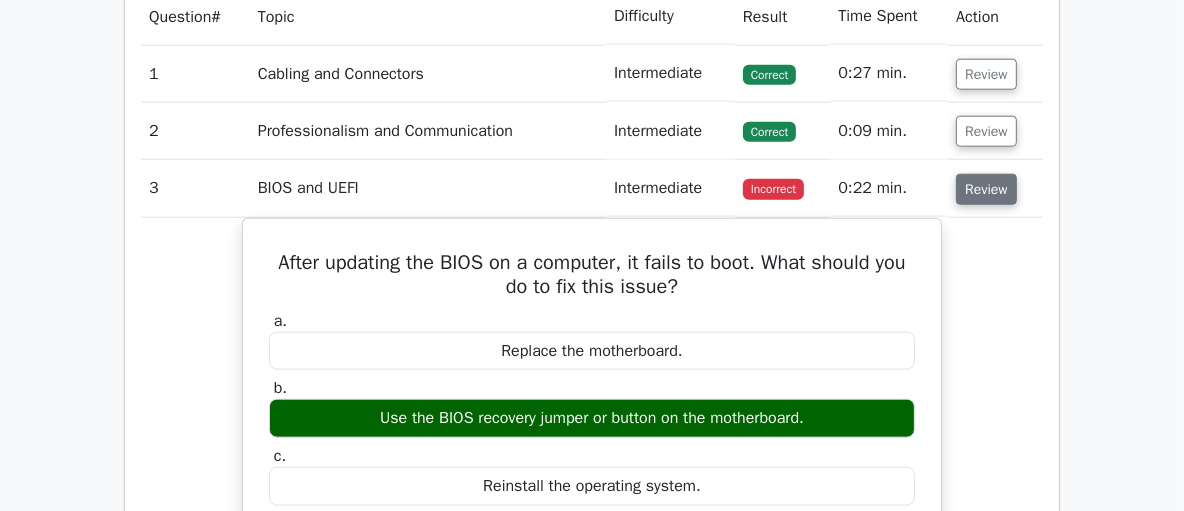 click on "Review" at bounding box center (986, 189) 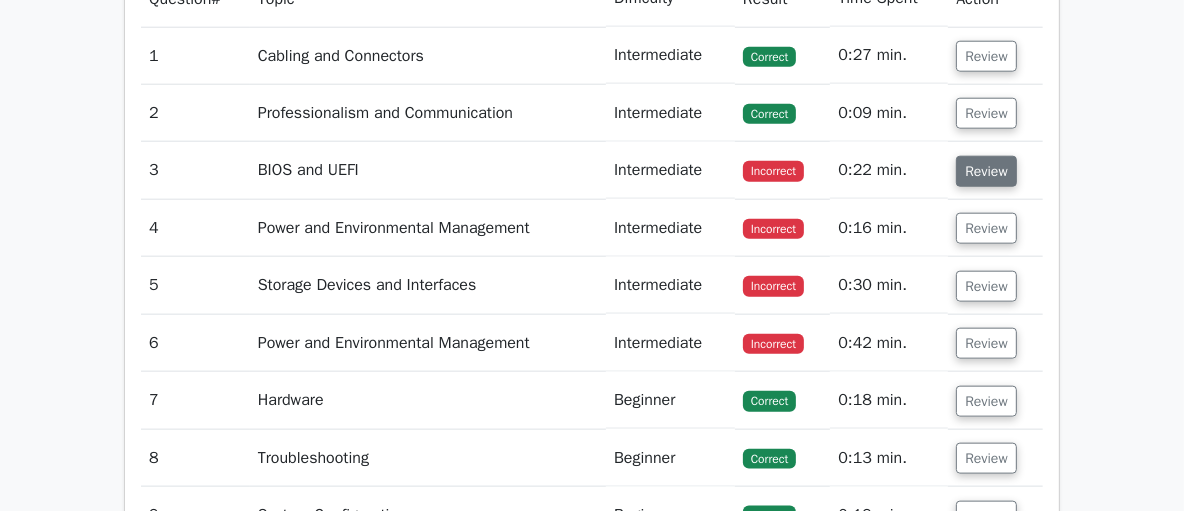 scroll, scrollTop: 1640, scrollLeft: 0, axis: vertical 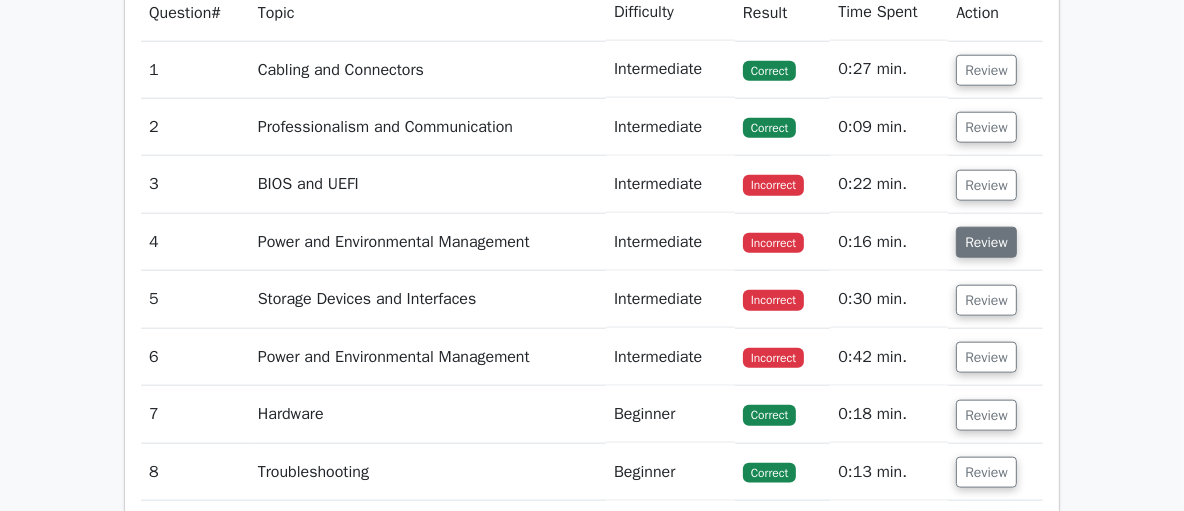 click on "Review" at bounding box center [986, 242] 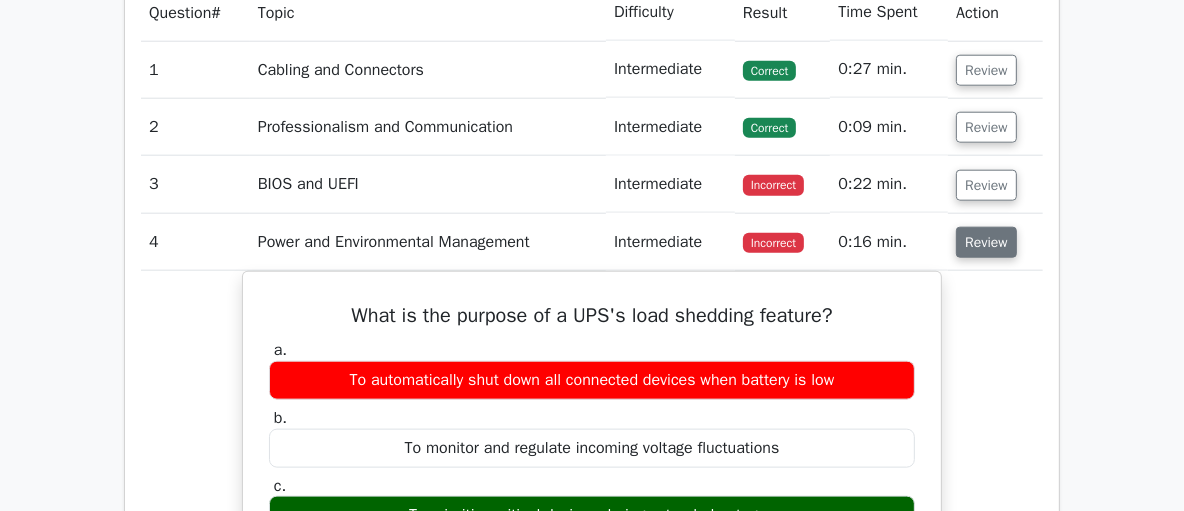 click on "Review" at bounding box center [986, 242] 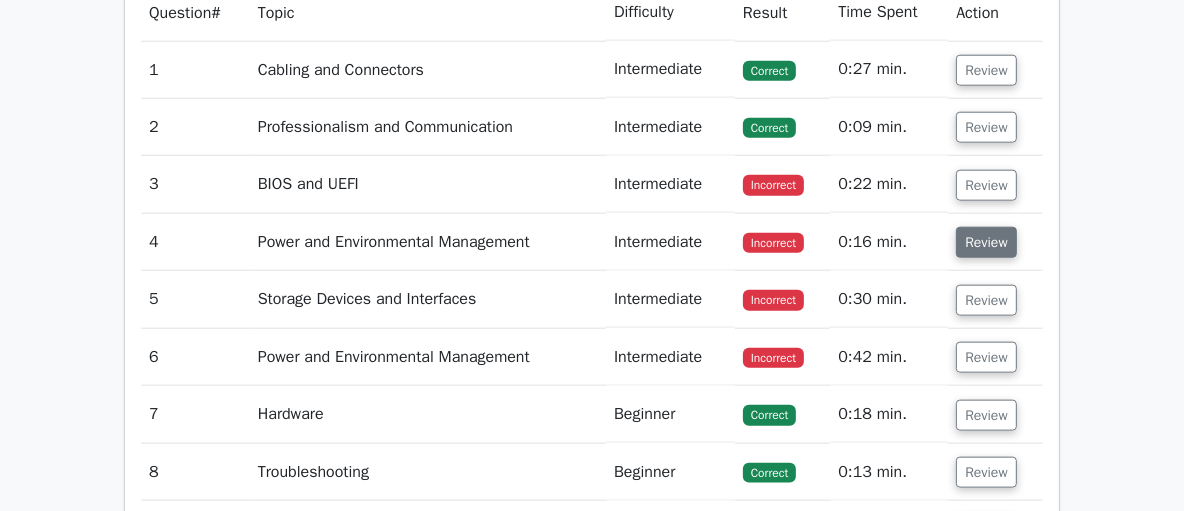 click on "Review" at bounding box center (986, 242) 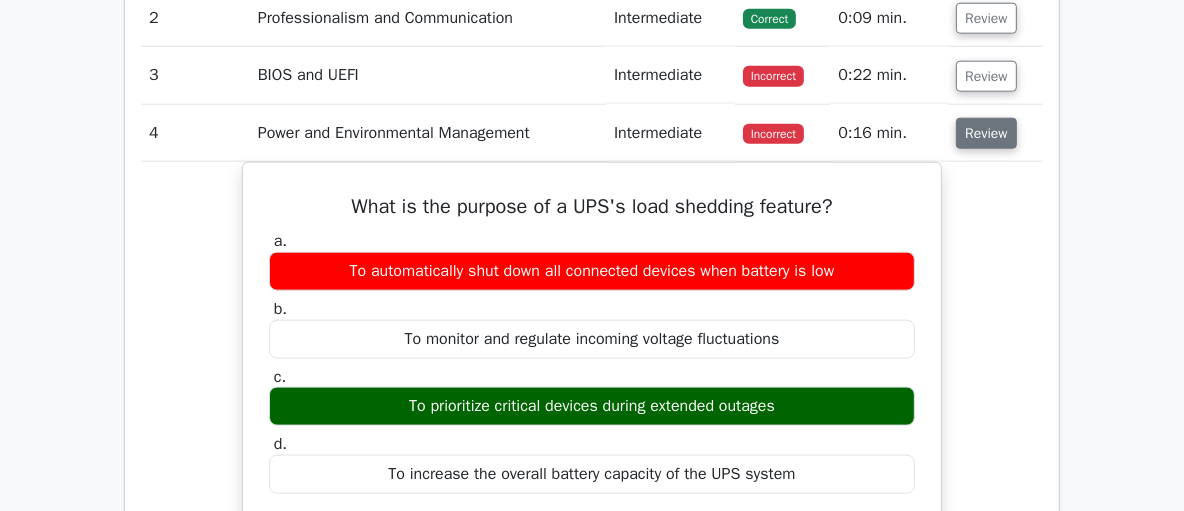 scroll, scrollTop: 1748, scrollLeft: 0, axis: vertical 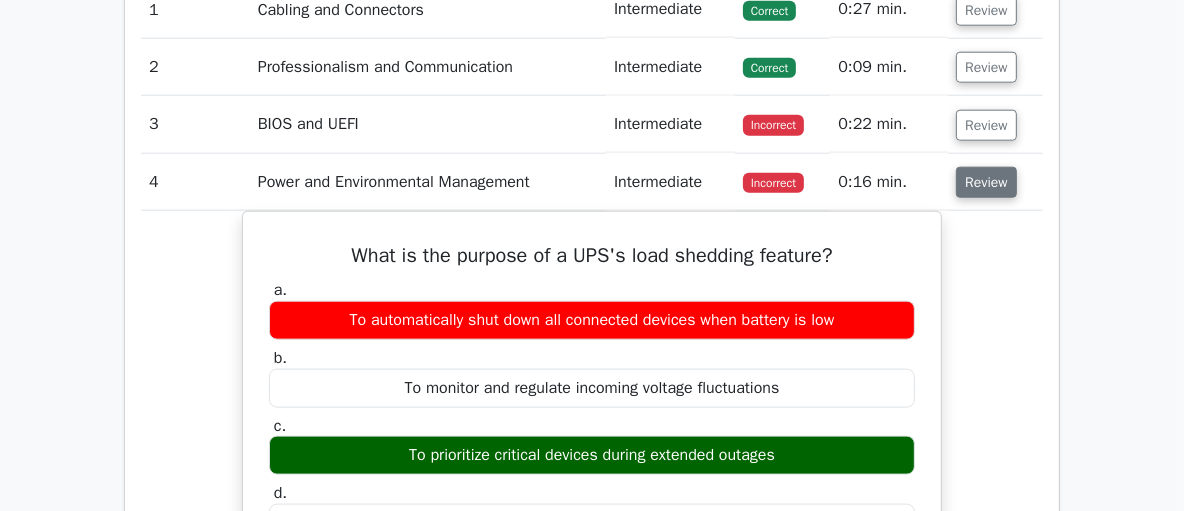 click on "Review" at bounding box center [986, 182] 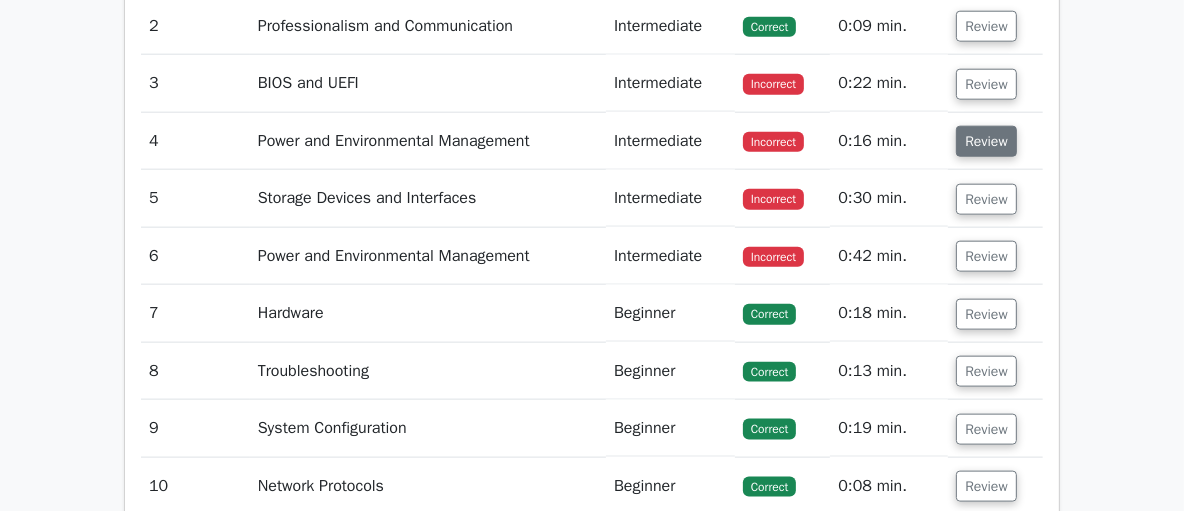 scroll, scrollTop: 1704, scrollLeft: 0, axis: vertical 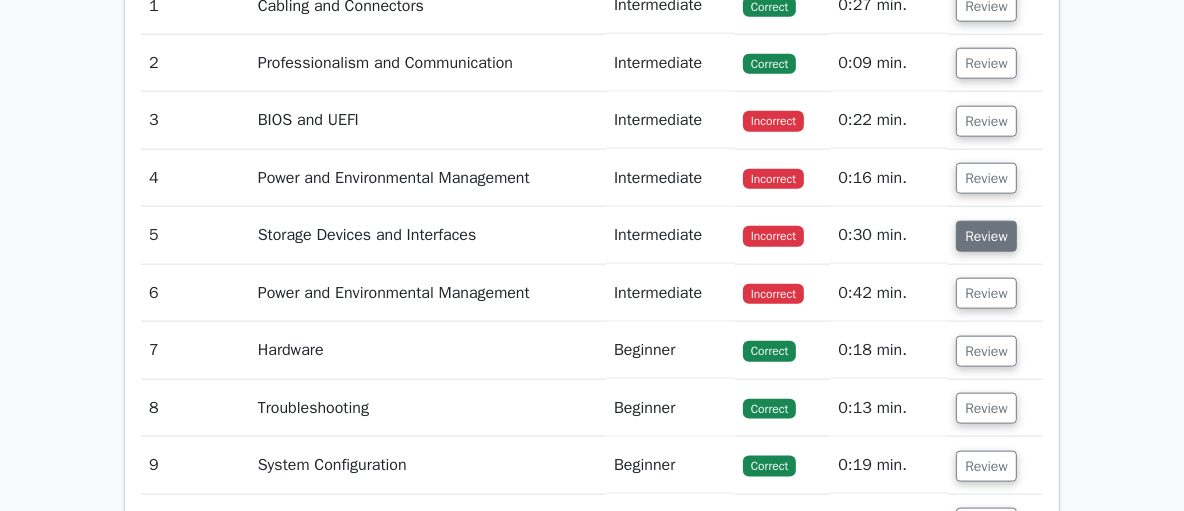 click on "Review" at bounding box center (986, 236) 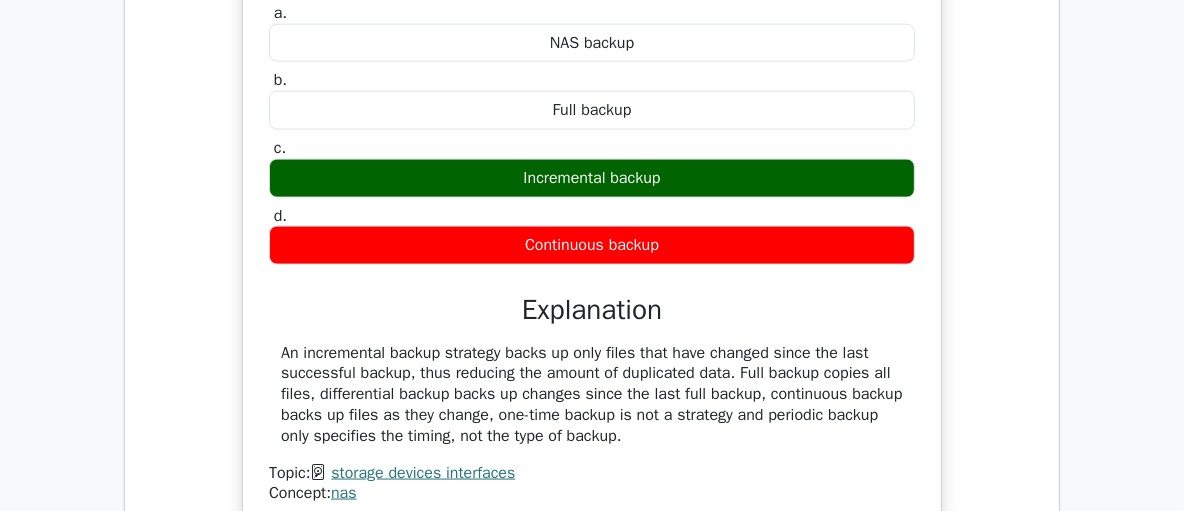 scroll, scrollTop: 2064, scrollLeft: 0, axis: vertical 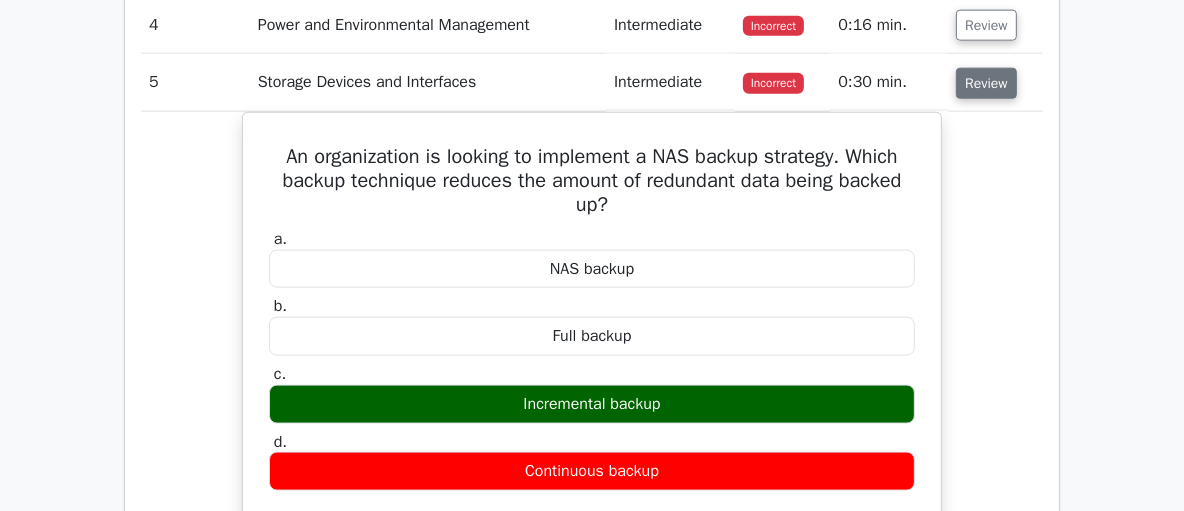 click on "Review" at bounding box center [986, 83] 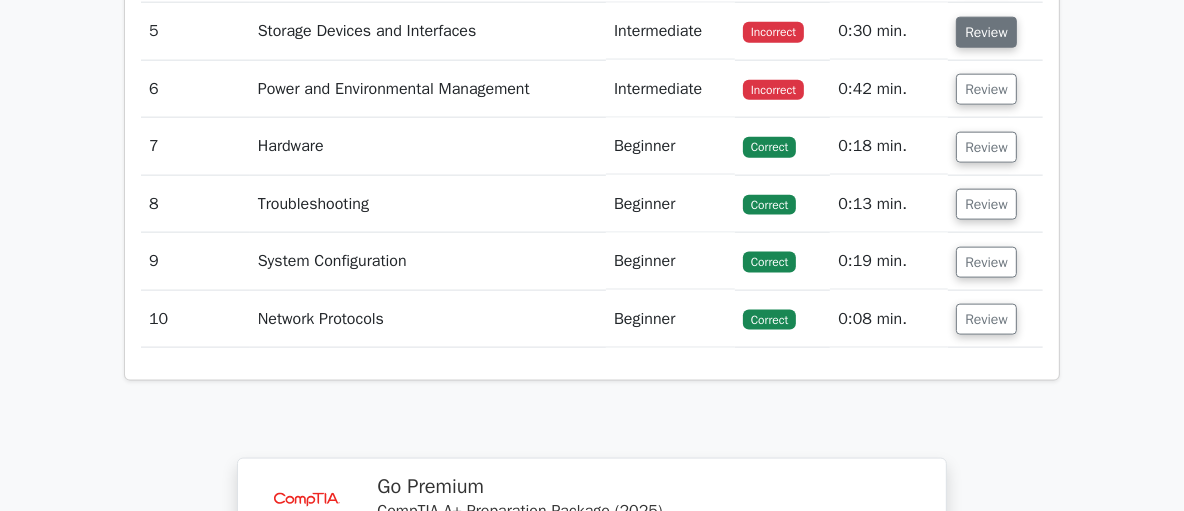 scroll, scrollTop: 1834, scrollLeft: 0, axis: vertical 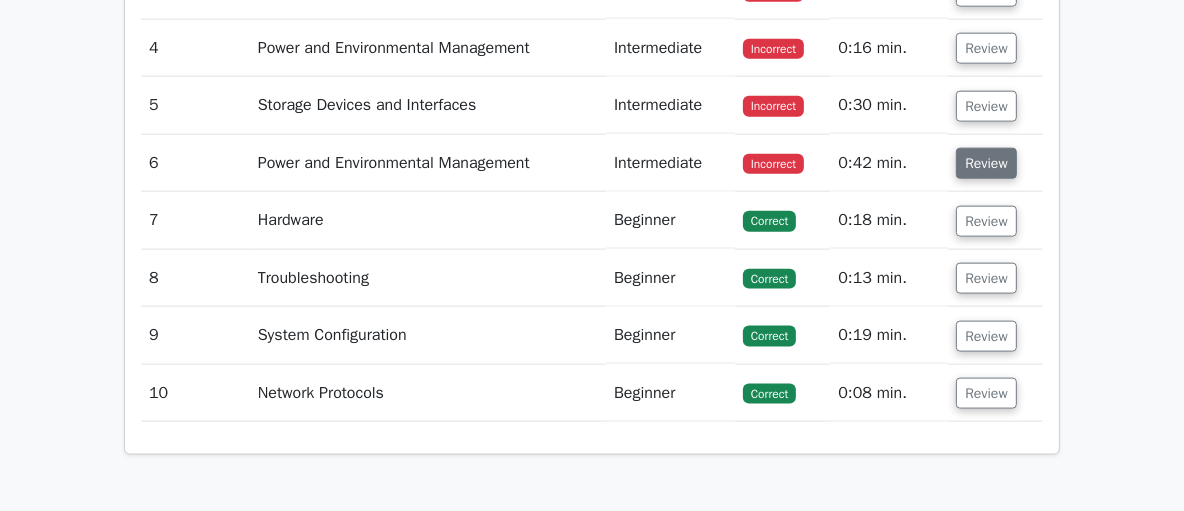 click on "Review" at bounding box center (986, 163) 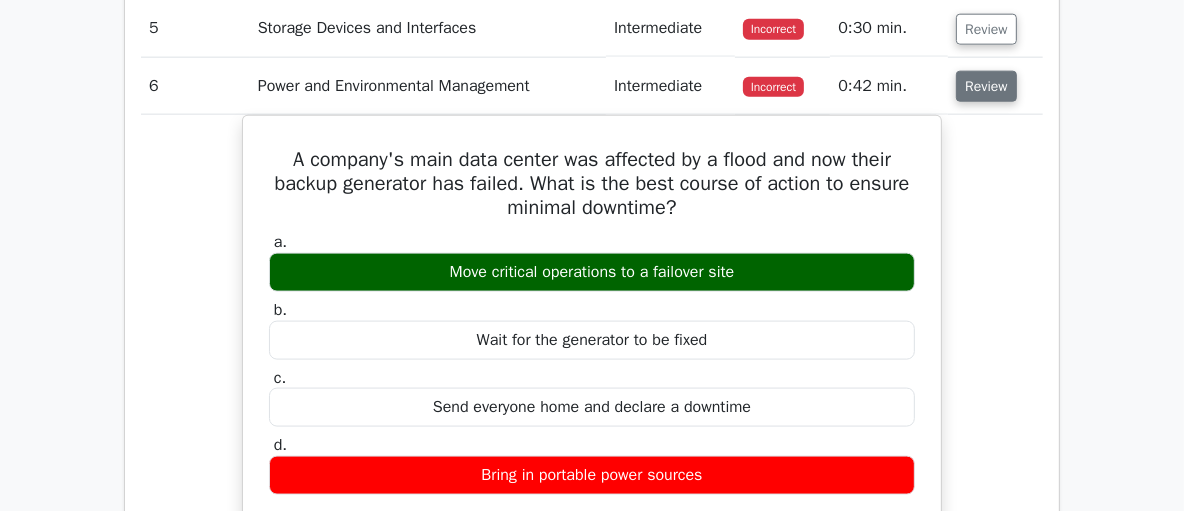 scroll, scrollTop: 1912, scrollLeft: 0, axis: vertical 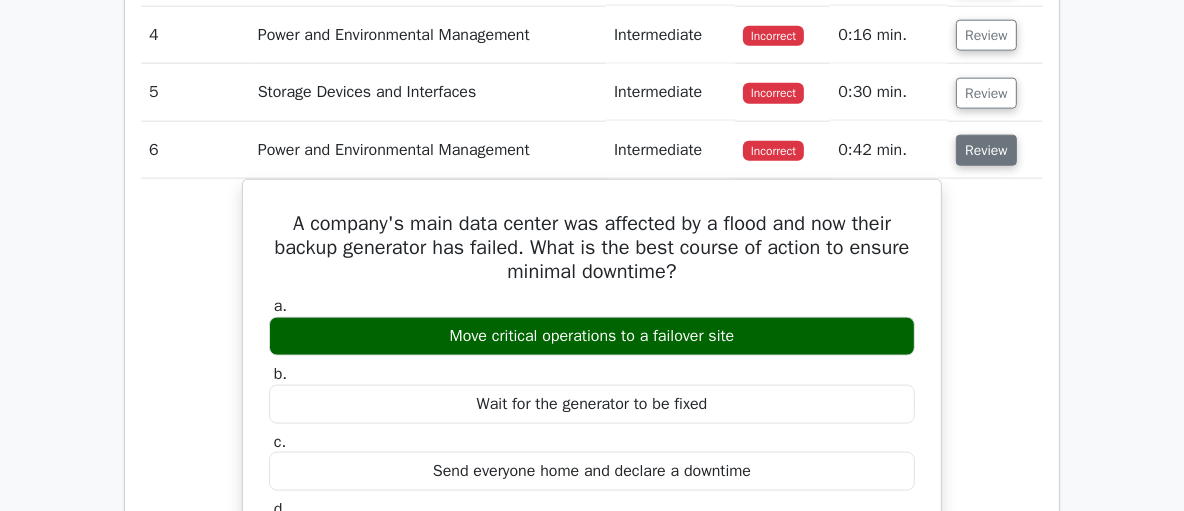 click on "Review" at bounding box center [986, 150] 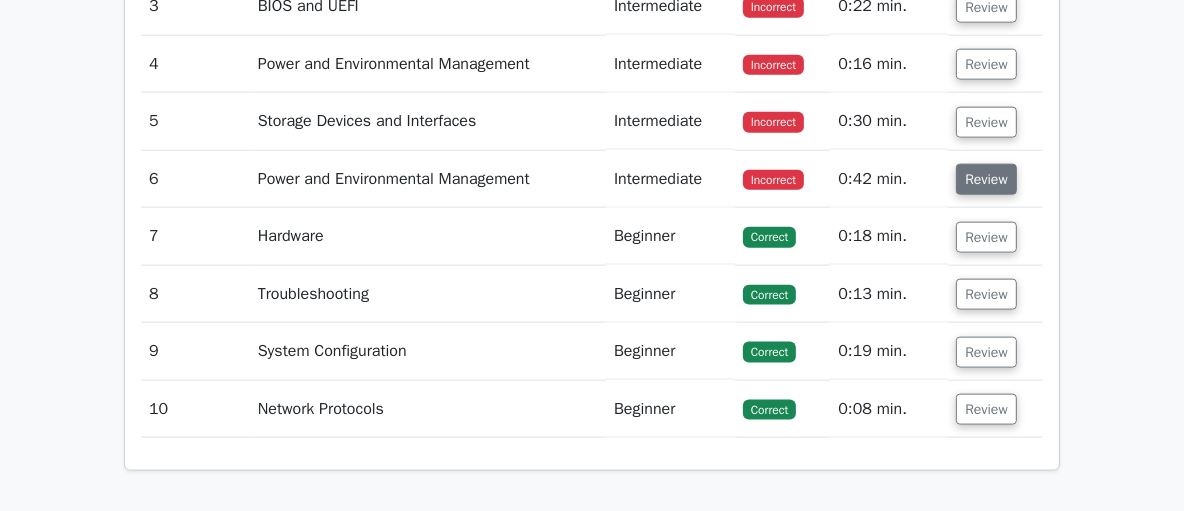 scroll, scrollTop: 1814, scrollLeft: 0, axis: vertical 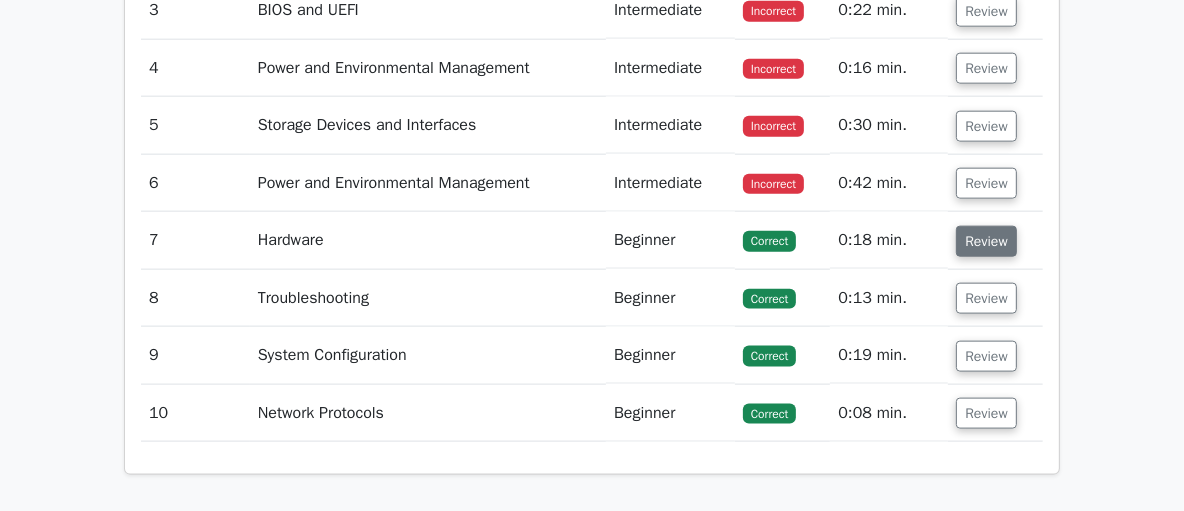 click on "Review" at bounding box center [986, 241] 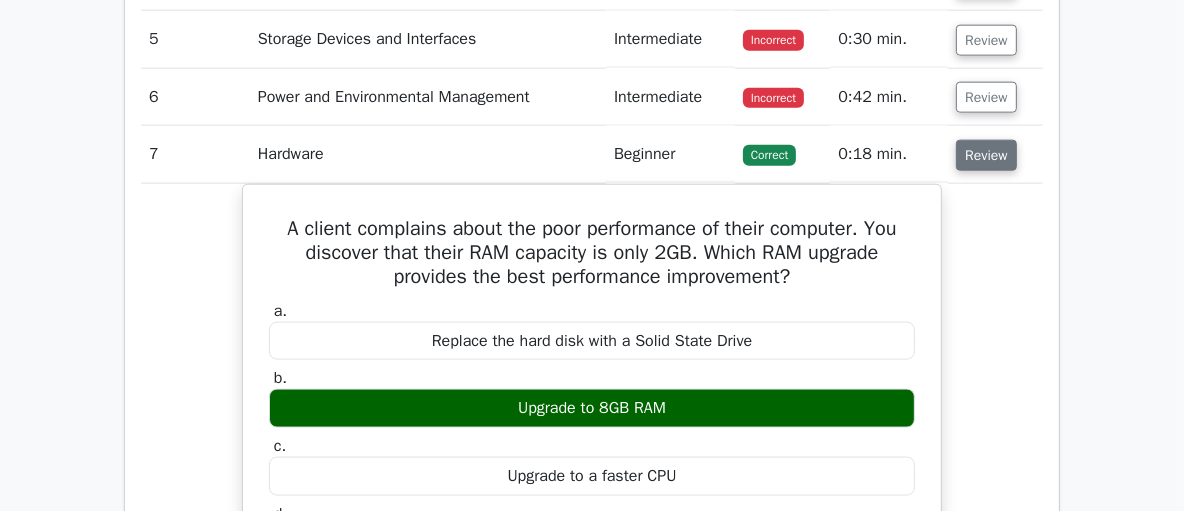 scroll, scrollTop: 1858, scrollLeft: 0, axis: vertical 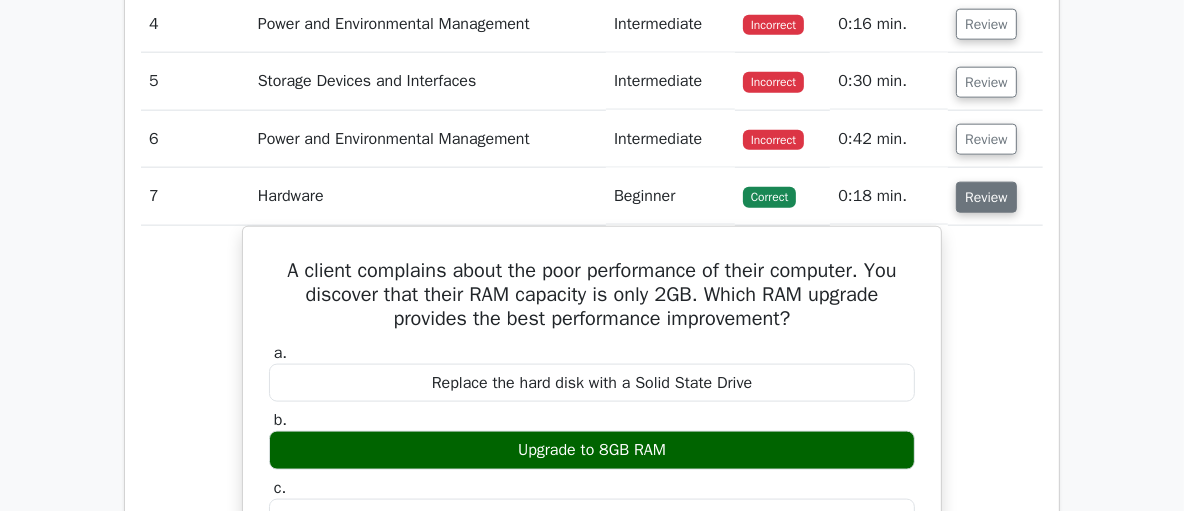 click on "Review" at bounding box center [986, 197] 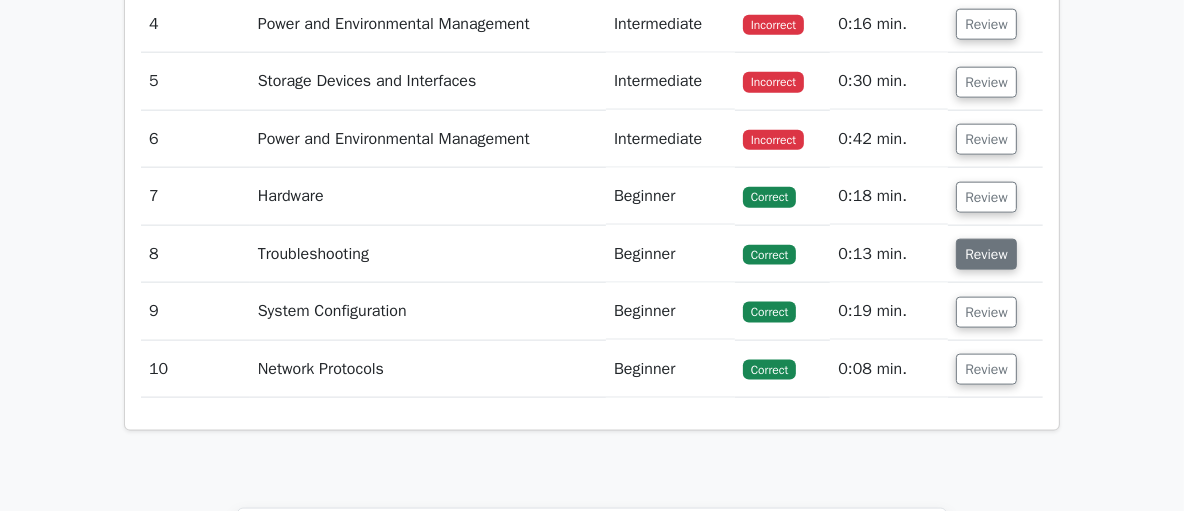click on "Review" at bounding box center [986, 254] 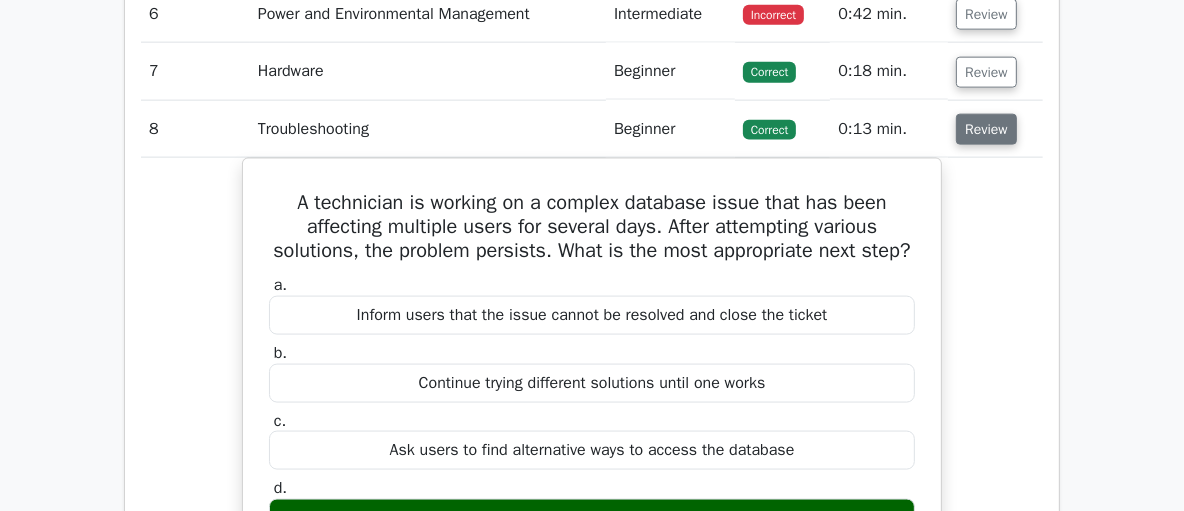 scroll, scrollTop: 1959, scrollLeft: 0, axis: vertical 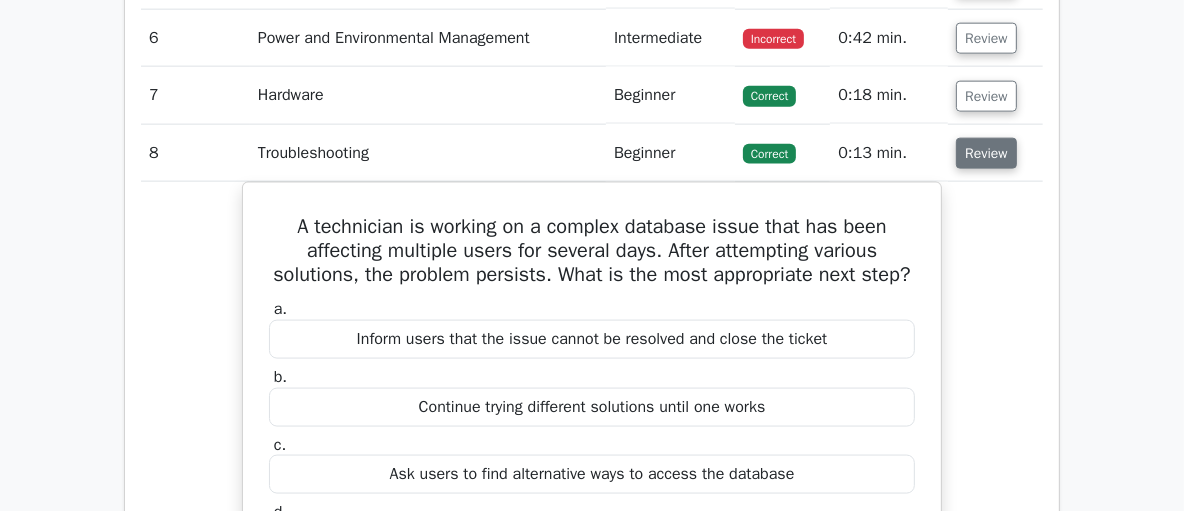 click on "Review" at bounding box center [986, 153] 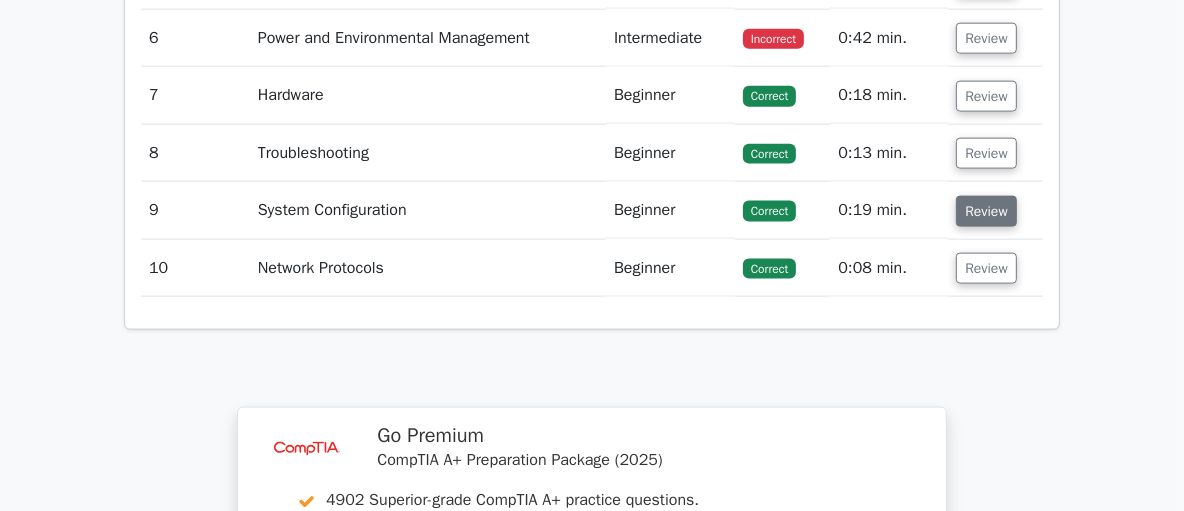 click on "Review" at bounding box center [986, 211] 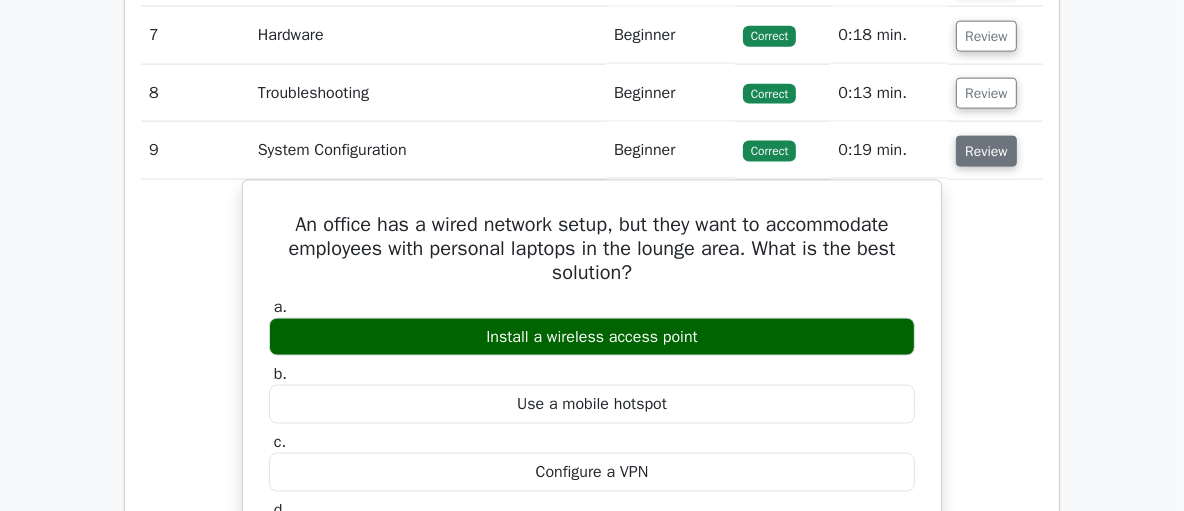 scroll, scrollTop: 2011, scrollLeft: 0, axis: vertical 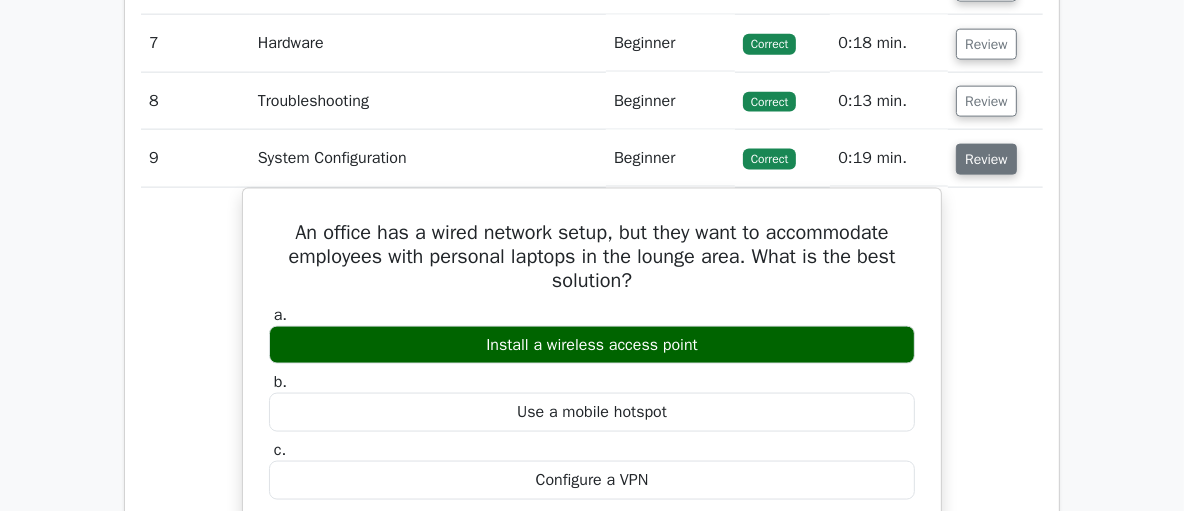 click on "Review" at bounding box center [986, 159] 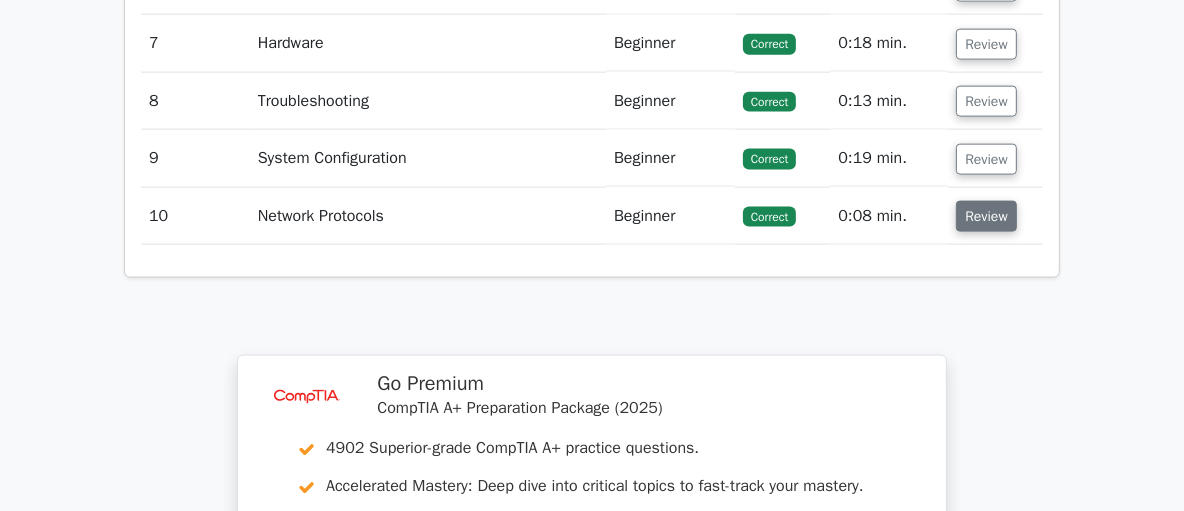 click on "Review" at bounding box center (986, 216) 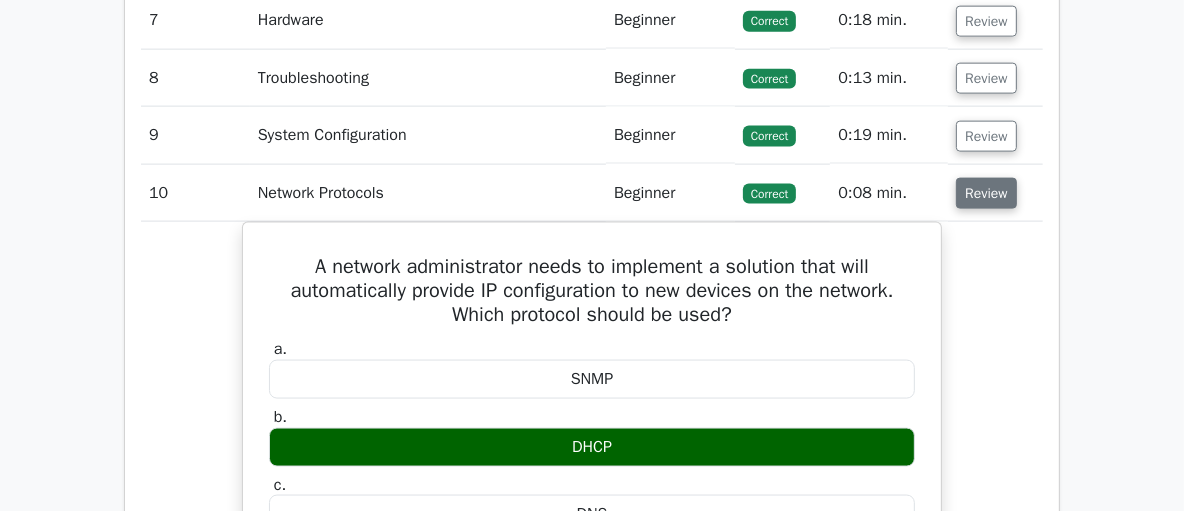 click on "Review" at bounding box center [986, 193] 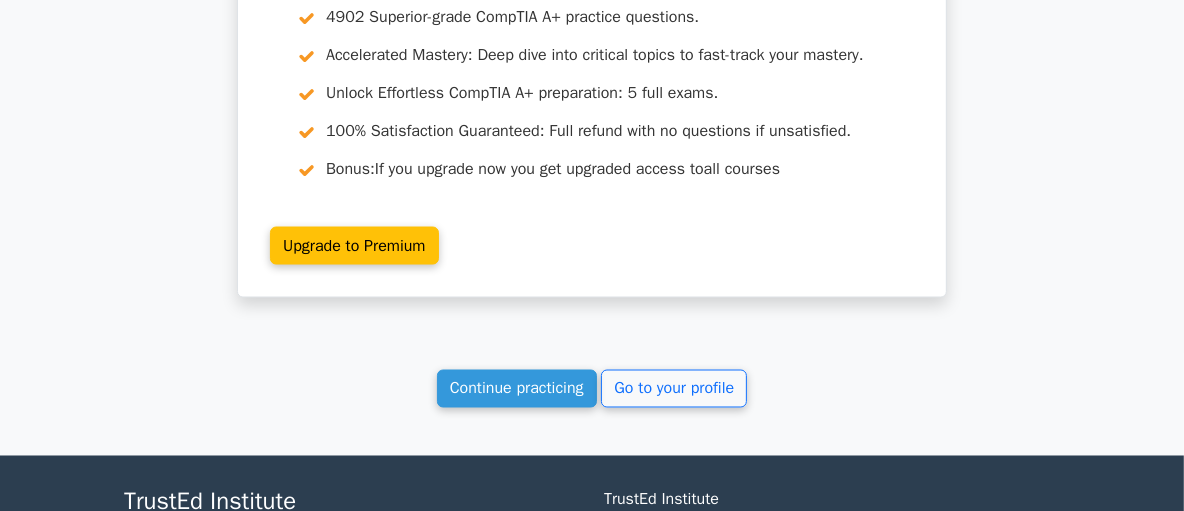 scroll, scrollTop: 2447, scrollLeft: 0, axis: vertical 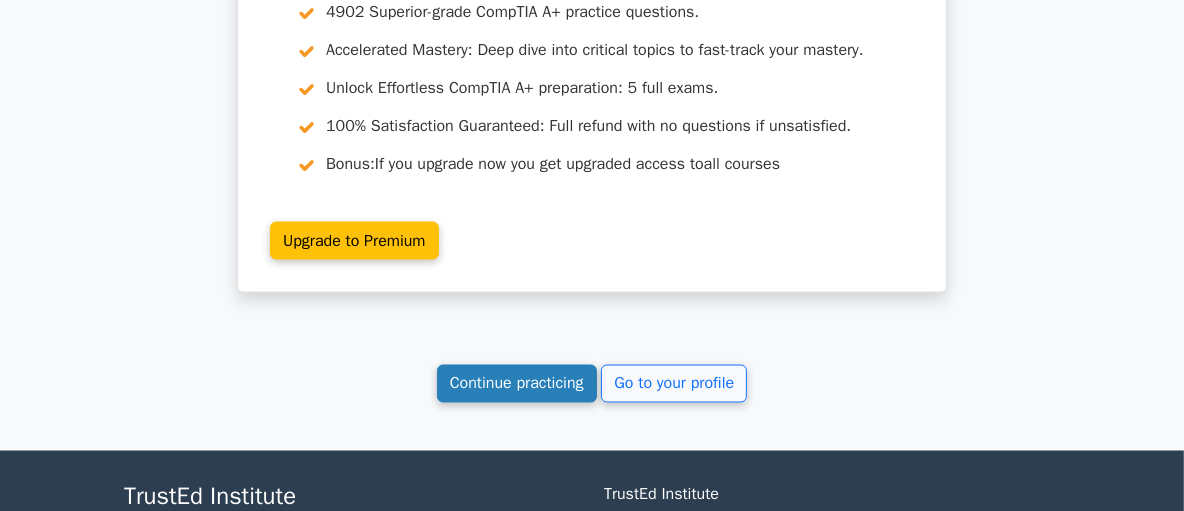 click on "Continue practicing" at bounding box center [517, 384] 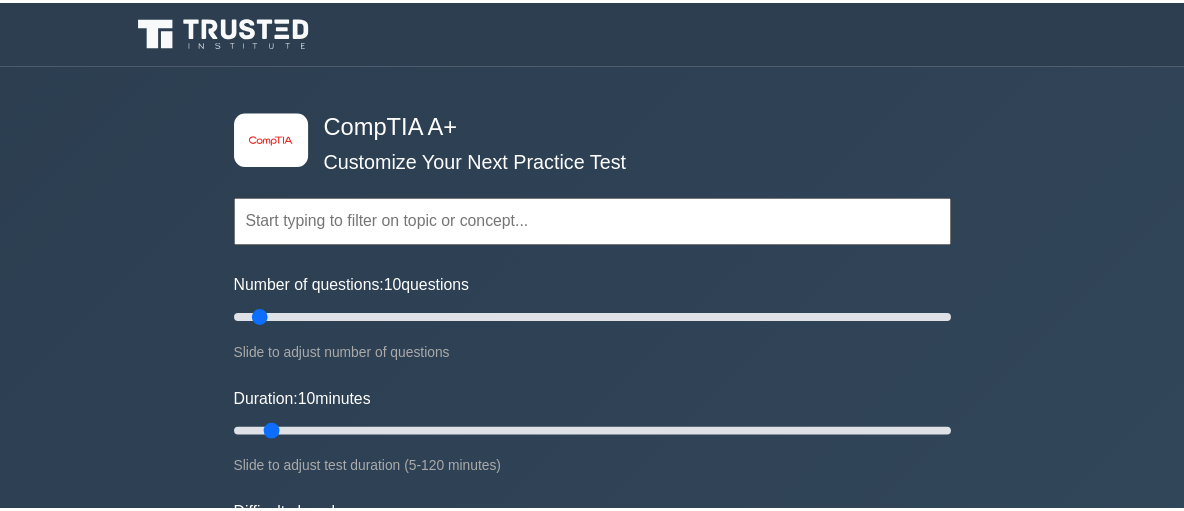 scroll, scrollTop: 0, scrollLeft: 0, axis: both 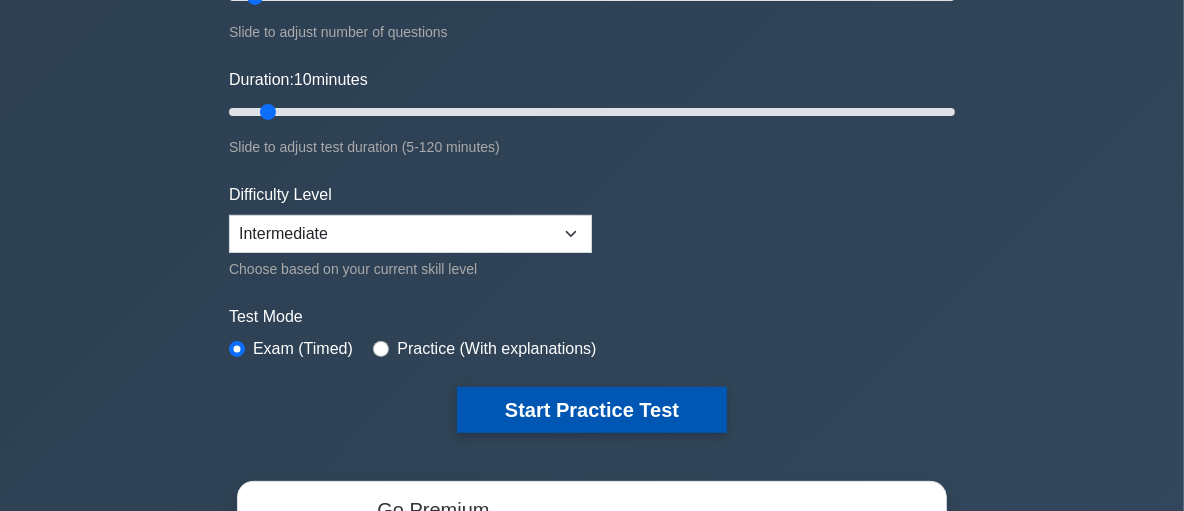 click on "Start Practice Test" at bounding box center [592, 410] 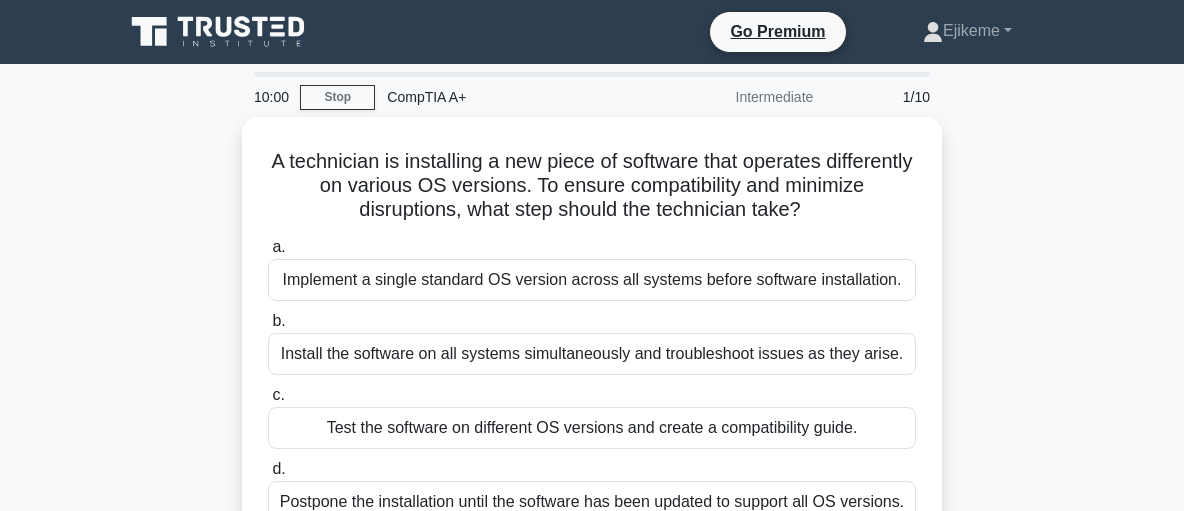 scroll, scrollTop: 0, scrollLeft: 0, axis: both 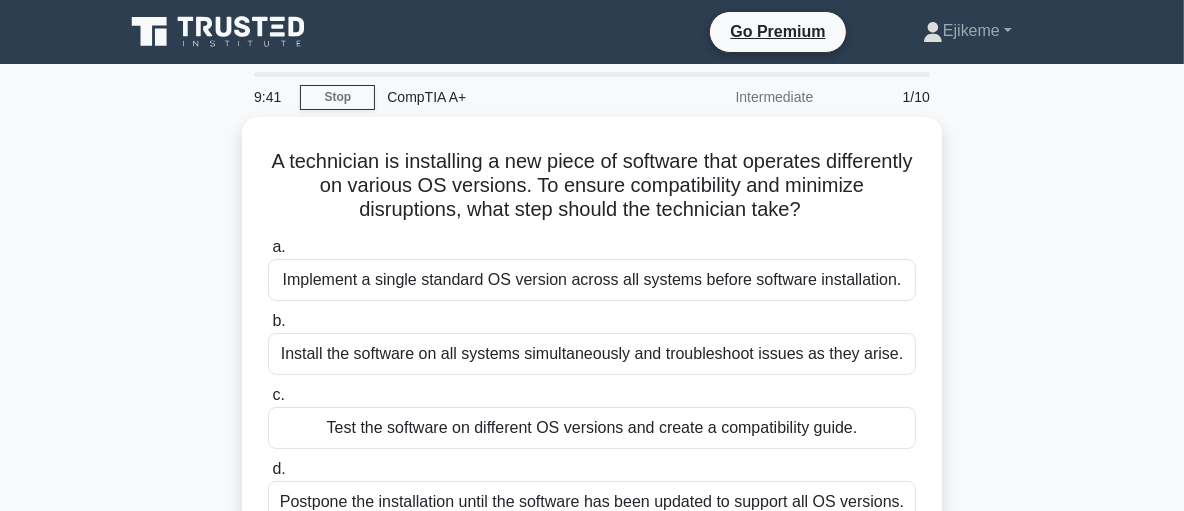 click on "A technician is installing a new piece of software that operates differently on various OS versions. To ensure compatibility and minimize disruptions, what step should the technician take?
.spinner_0XTQ{transform-origin:center;animation:spinner_y6GP .75s linear infinite}@keyframes spinner_y6GP{100%{transform:rotate(360deg)}}
a.
b.
c. d." at bounding box center [592, 346] 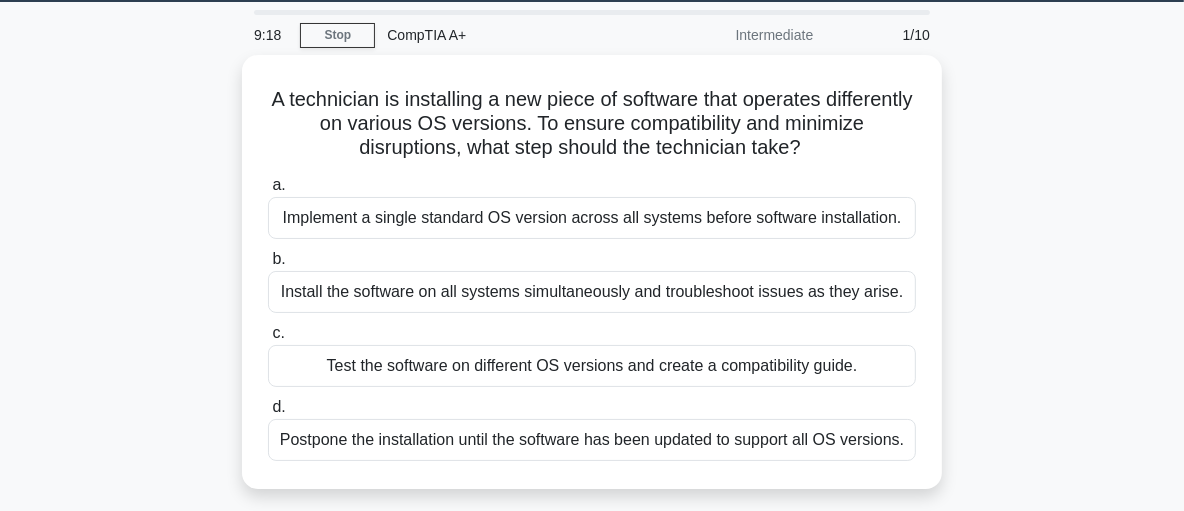 scroll, scrollTop: 56, scrollLeft: 0, axis: vertical 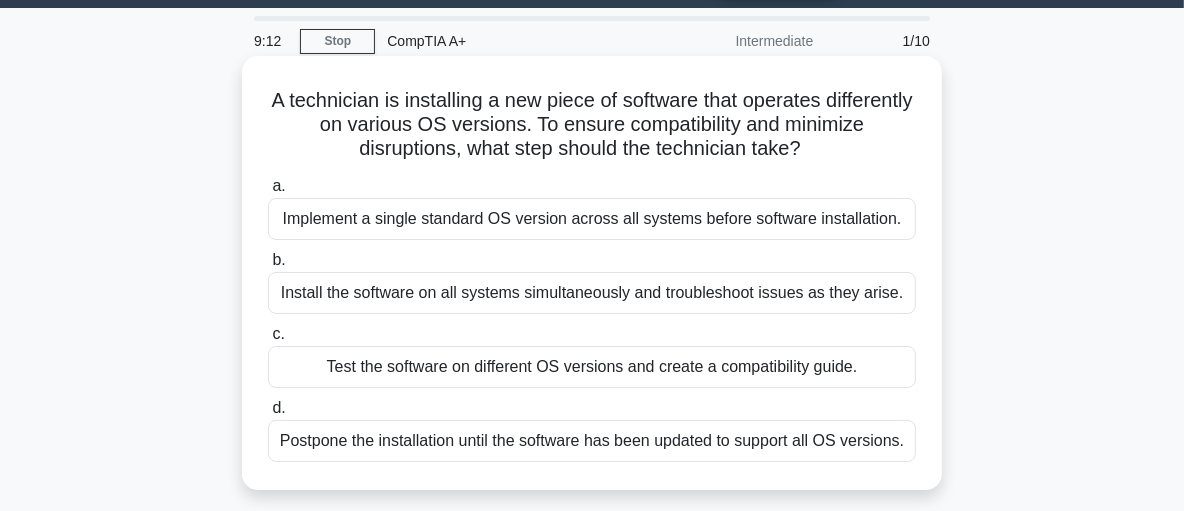 click on "Test the software on different OS versions and create a compatibility guide." at bounding box center (592, 367) 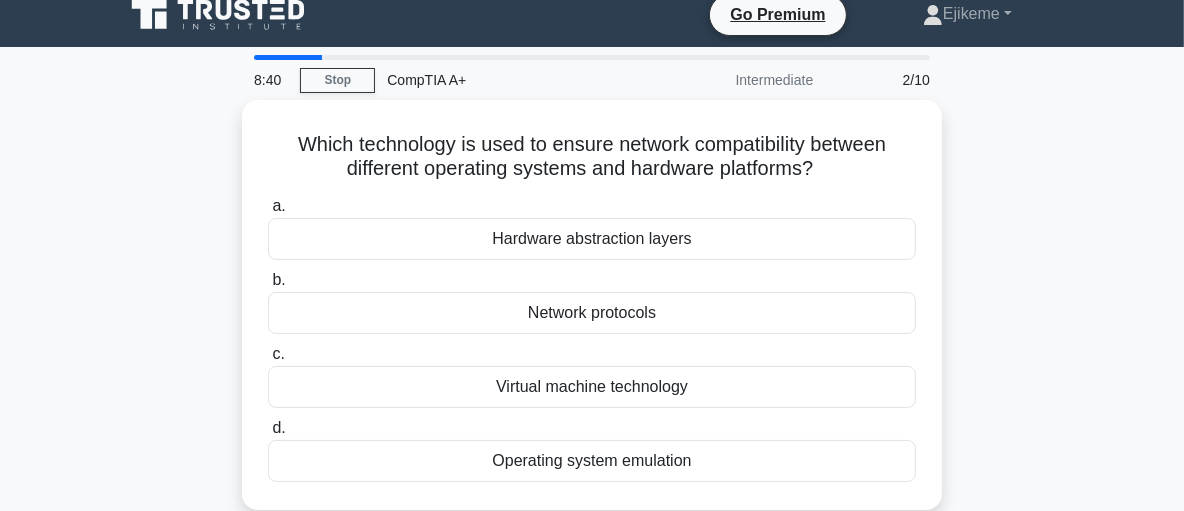 scroll, scrollTop: 0, scrollLeft: 0, axis: both 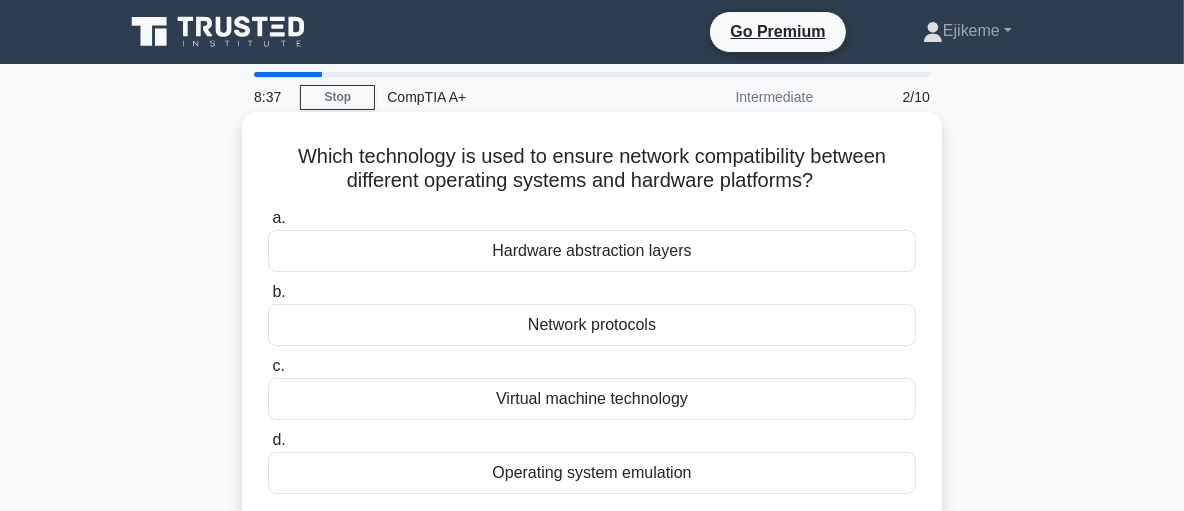 click on "Hardware abstraction layers" at bounding box center [592, 251] 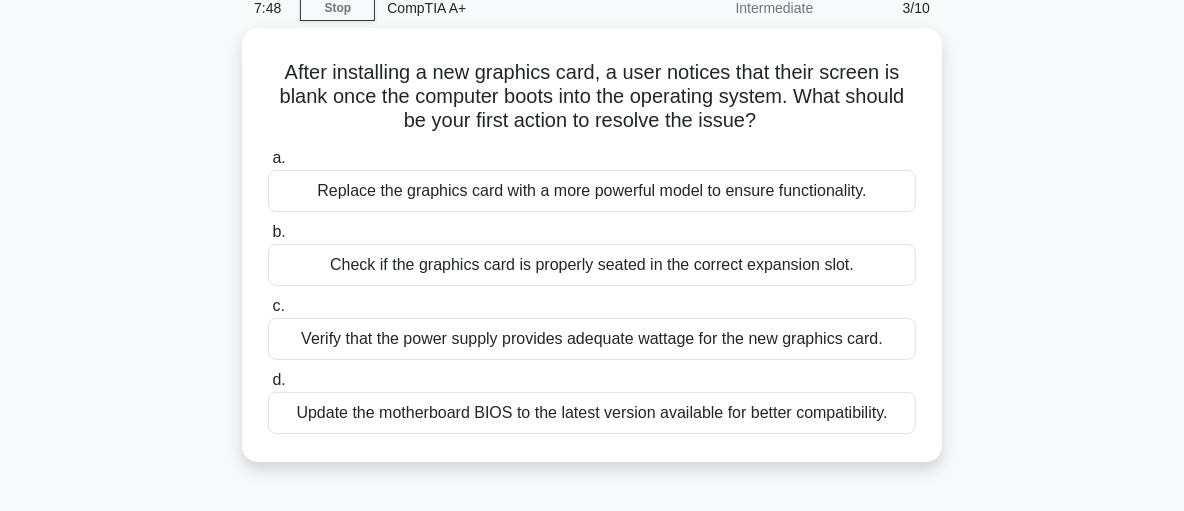 scroll, scrollTop: 90, scrollLeft: 0, axis: vertical 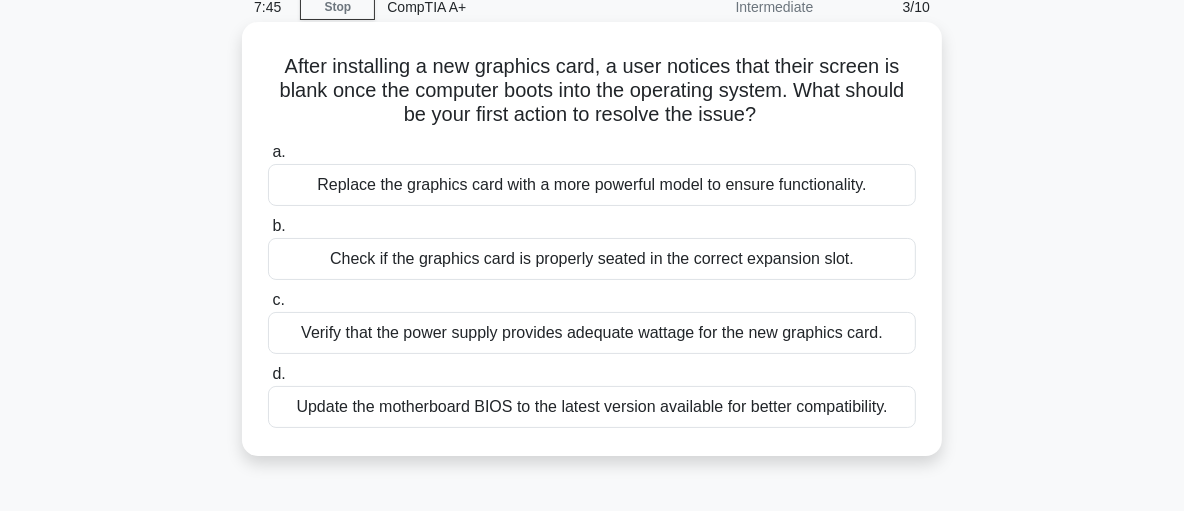 click on "Verify that the power supply provides adequate wattage for the new graphics card." at bounding box center (592, 333) 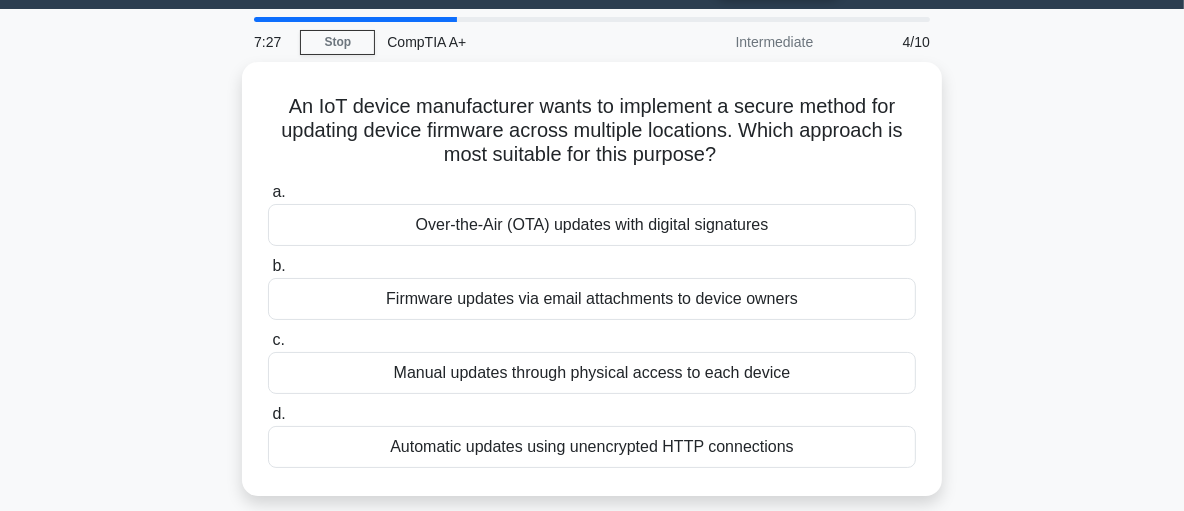 scroll, scrollTop: 57, scrollLeft: 0, axis: vertical 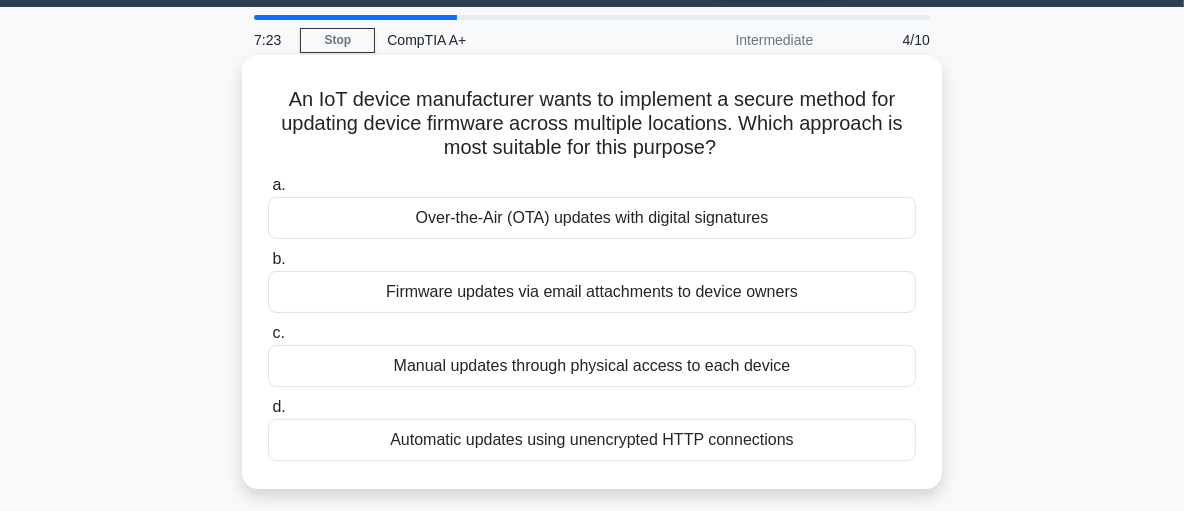 click on "Over-the-Air (OTA) updates with digital signatures" at bounding box center [592, 218] 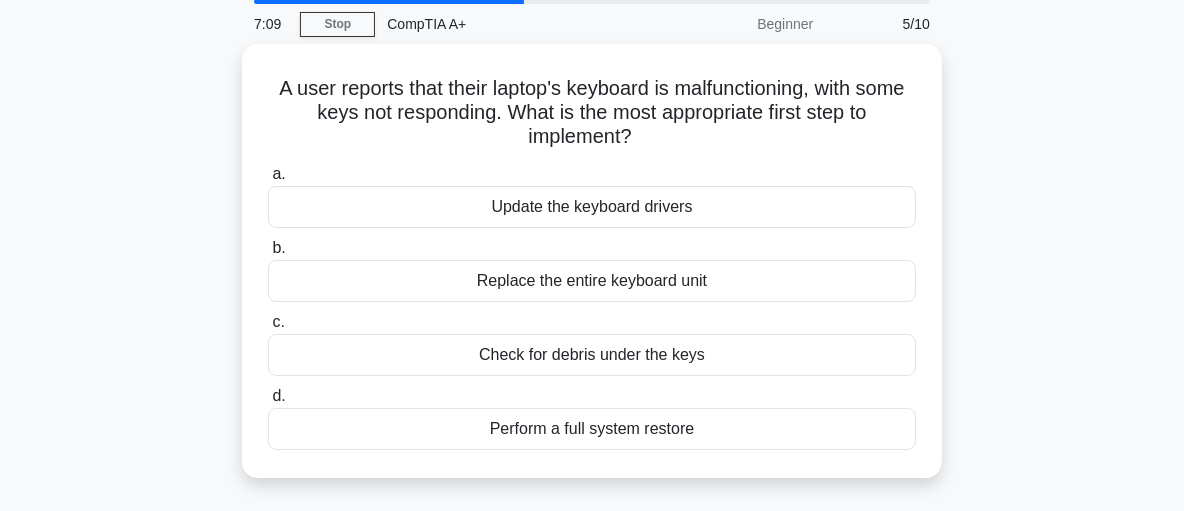 scroll, scrollTop: 78, scrollLeft: 0, axis: vertical 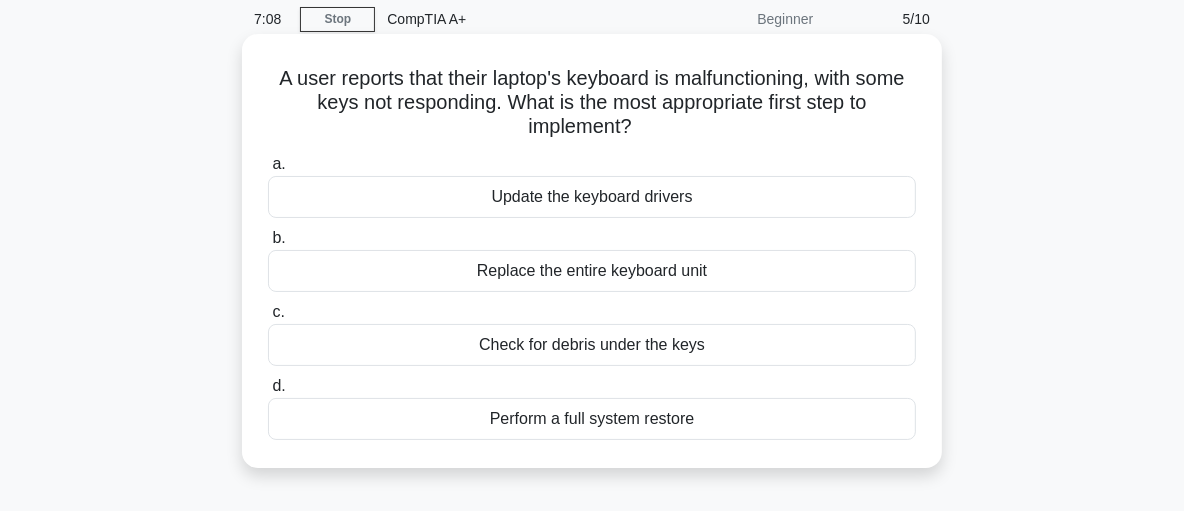 click on "Check for debris under the keys" at bounding box center (592, 345) 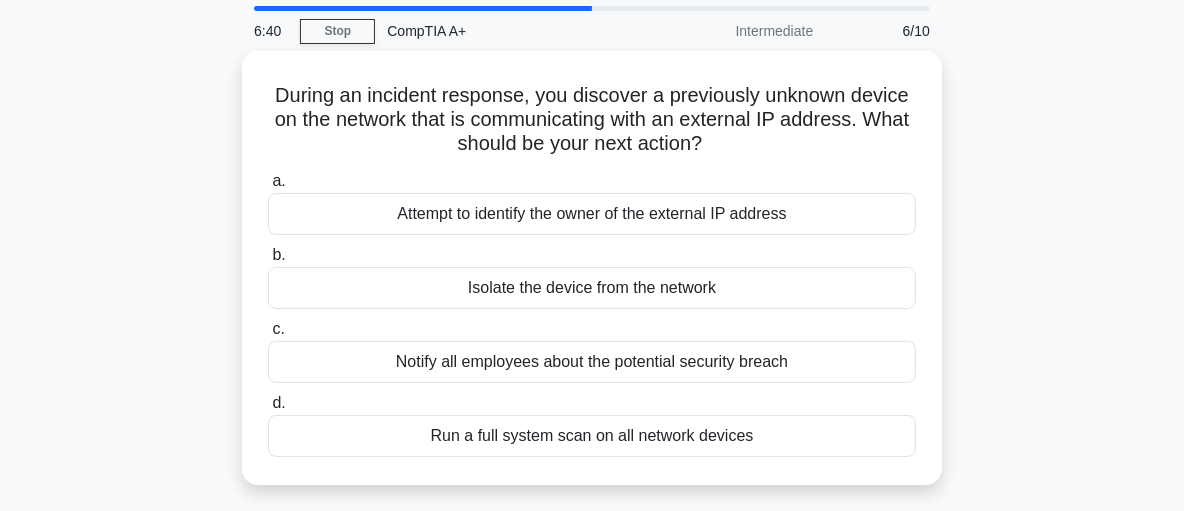 scroll, scrollTop: 68, scrollLeft: 0, axis: vertical 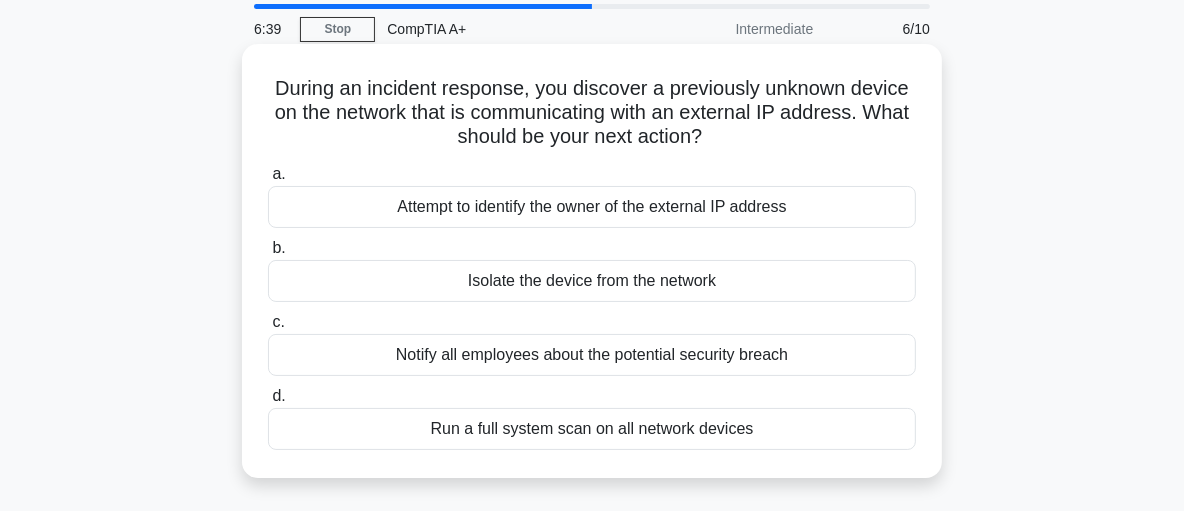 click on "Isolate the device from the network" at bounding box center [592, 281] 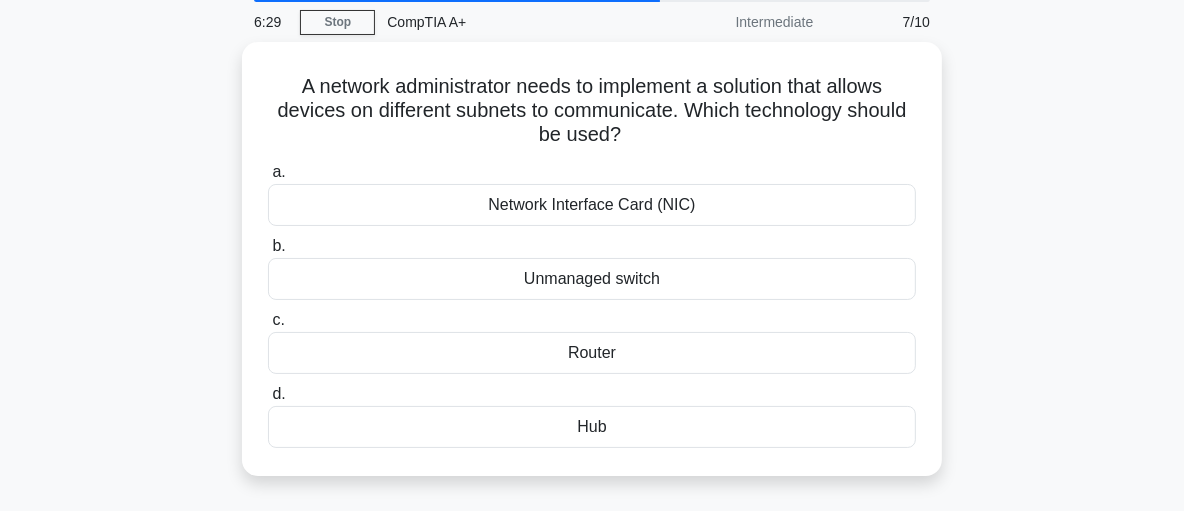 scroll, scrollTop: 82, scrollLeft: 0, axis: vertical 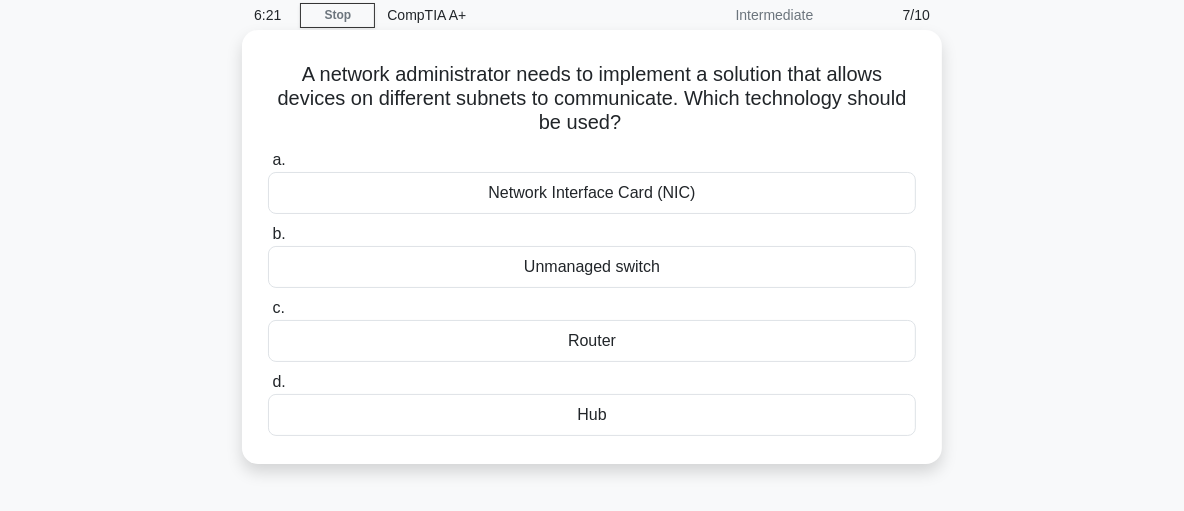 click on "A network administrator needs to implement a solution that allows devices on different subnets to communicate. Which technology should be used?
.spinner_0XTQ{transform-origin:center;animation:spinner_y6GP .75s linear infinite}@keyframes spinner_y6GP{100%{transform:rotate(360deg)}}
a.
Network Interface Card (NIC)
b. c. d." at bounding box center (592, 247) 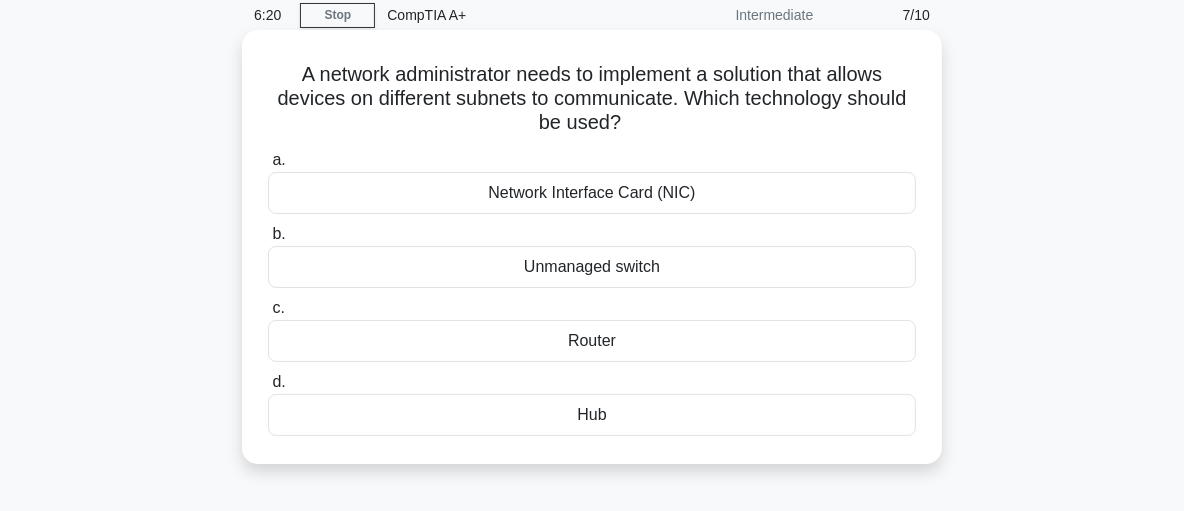 click on "Router" at bounding box center [592, 341] 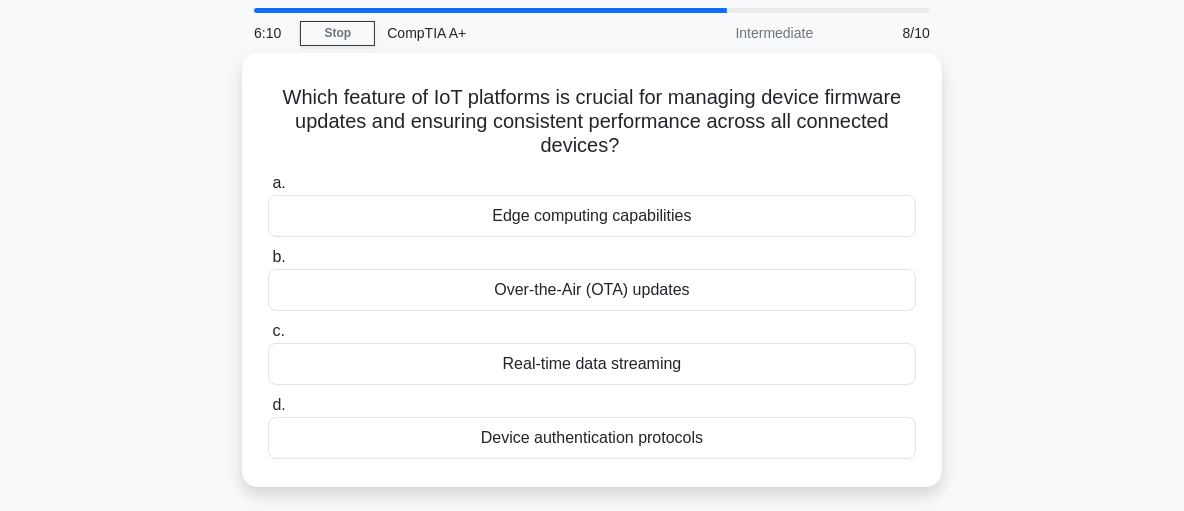 scroll, scrollTop: 64, scrollLeft: 0, axis: vertical 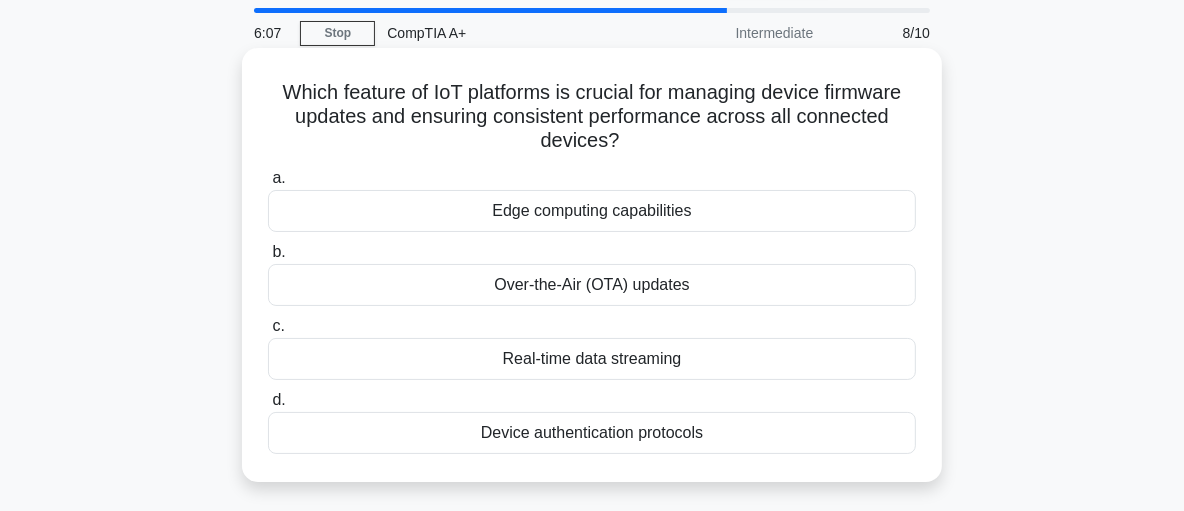 click on "Over-the-Air (OTA) updates" at bounding box center [592, 285] 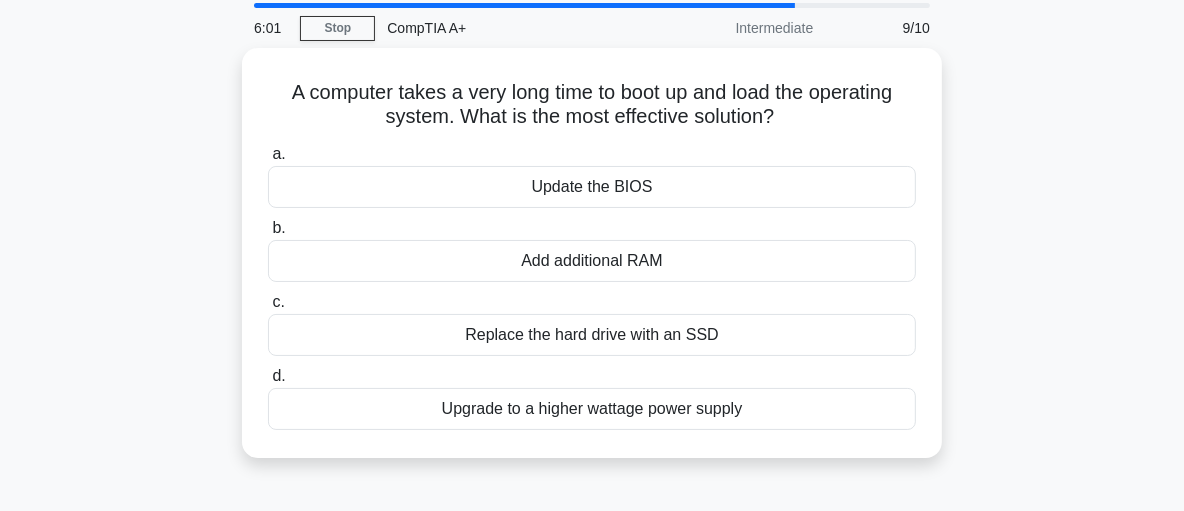 scroll, scrollTop: 70, scrollLeft: 0, axis: vertical 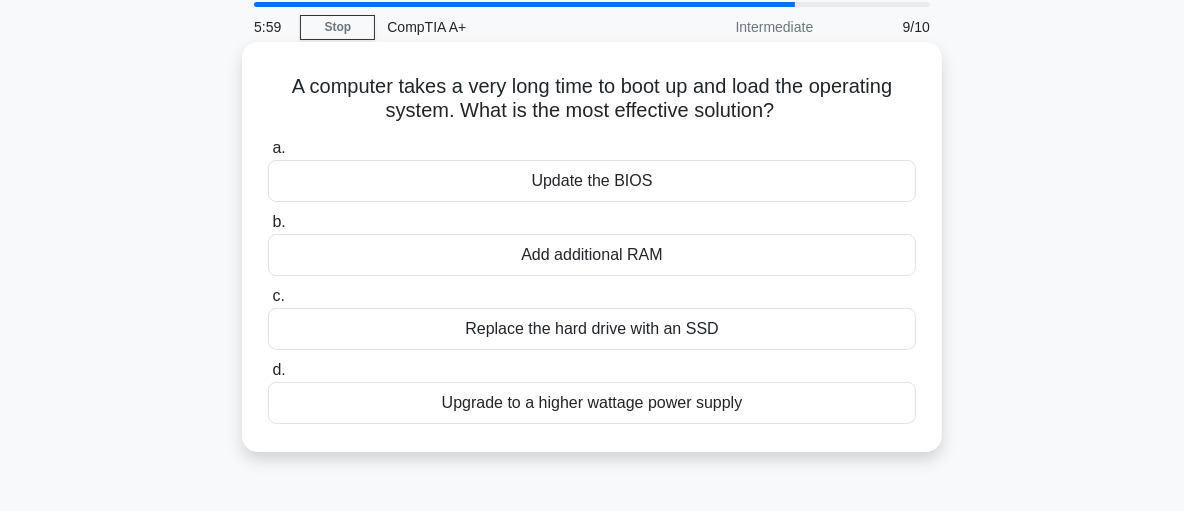 click on "Add additional RAM" at bounding box center [592, 255] 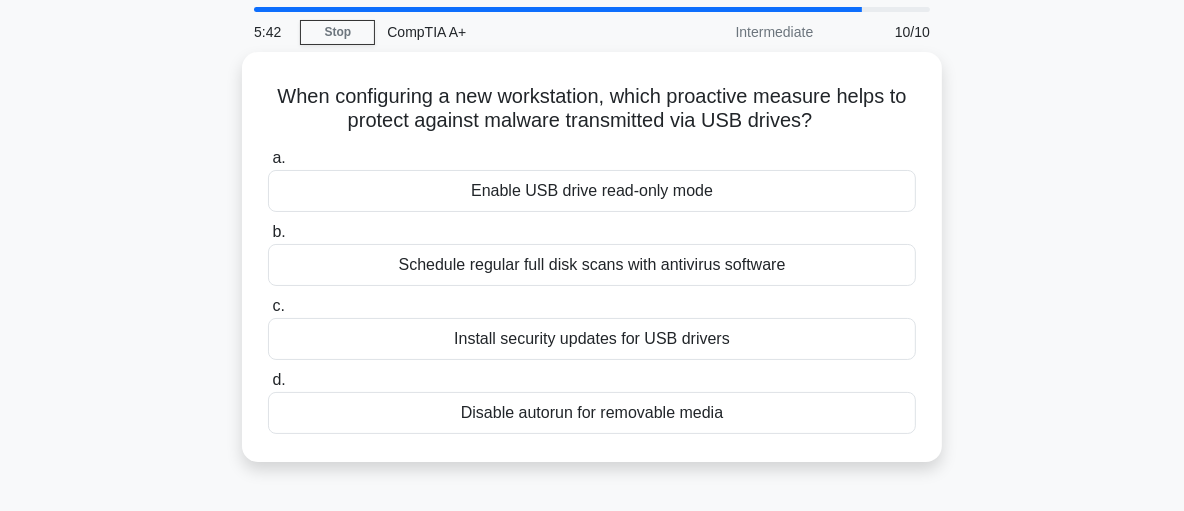 scroll, scrollTop: 66, scrollLeft: 0, axis: vertical 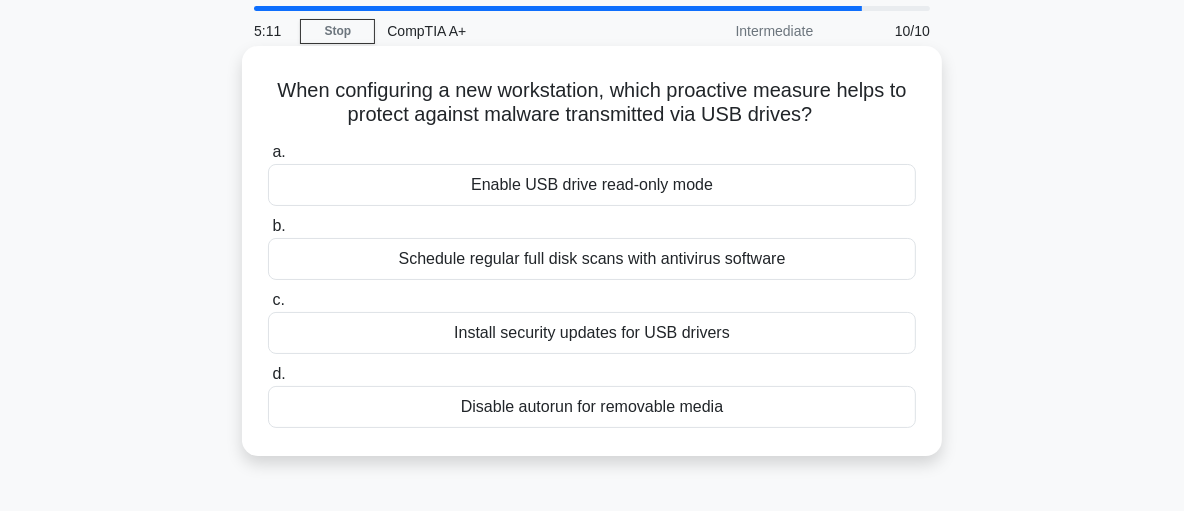 click on "Install security updates for USB drivers" at bounding box center (592, 333) 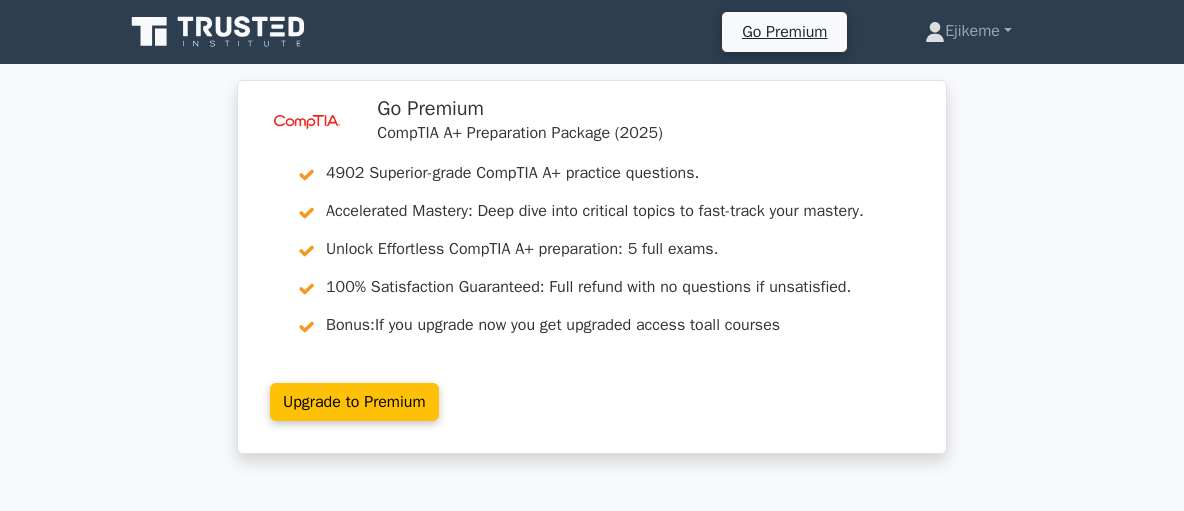 scroll, scrollTop: 0, scrollLeft: 0, axis: both 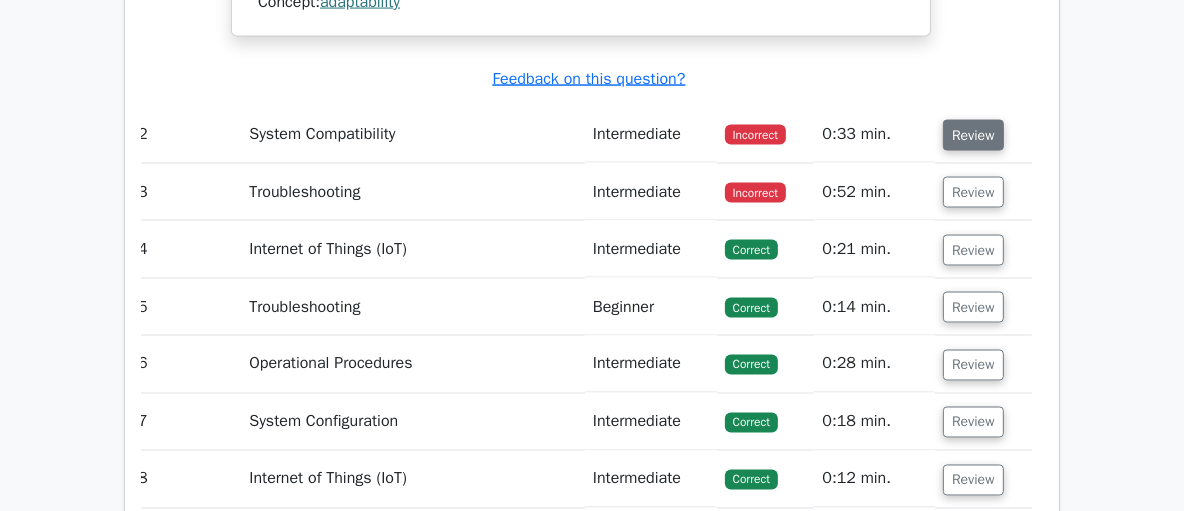 click on "Review" at bounding box center (973, 135) 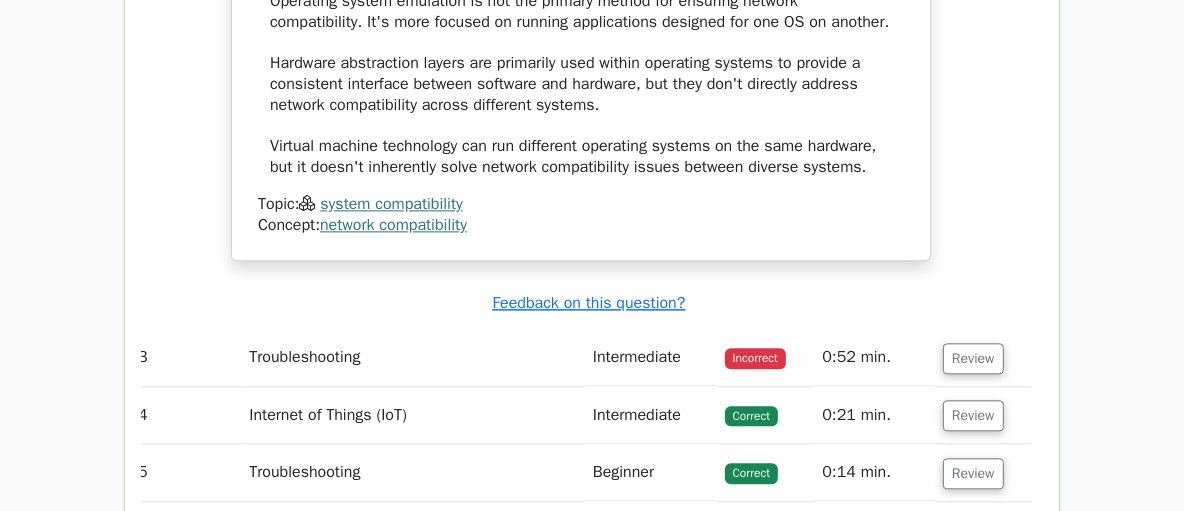 scroll, scrollTop: 3291, scrollLeft: 0, axis: vertical 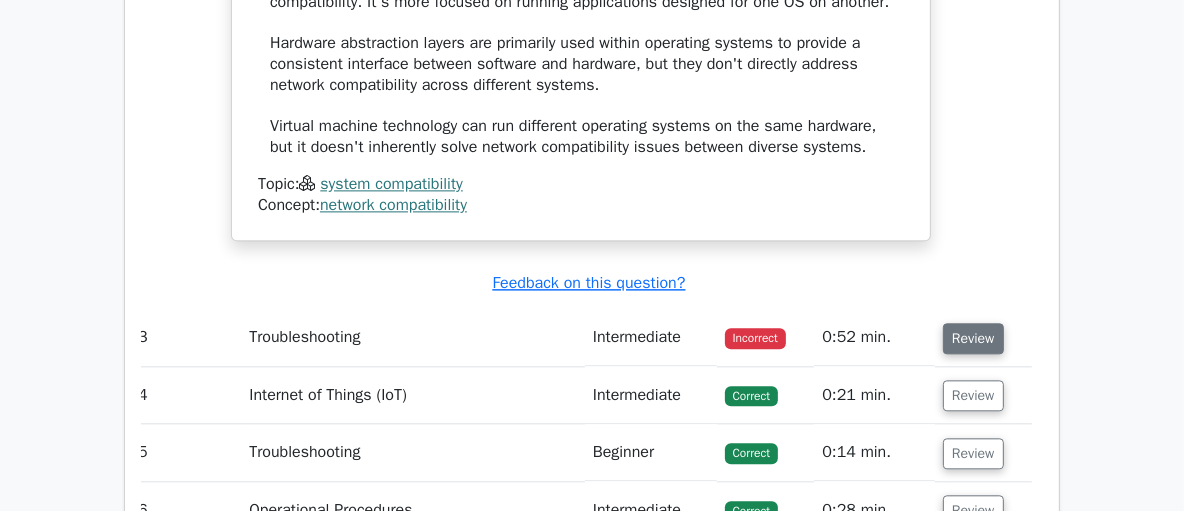click on "Review" at bounding box center (973, 338) 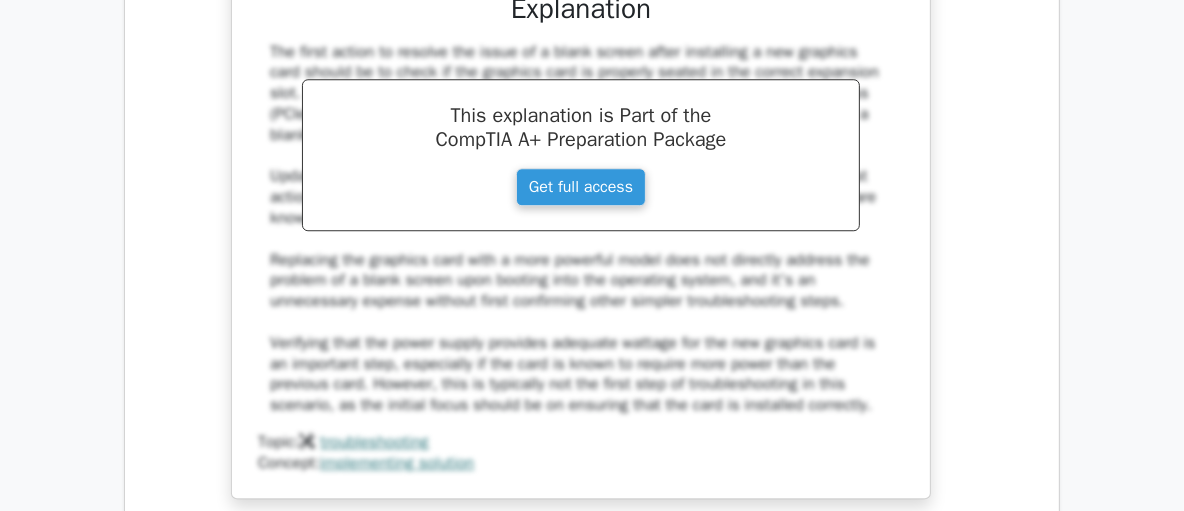 scroll, scrollTop: 4114, scrollLeft: 0, axis: vertical 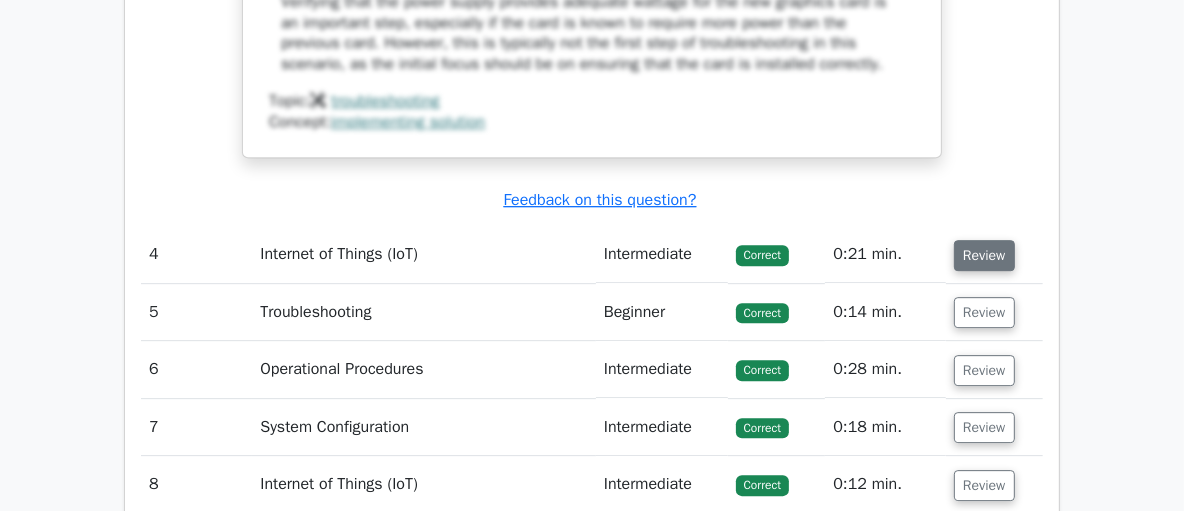 click on "Review" at bounding box center [984, 255] 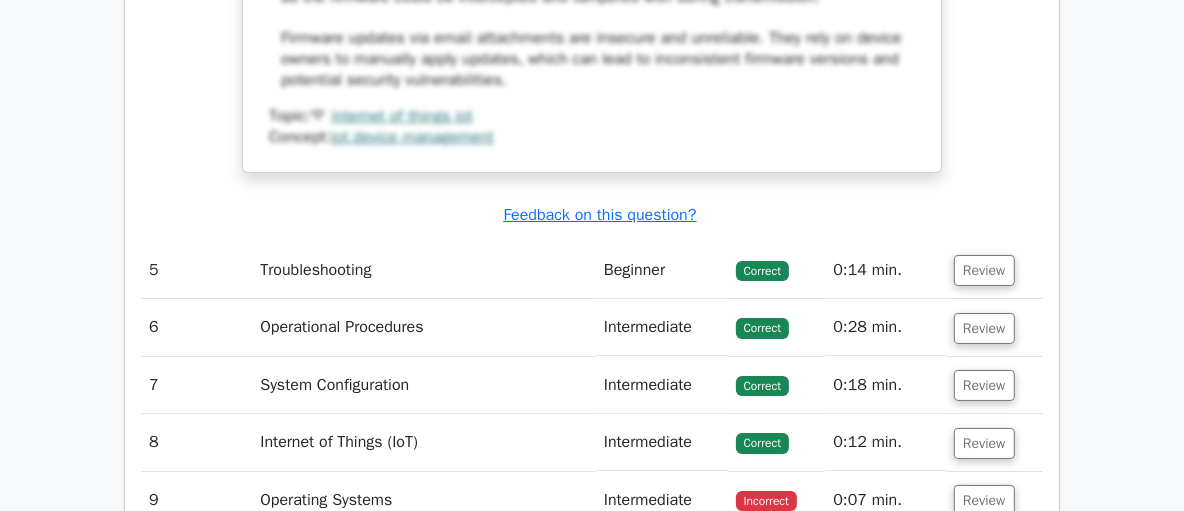 scroll, scrollTop: 5614, scrollLeft: 0, axis: vertical 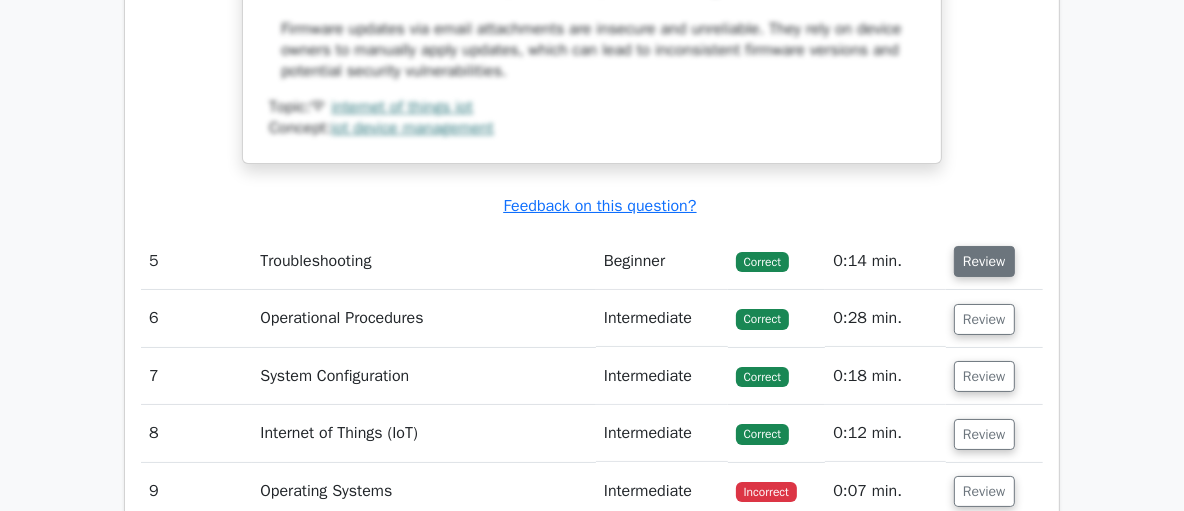 click on "Review" at bounding box center (984, 261) 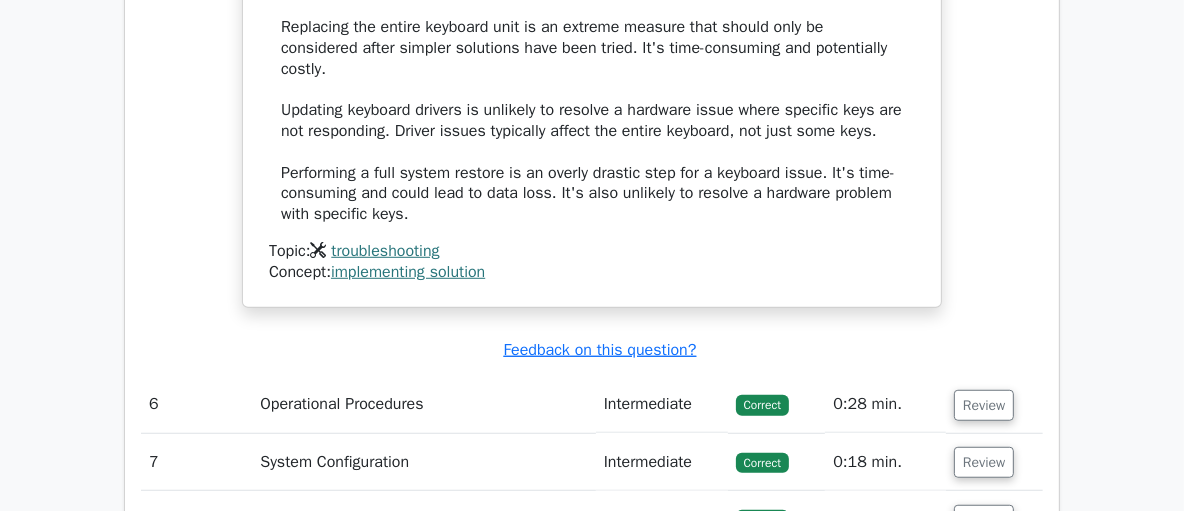 scroll, scrollTop: 6586, scrollLeft: 0, axis: vertical 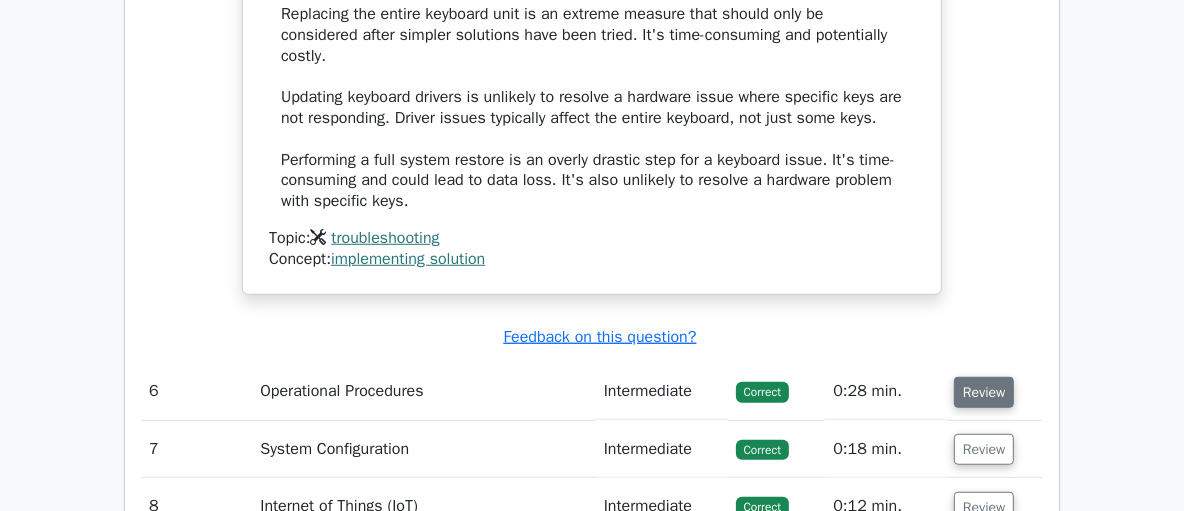 click on "Review" at bounding box center [984, 392] 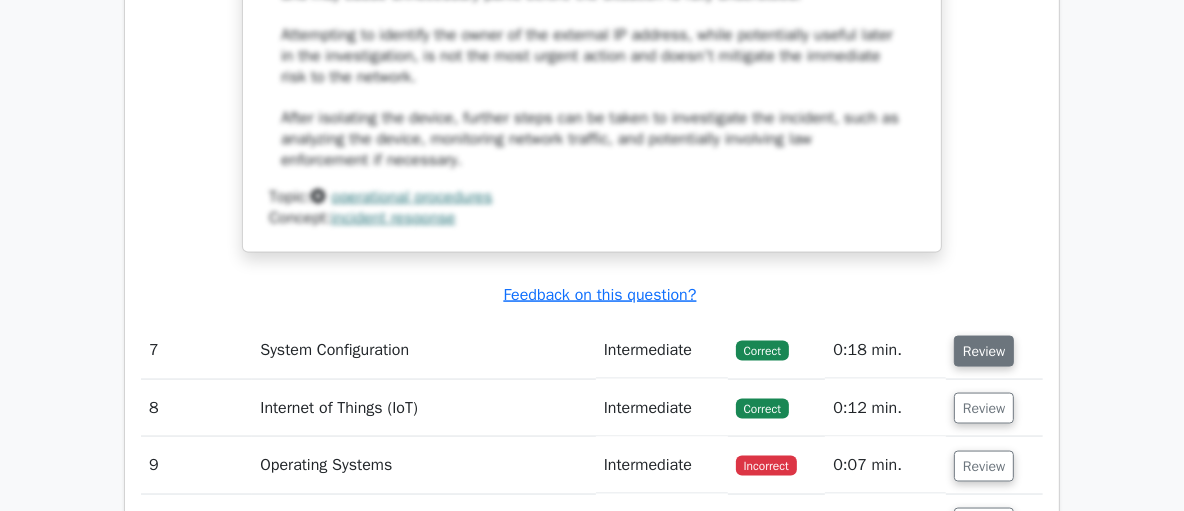 click on "Review" at bounding box center (984, 351) 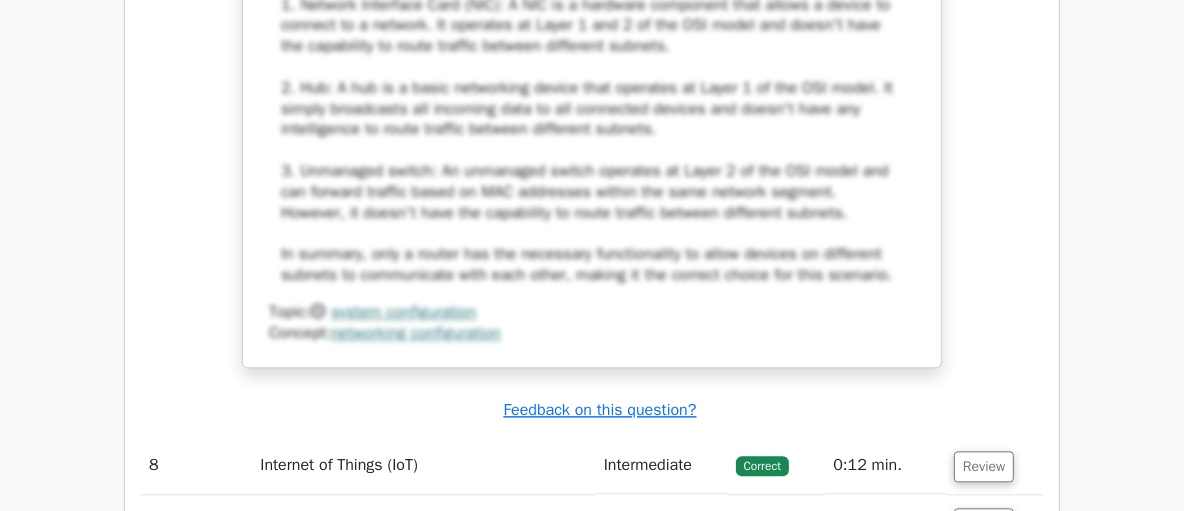 scroll, scrollTop: 8865, scrollLeft: 0, axis: vertical 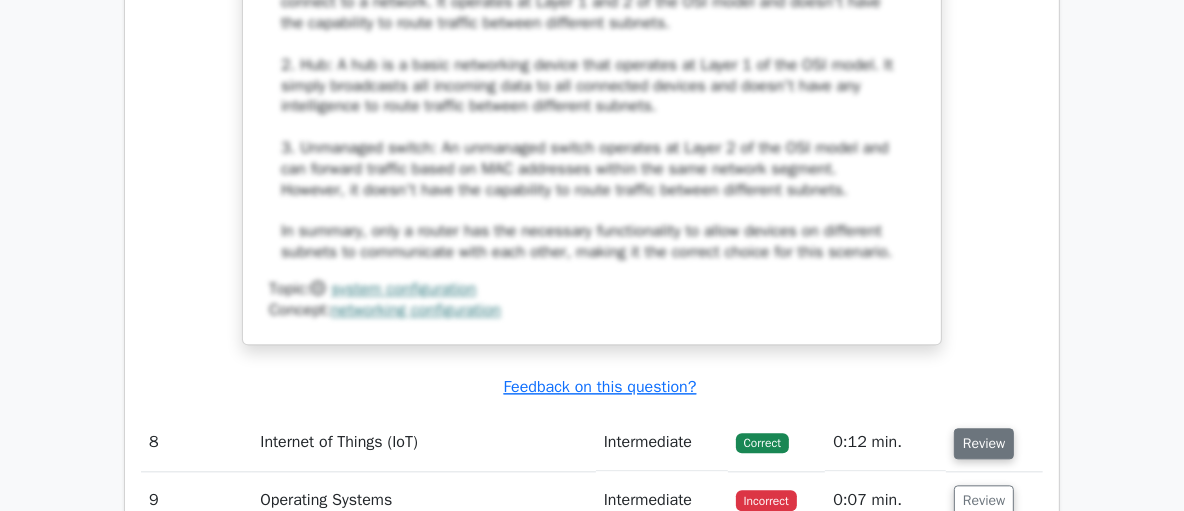 click on "Review" at bounding box center (984, 443) 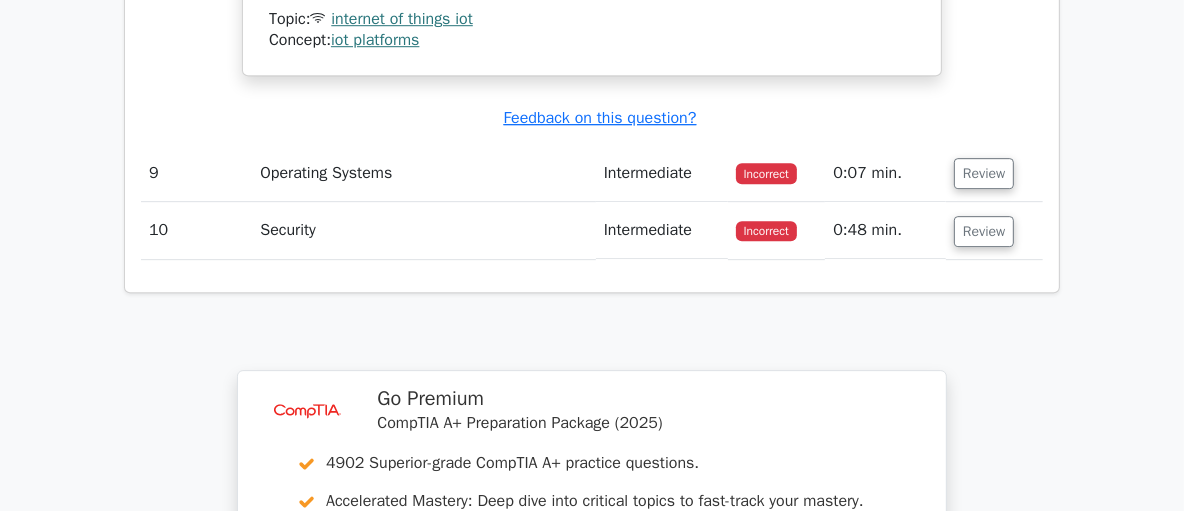 scroll, scrollTop: 10139, scrollLeft: 0, axis: vertical 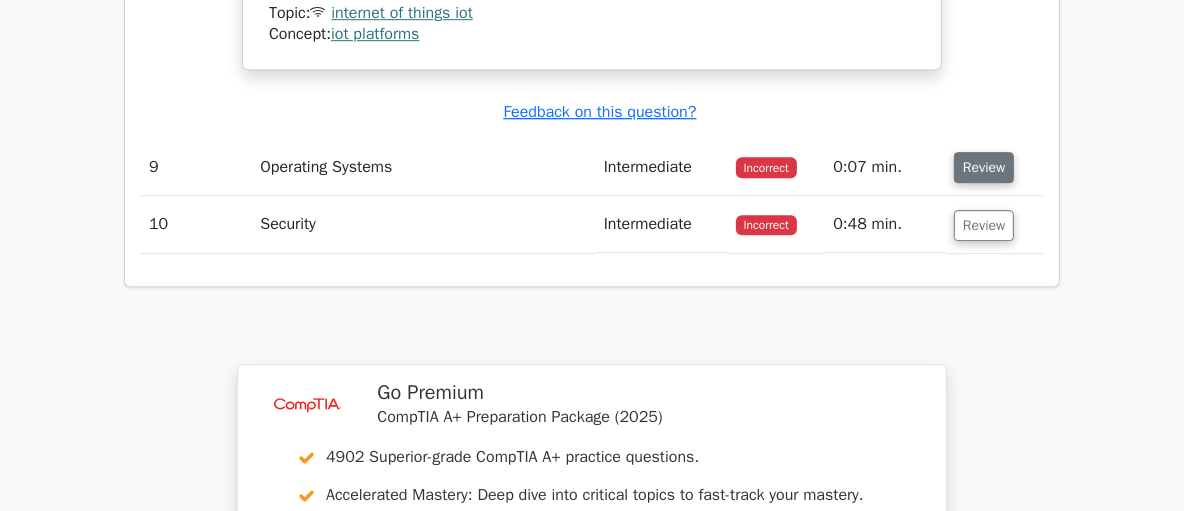 click on "Review" at bounding box center (984, 167) 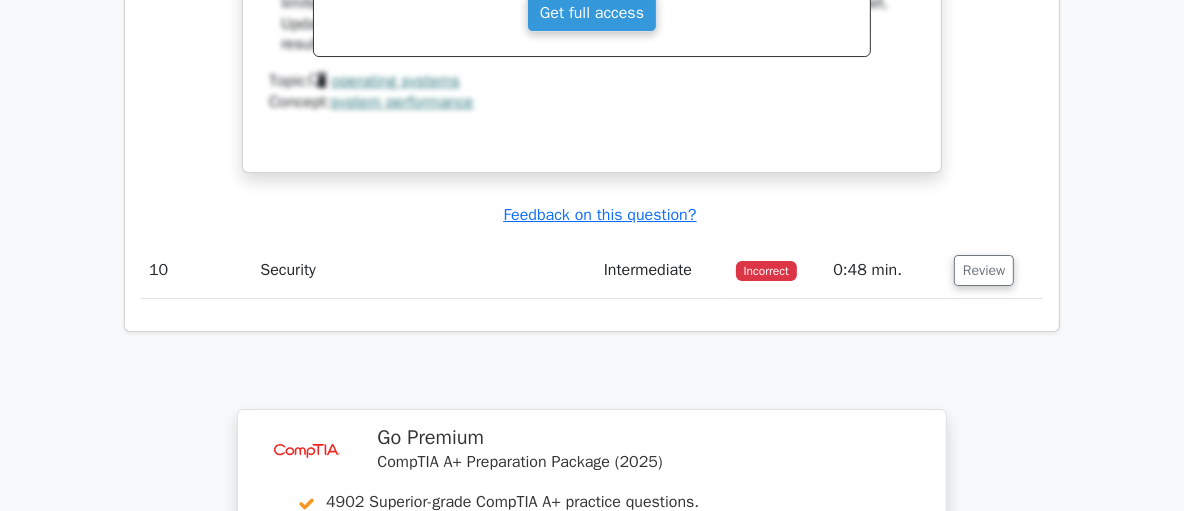 scroll, scrollTop: 10902, scrollLeft: 0, axis: vertical 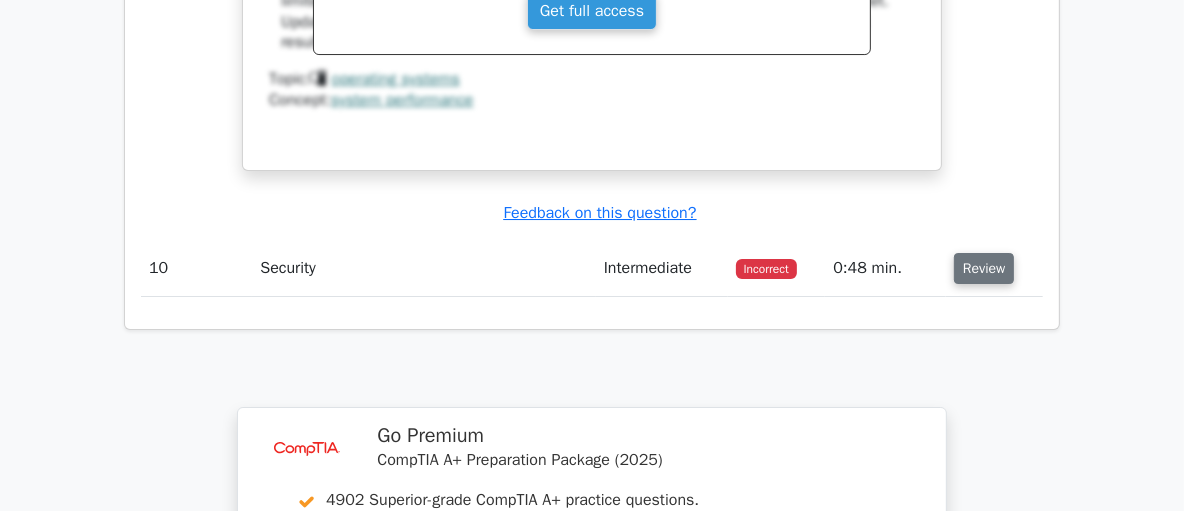 click on "Review" at bounding box center (984, 268) 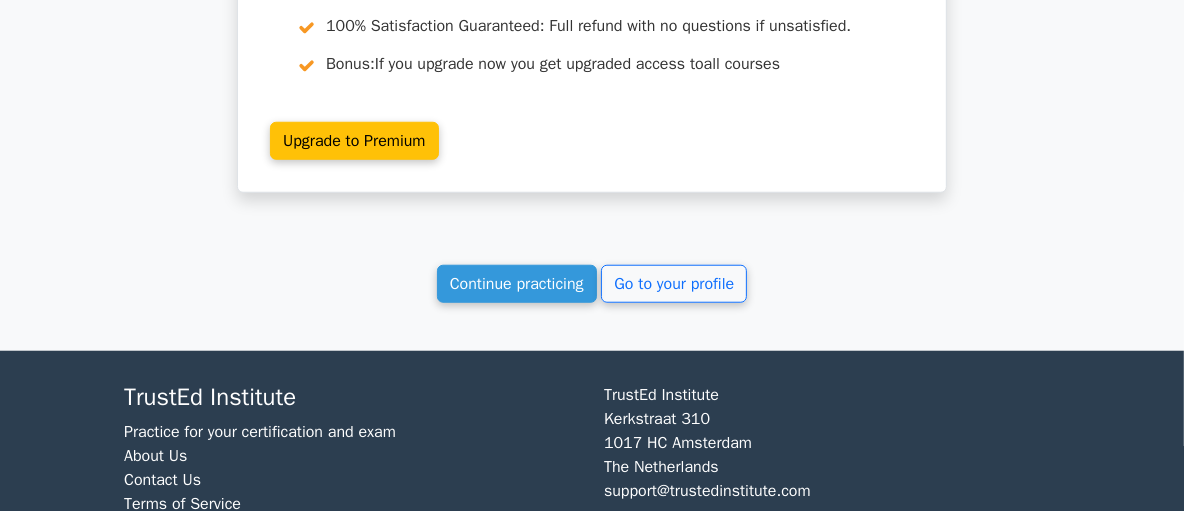 scroll, scrollTop: 12512, scrollLeft: 0, axis: vertical 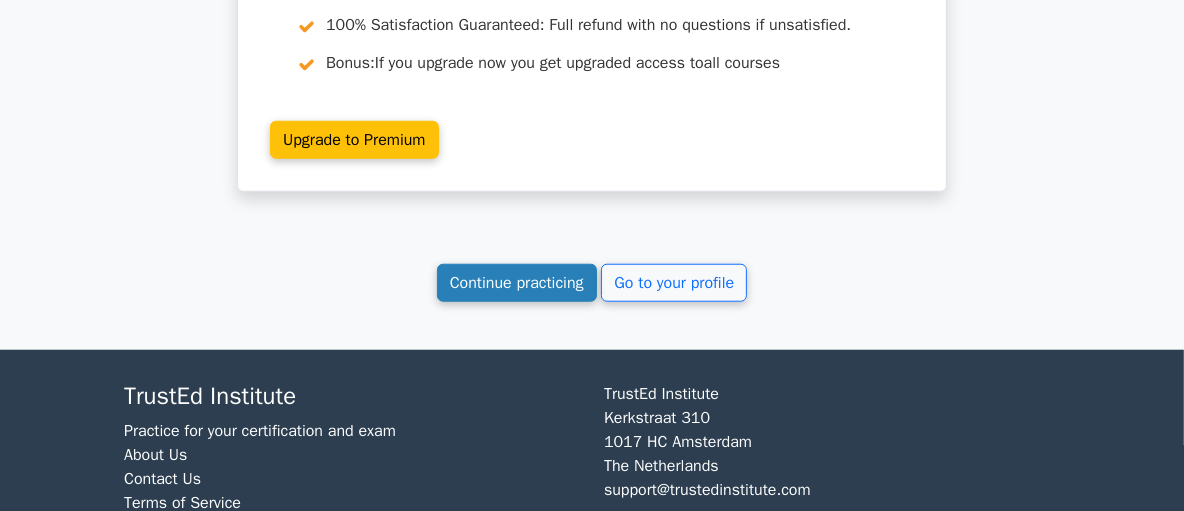 click on "Continue practicing" at bounding box center [517, 283] 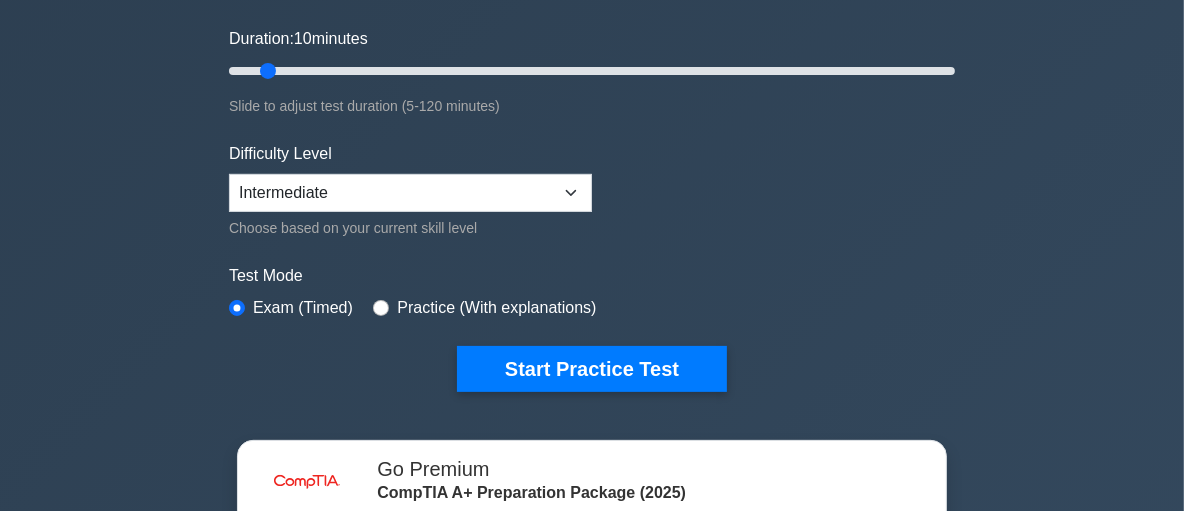 scroll, scrollTop: 529, scrollLeft: 0, axis: vertical 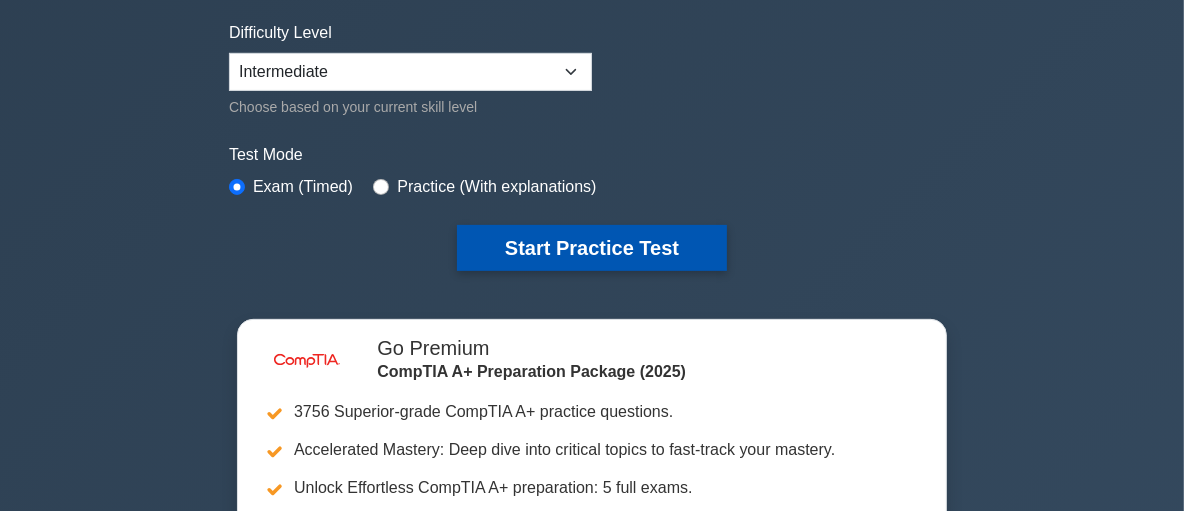 click on "Start Practice Test" at bounding box center [592, 248] 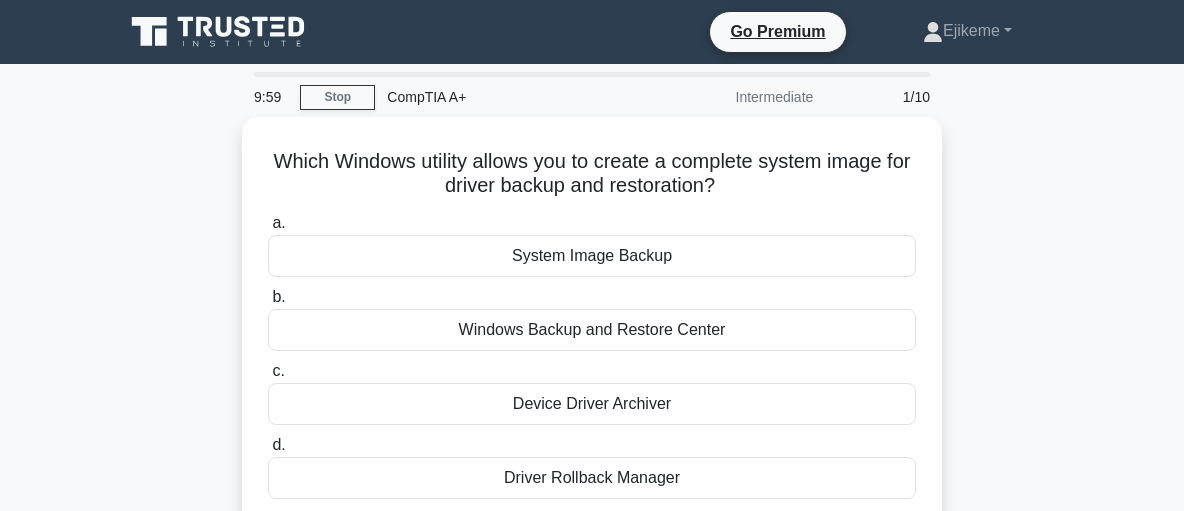 scroll, scrollTop: 0, scrollLeft: 0, axis: both 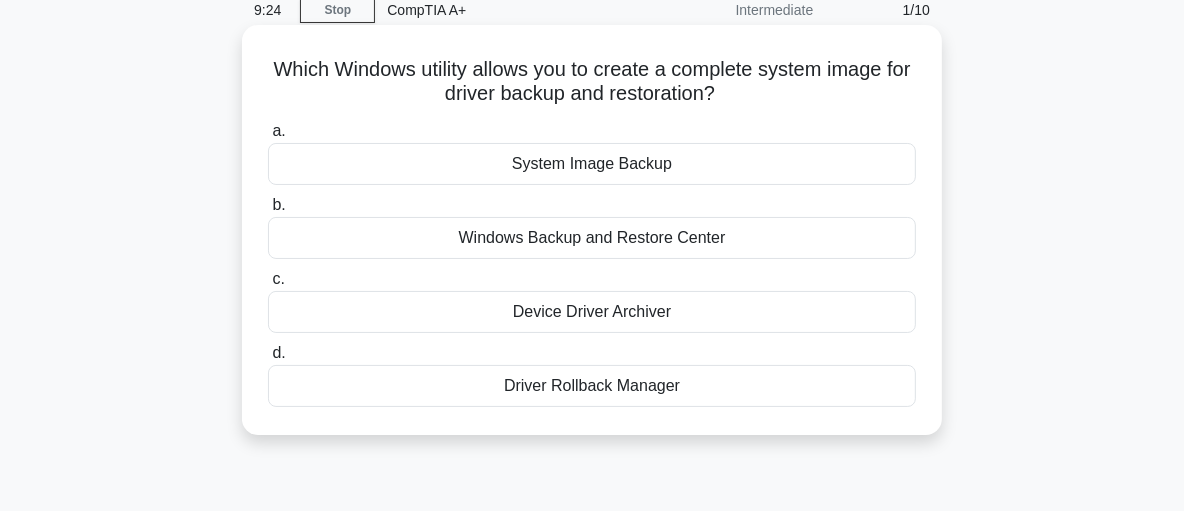 click on "System Image Backup" at bounding box center (592, 164) 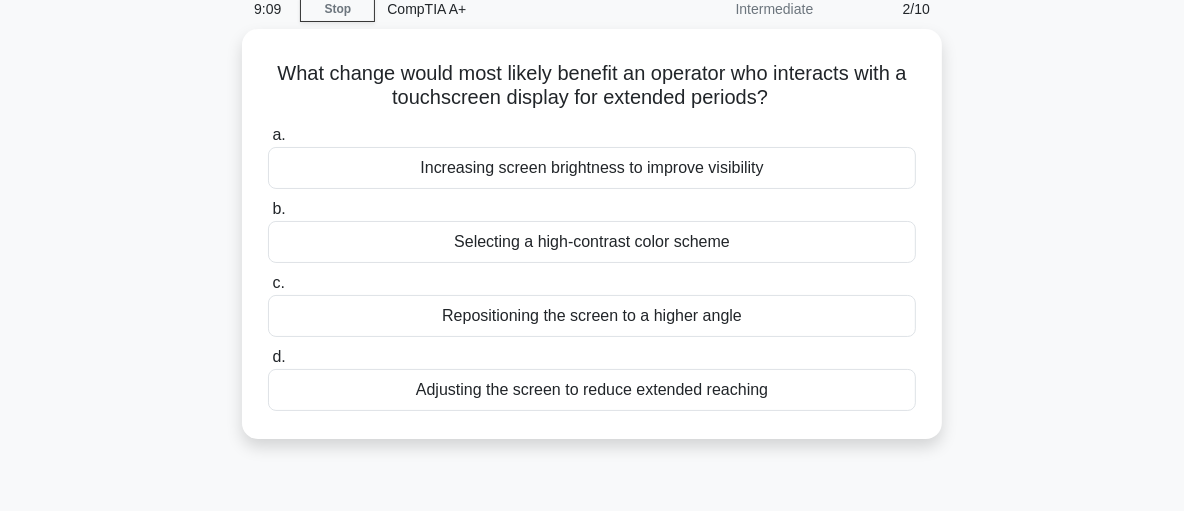 scroll, scrollTop: 90, scrollLeft: 0, axis: vertical 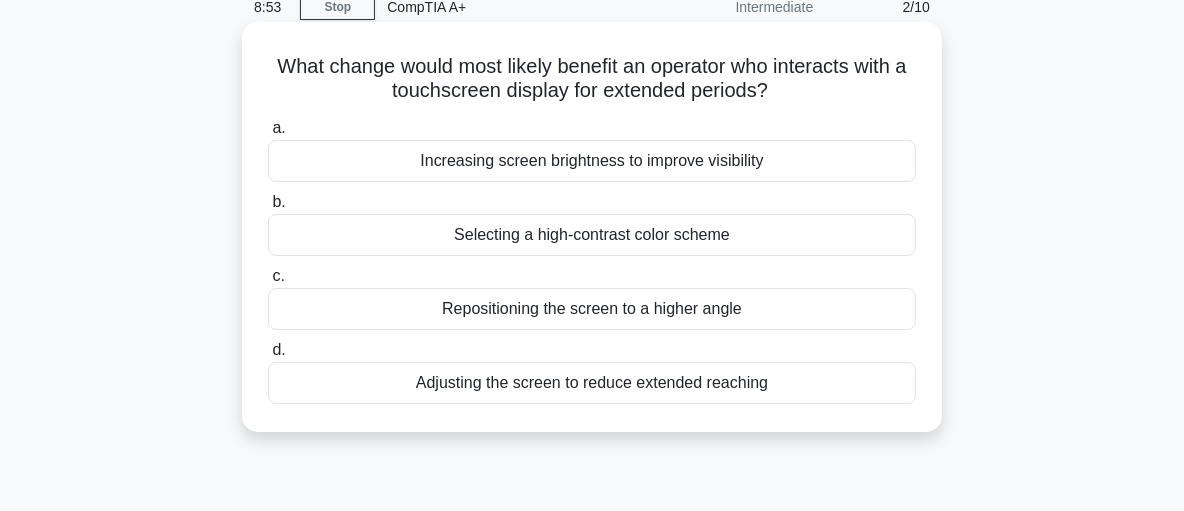 click on "Adjusting the screen to reduce extended reaching" at bounding box center [592, 383] 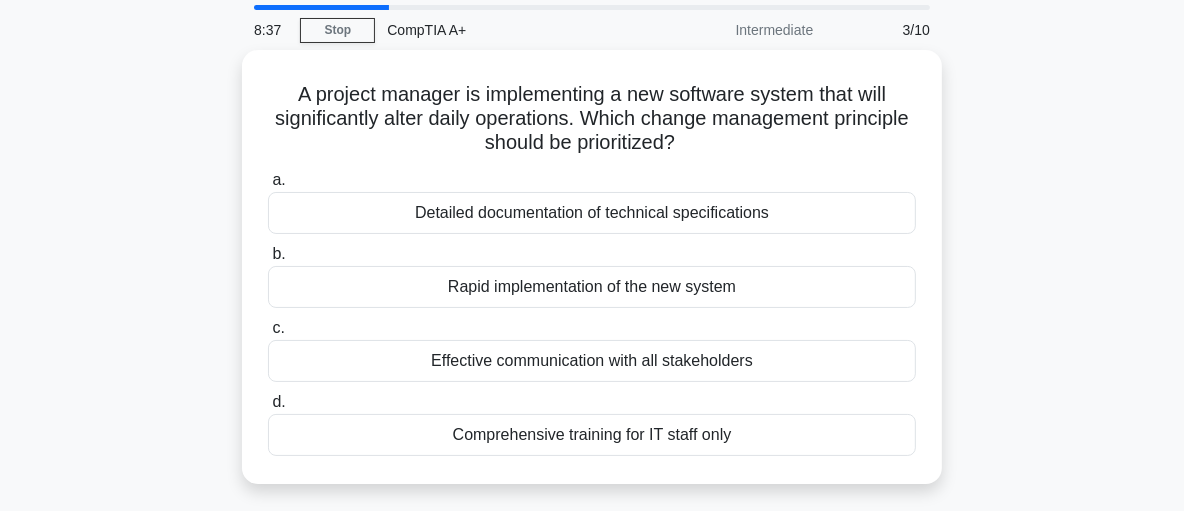 scroll, scrollTop: 69, scrollLeft: 0, axis: vertical 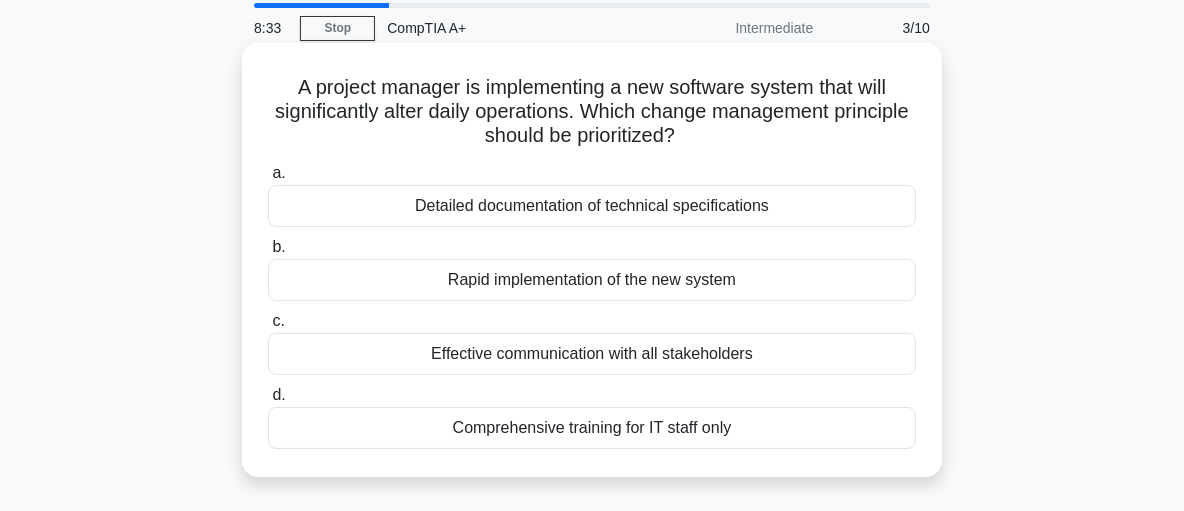 click on "Effective communication with all stakeholders" at bounding box center [592, 354] 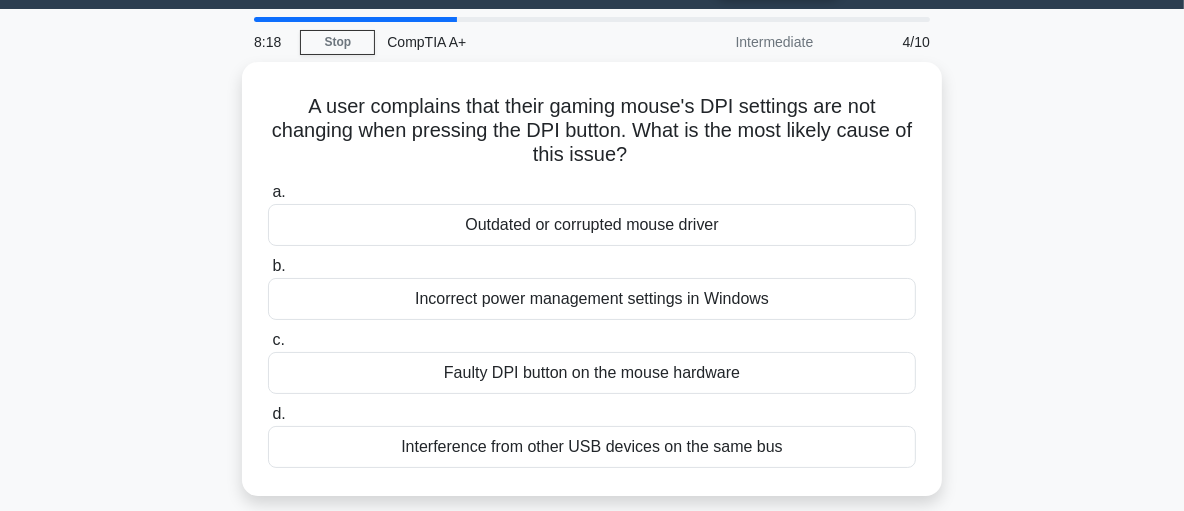scroll, scrollTop: 59, scrollLeft: 0, axis: vertical 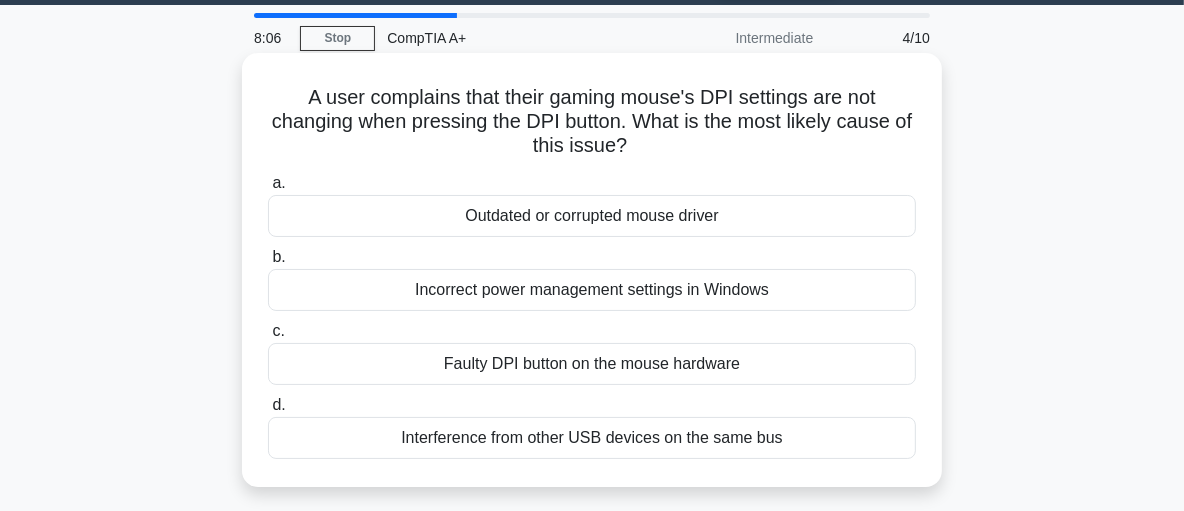 click on "Faulty DPI button on the mouse hardware" at bounding box center (592, 364) 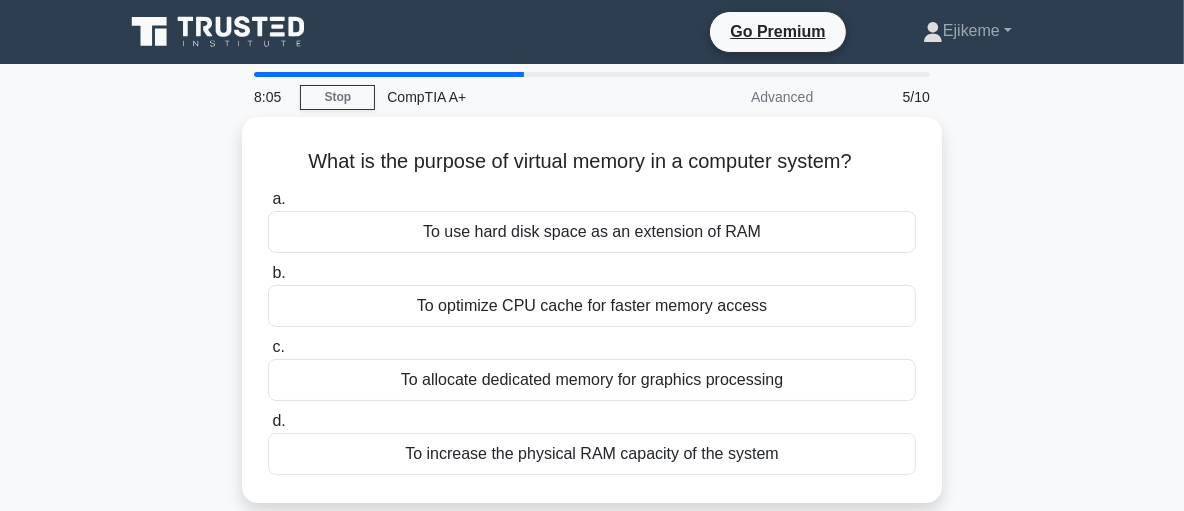 scroll, scrollTop: 0, scrollLeft: 0, axis: both 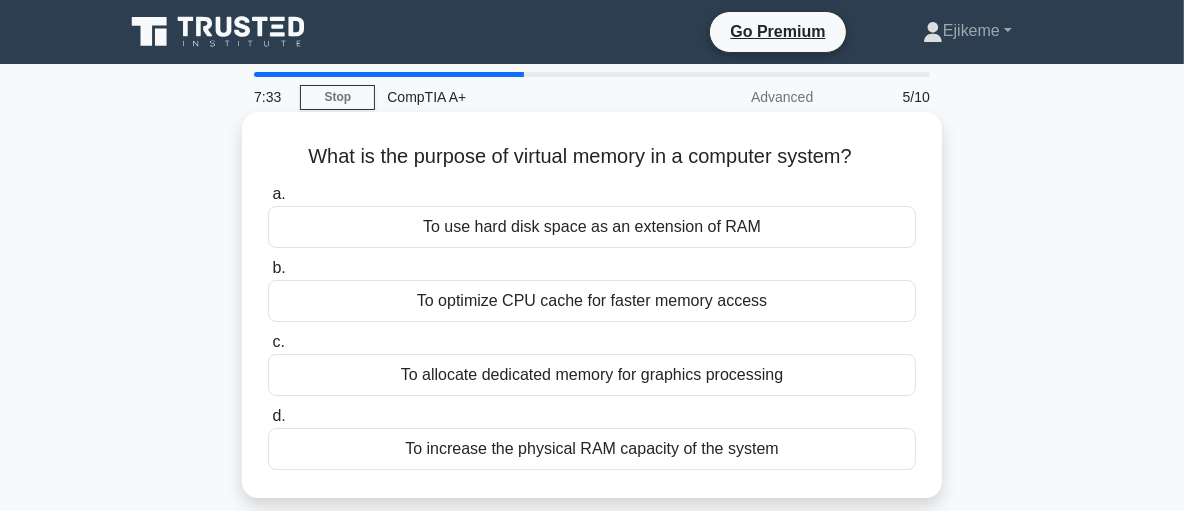 click on "To use hard disk space as an extension of RAM" at bounding box center (592, 227) 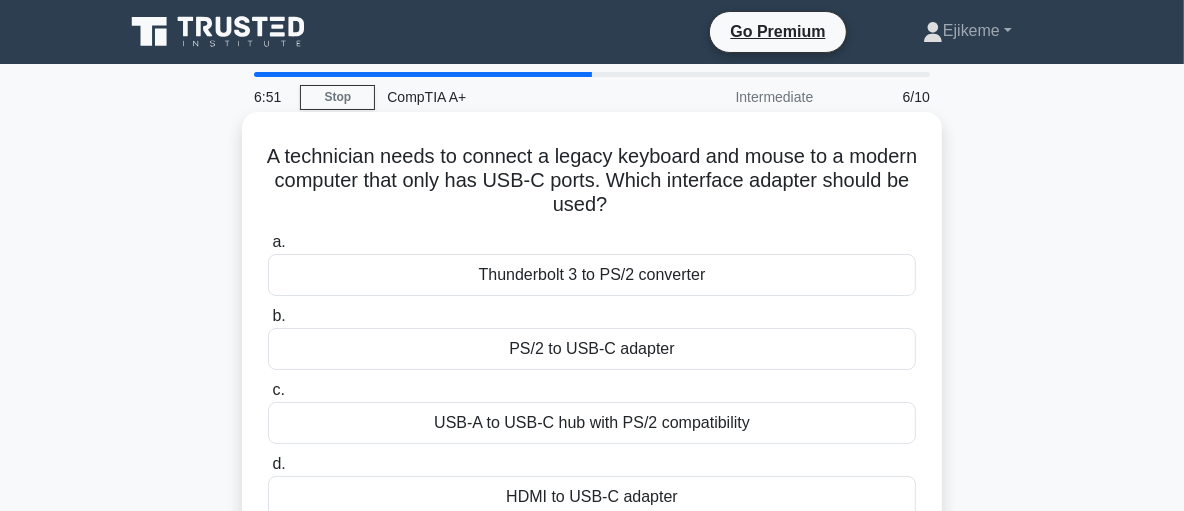 click on "PS/2 to USB-C adapter" at bounding box center (592, 349) 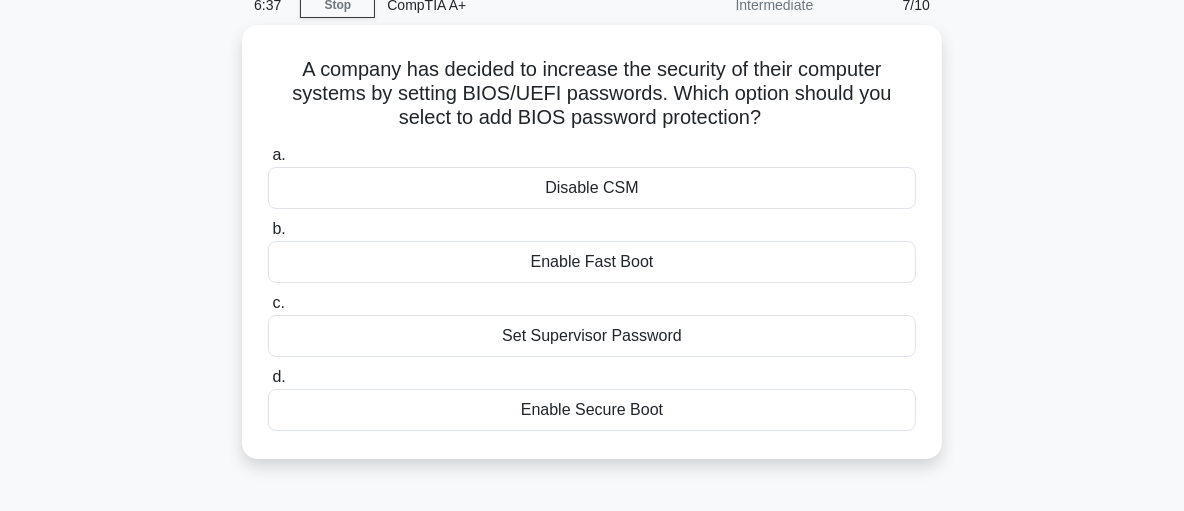 scroll, scrollTop: 93, scrollLeft: 0, axis: vertical 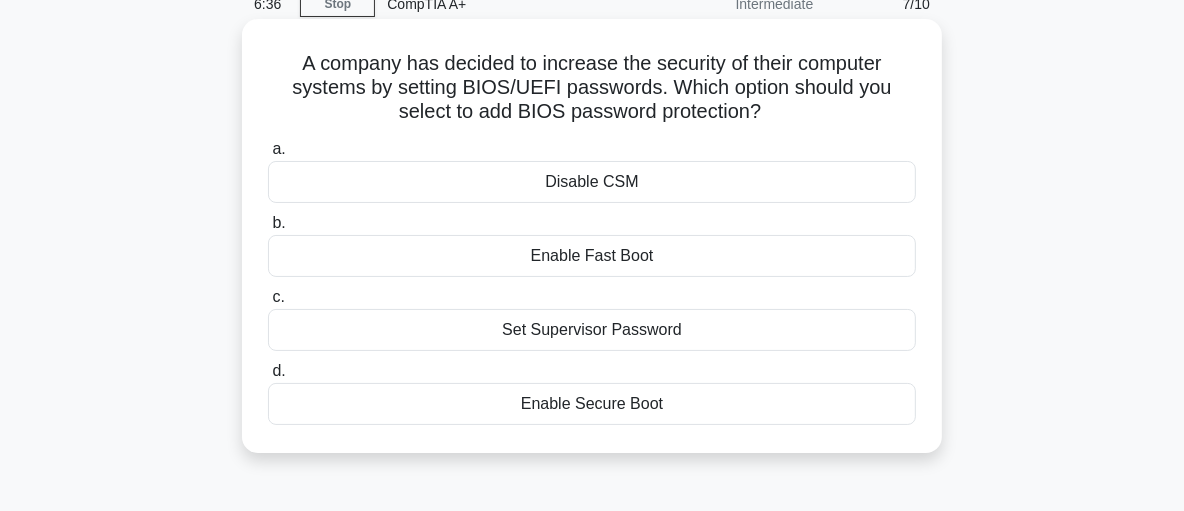 click on "Enable Secure Boot" at bounding box center [592, 404] 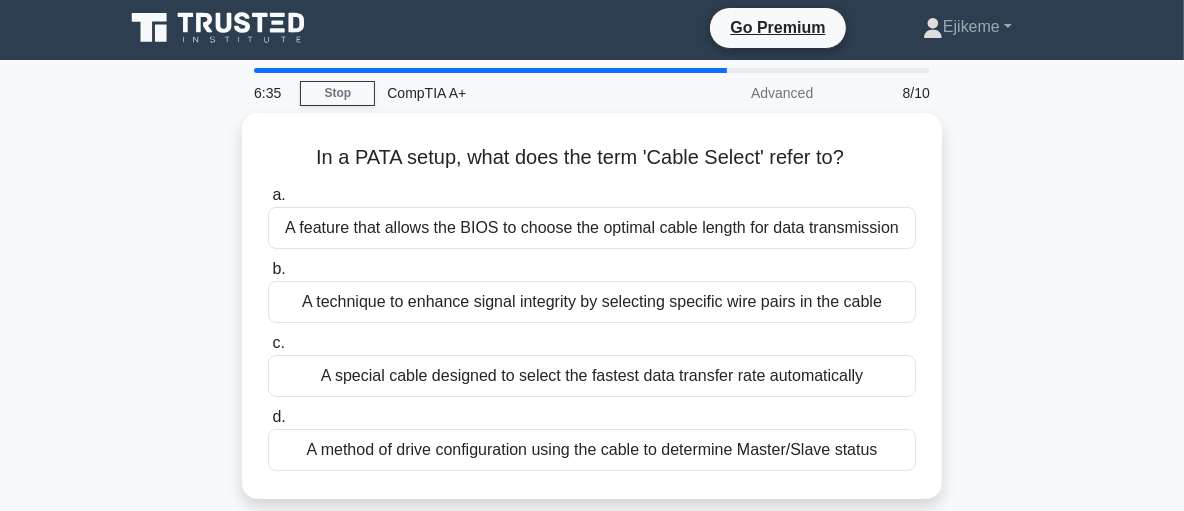 scroll, scrollTop: 0, scrollLeft: 0, axis: both 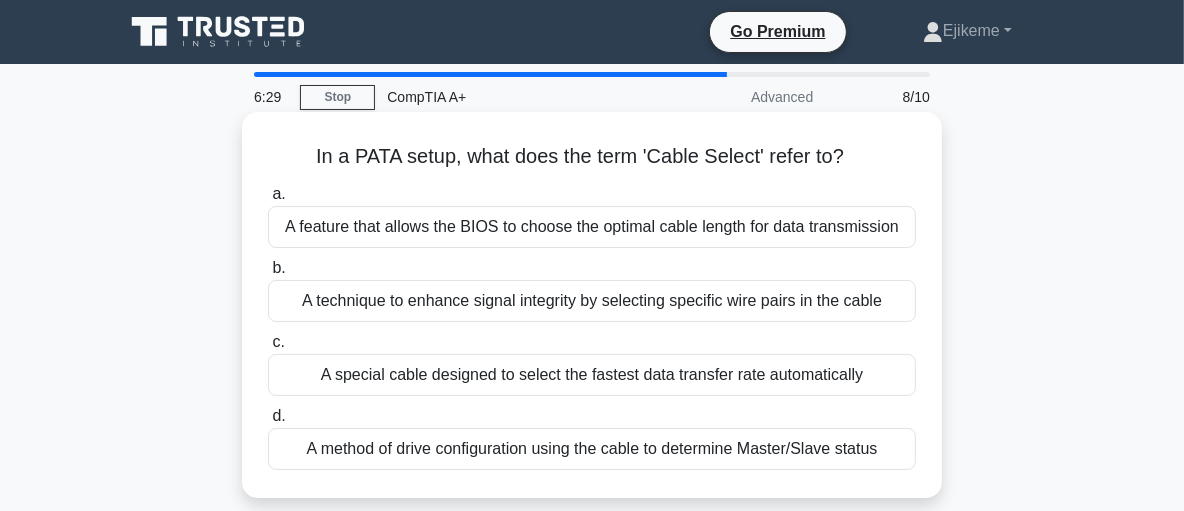 click on "In a PATA setup, what does the term 'Cable Select' refer to?
.spinner_0XTQ{transform-origin:center;animation:spinner_y6GP .75s linear infinite}@keyframes spinner_y6GP{100%{transform:rotate(360deg)}}" at bounding box center (592, 157) 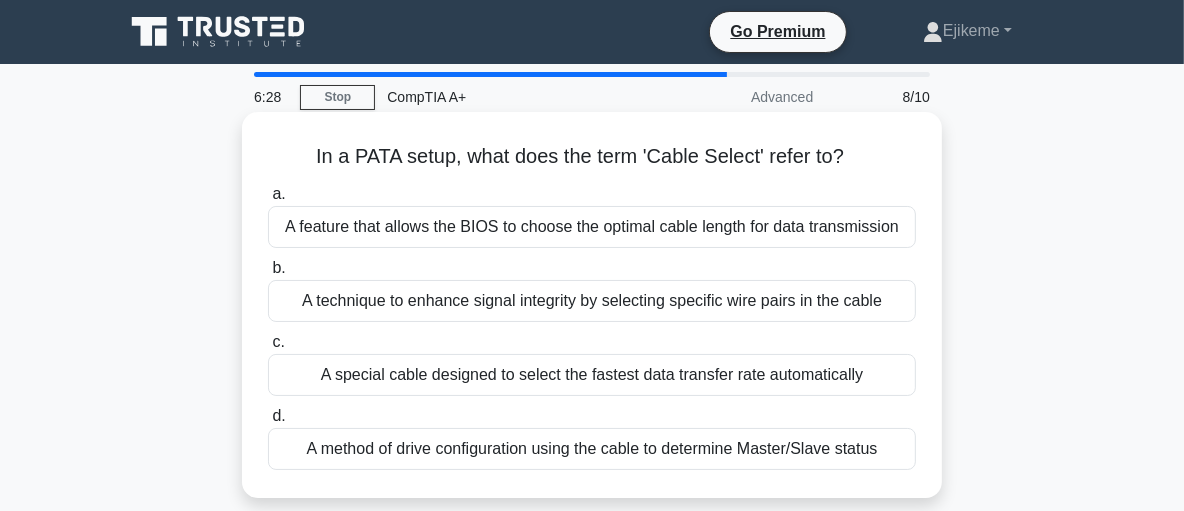 click on "In a PATA setup, what does the term 'Cable Select' refer to?
.spinner_0XTQ{transform-origin:center;animation:spinner_y6GP .75s linear infinite}@keyframes spinner_y6GP{100%{transform:rotate(360deg)}}" at bounding box center [592, 157] 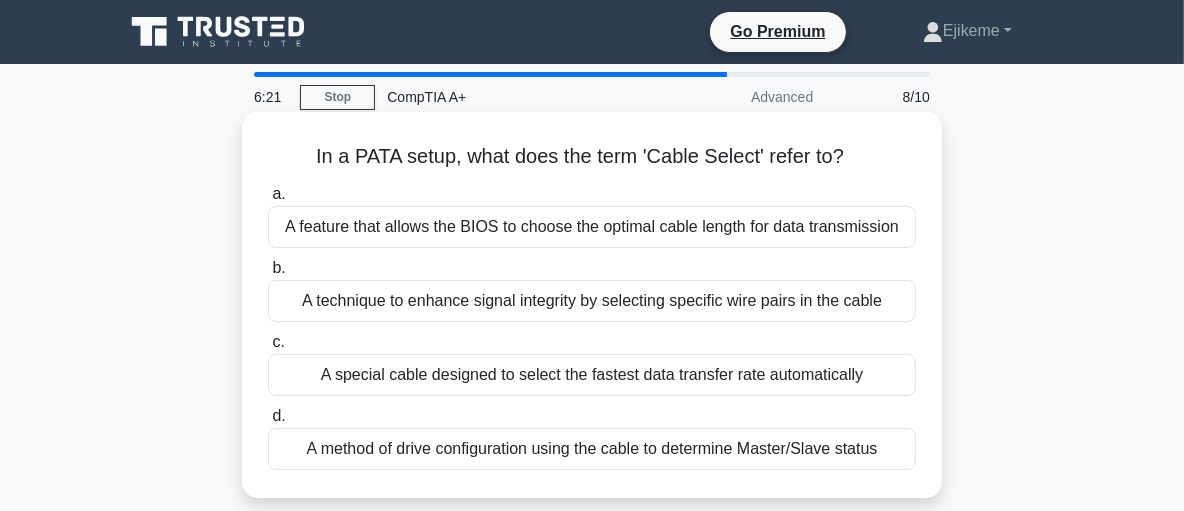 drag, startPoint x: 346, startPoint y: 158, endPoint x: 439, endPoint y: 160, distance: 93.0215 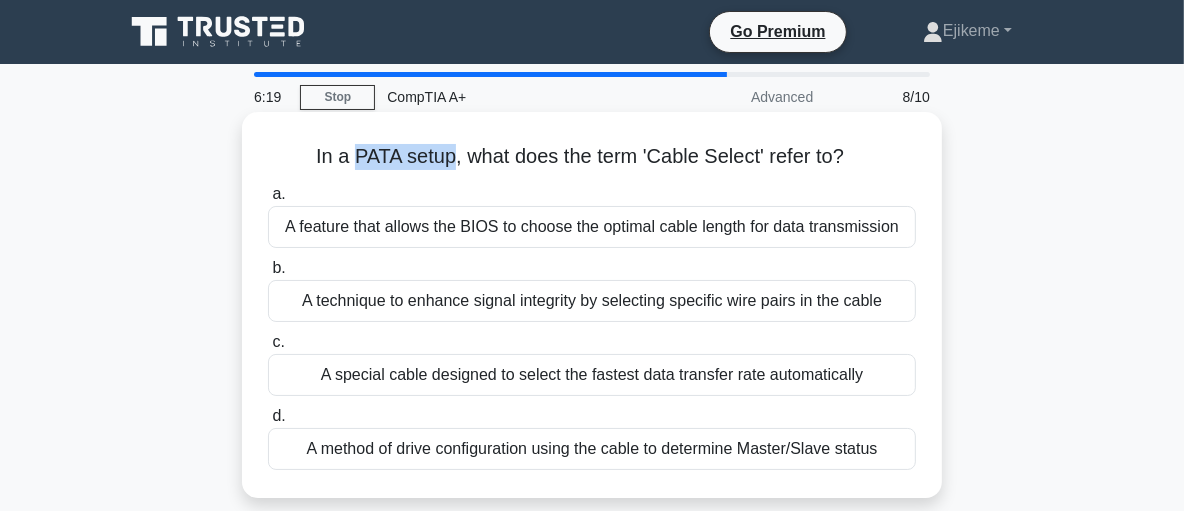 drag, startPoint x: 444, startPoint y: 161, endPoint x: 348, endPoint y: 164, distance: 96.04687 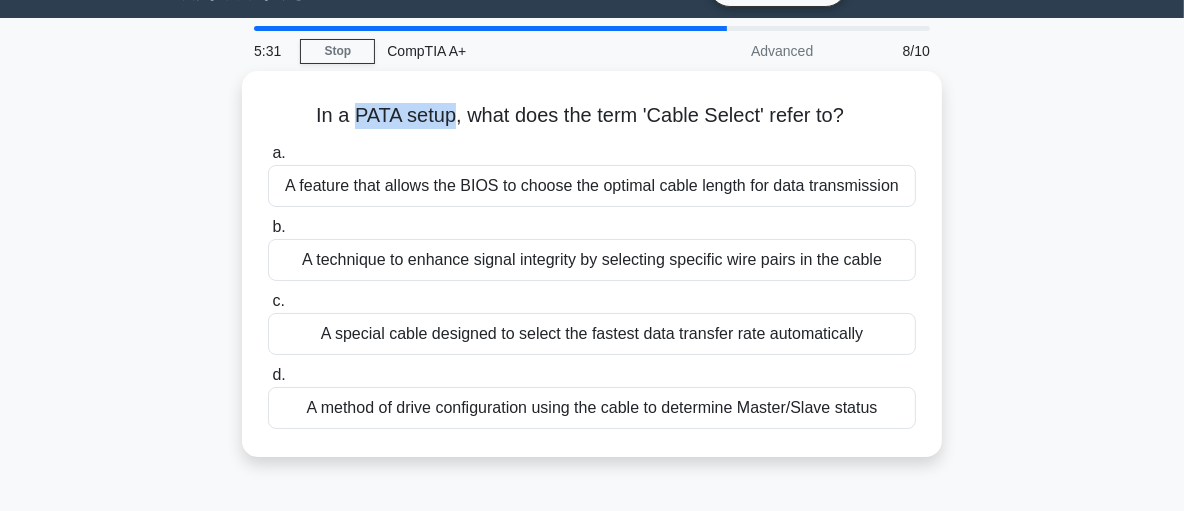 scroll, scrollTop: 48, scrollLeft: 0, axis: vertical 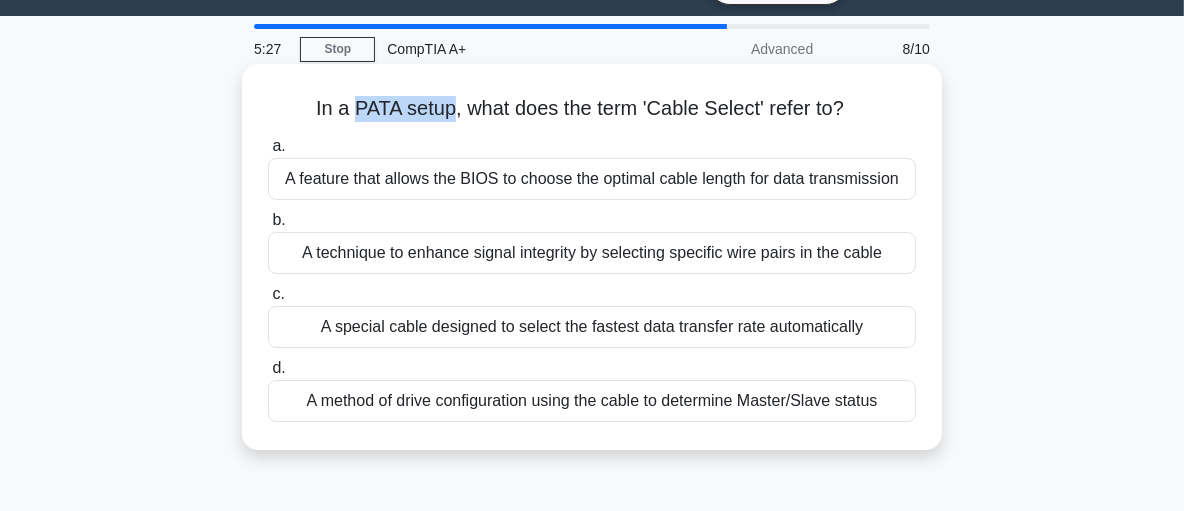 click on "A method of drive configuration using the cable to determine Master/Slave status" at bounding box center (592, 401) 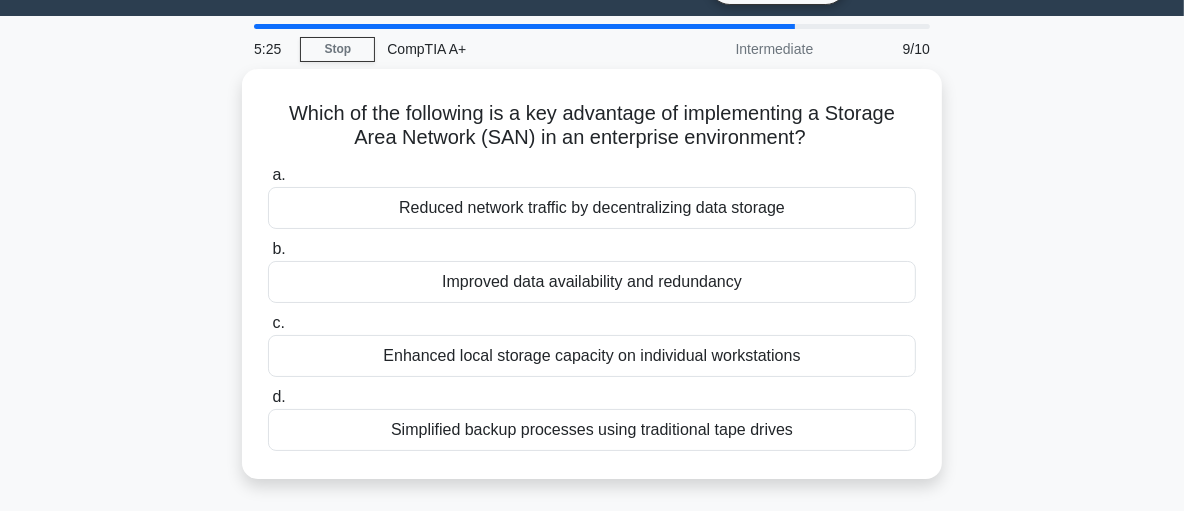 scroll, scrollTop: 0, scrollLeft: 0, axis: both 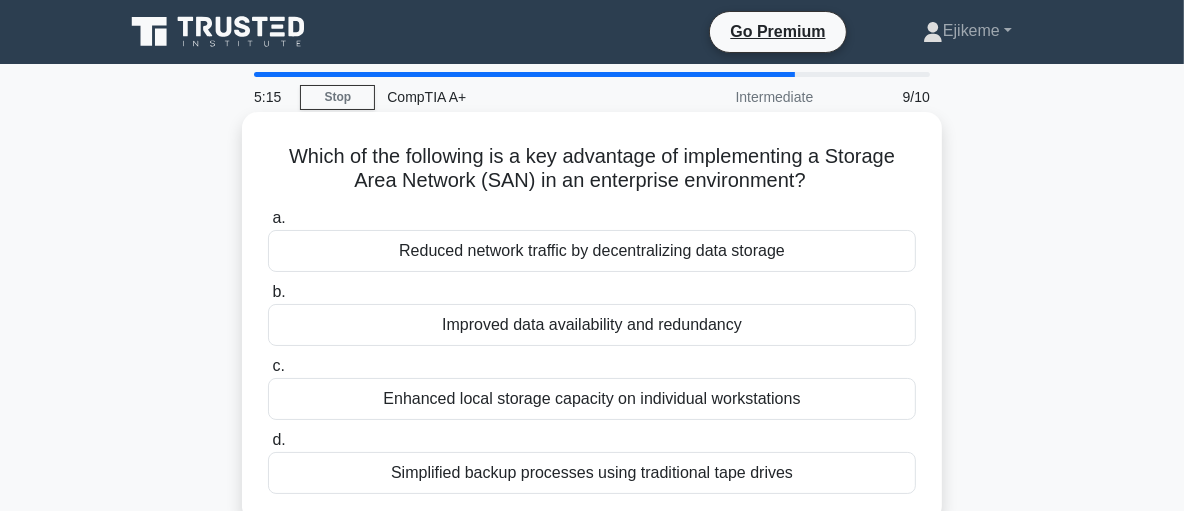 click on "Improved data availability and redundancy" at bounding box center [592, 325] 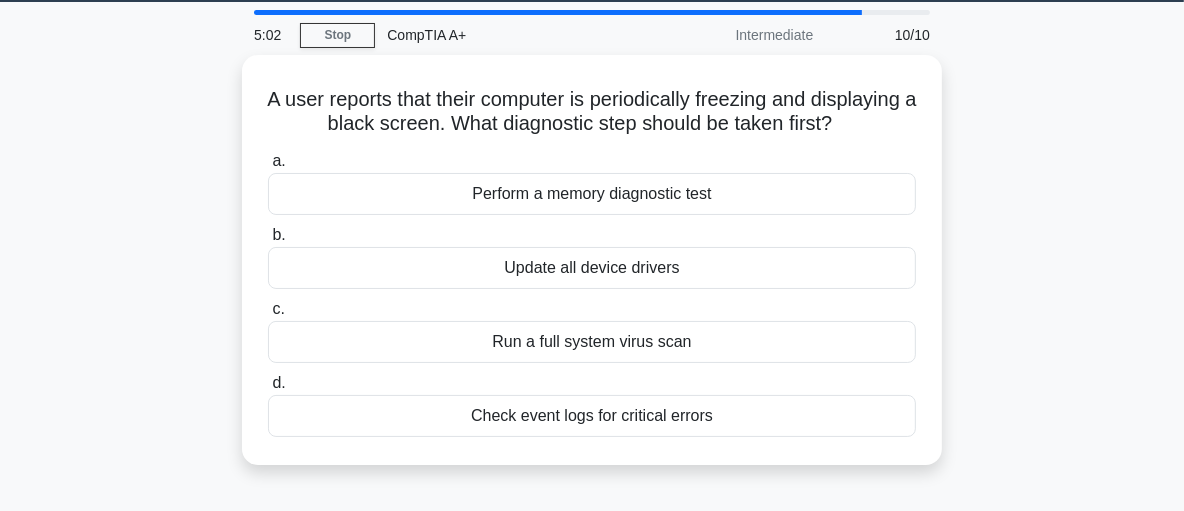 scroll, scrollTop: 63, scrollLeft: 0, axis: vertical 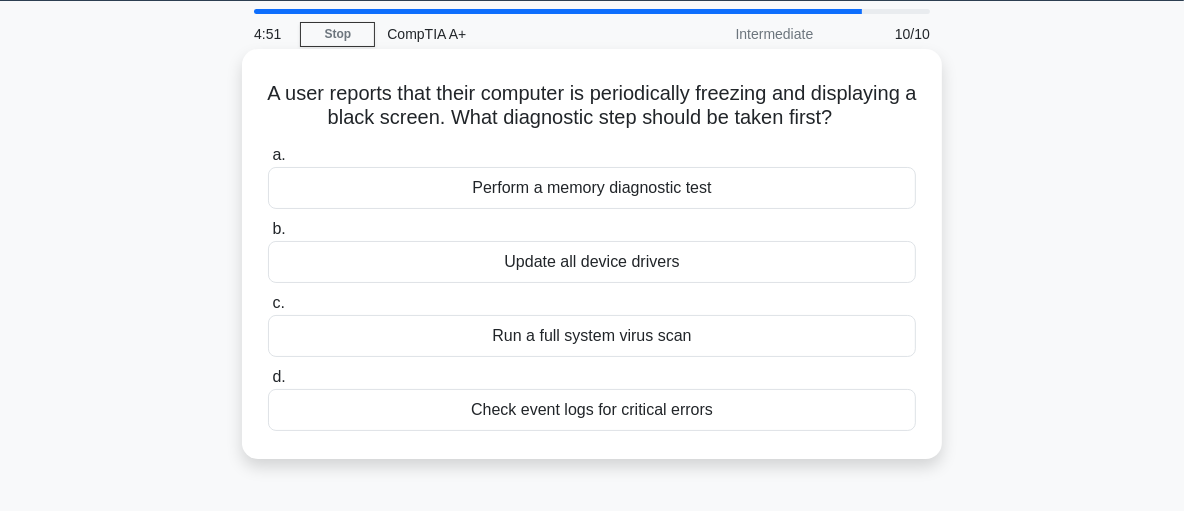 click on "Perform a memory diagnostic test" at bounding box center [592, 188] 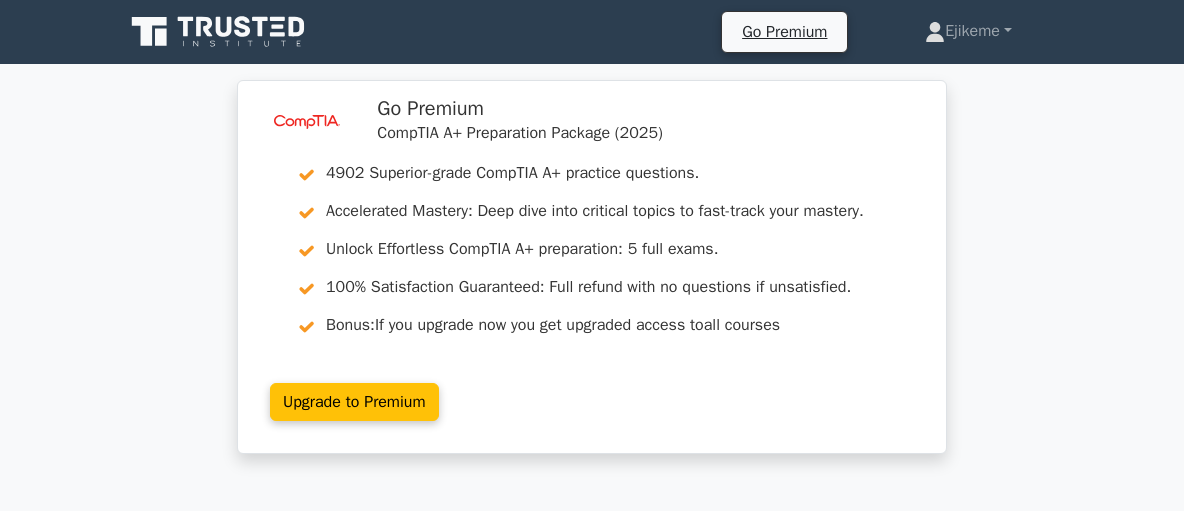scroll, scrollTop: 314, scrollLeft: 0, axis: vertical 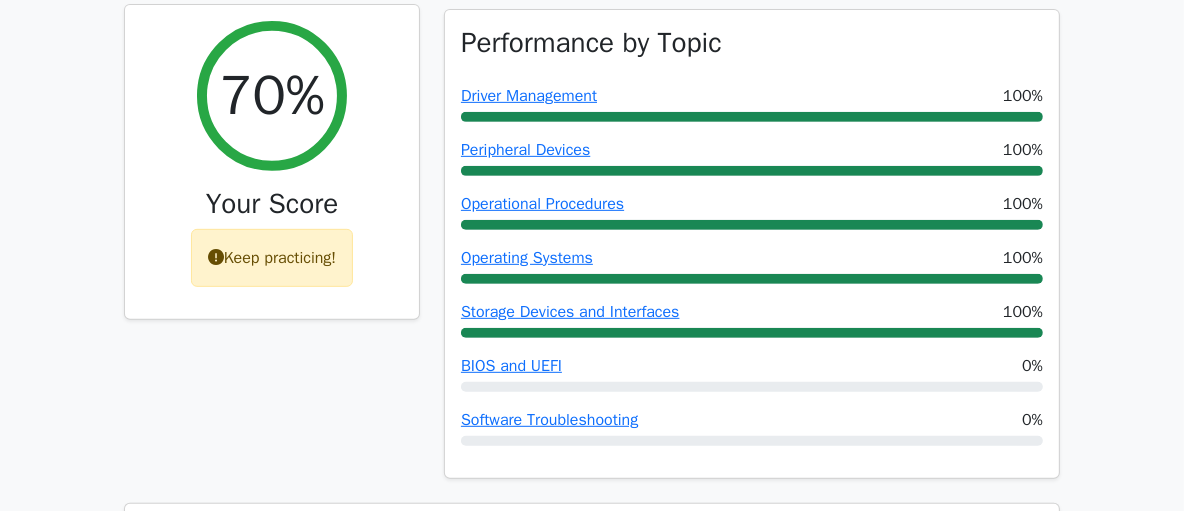click on "Keep practicing!" at bounding box center (272, 258) 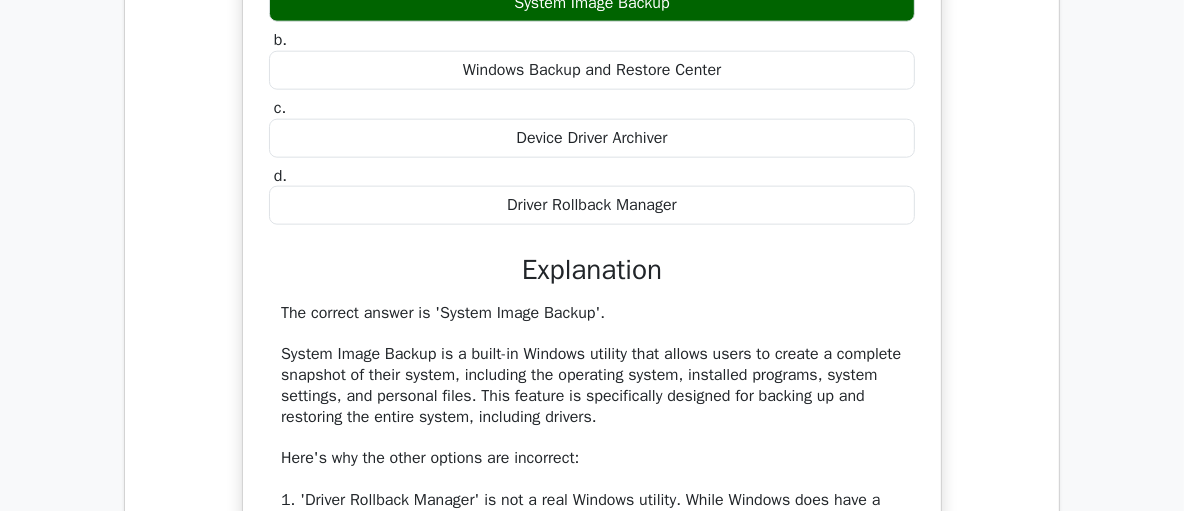 scroll, scrollTop: 1786, scrollLeft: 0, axis: vertical 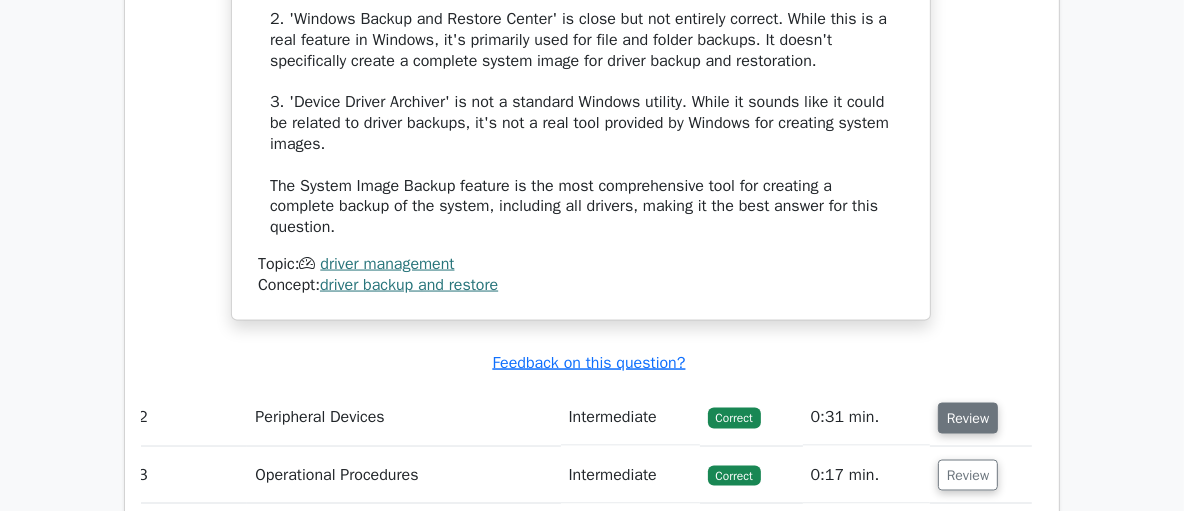 click on "Review" at bounding box center [968, 418] 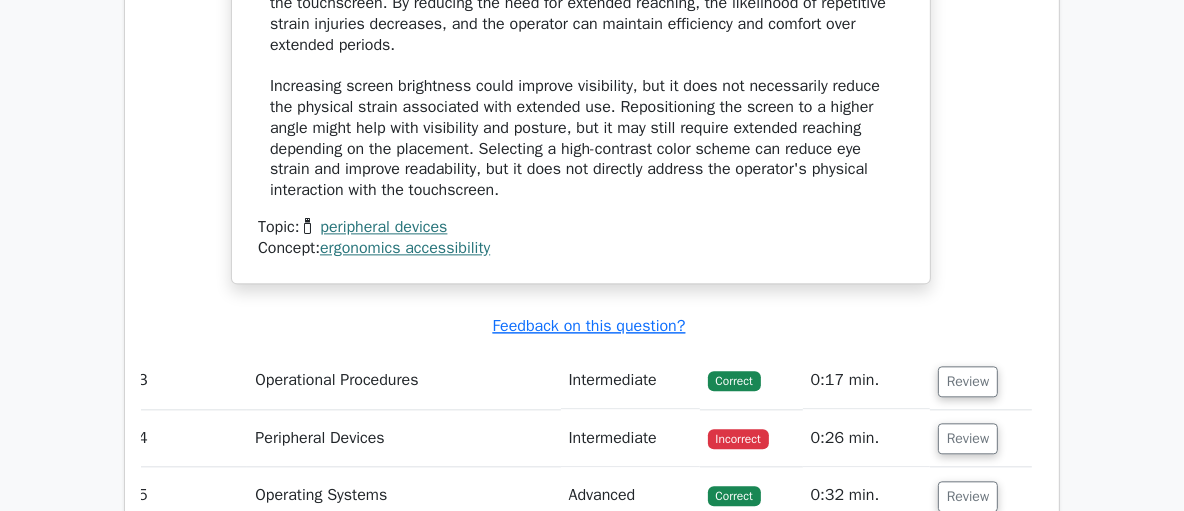scroll, scrollTop: 3287, scrollLeft: 0, axis: vertical 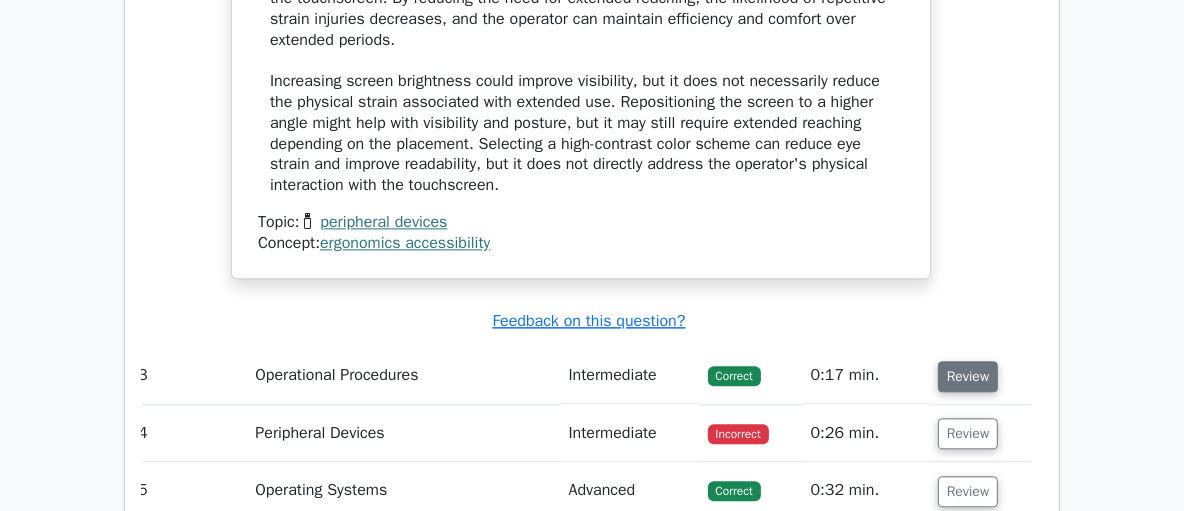 click on "Review" at bounding box center [968, 376] 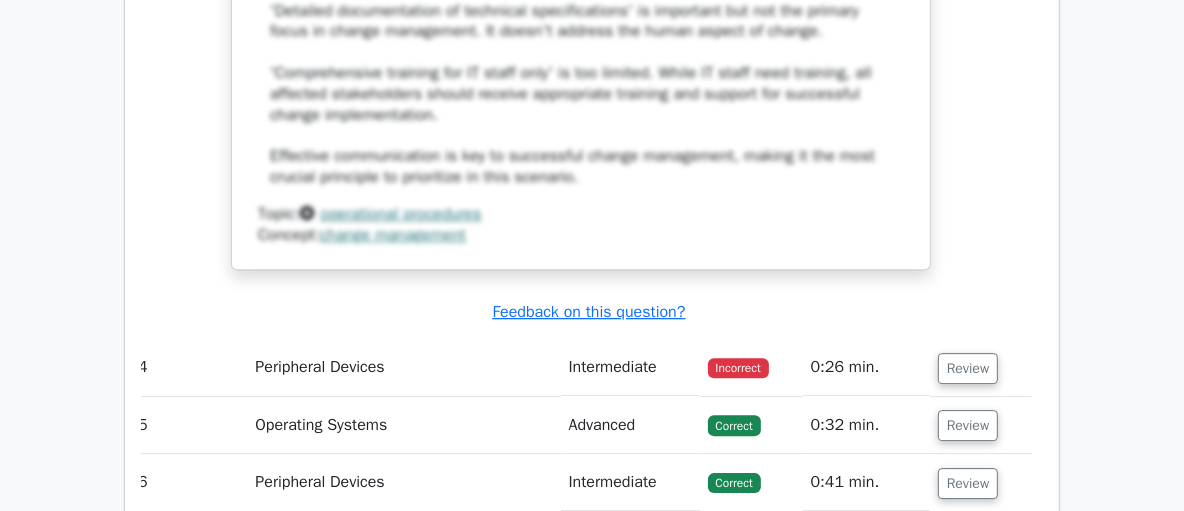 scroll, scrollTop: 4469, scrollLeft: 0, axis: vertical 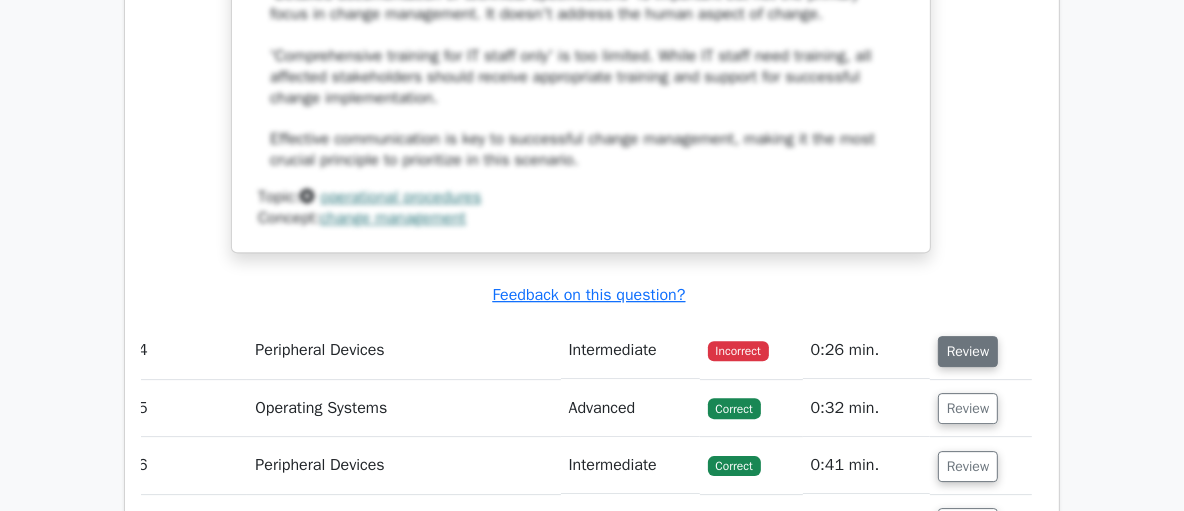 click on "Review" at bounding box center [968, 351] 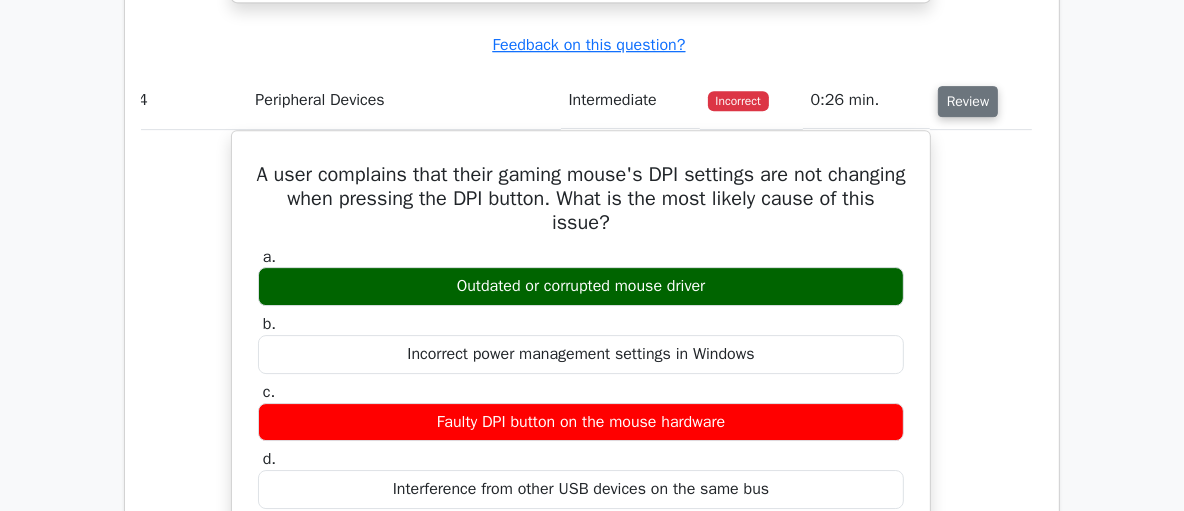scroll, scrollTop: 4721, scrollLeft: 0, axis: vertical 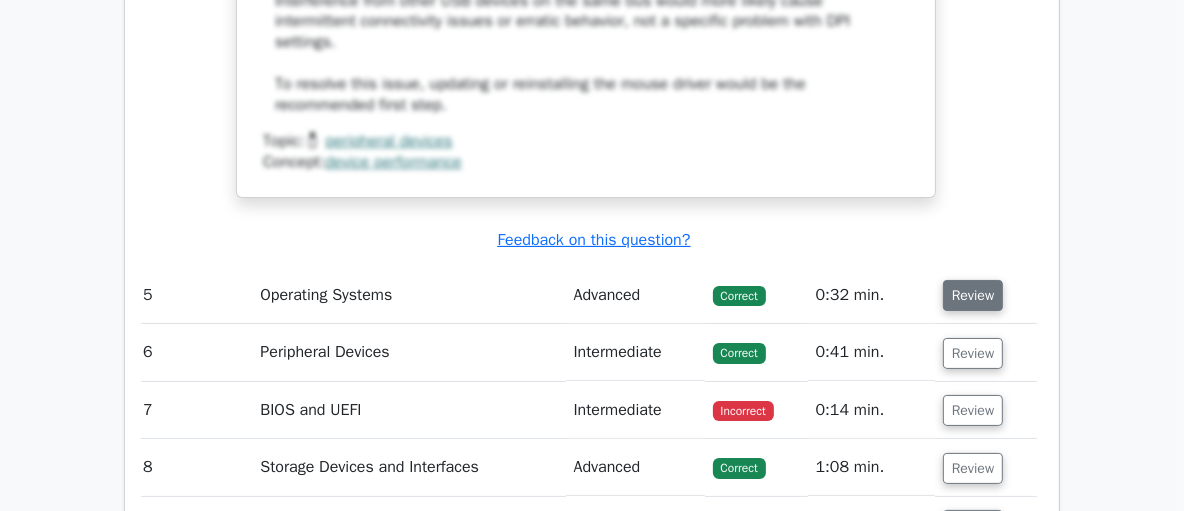 click on "Review" at bounding box center [973, 295] 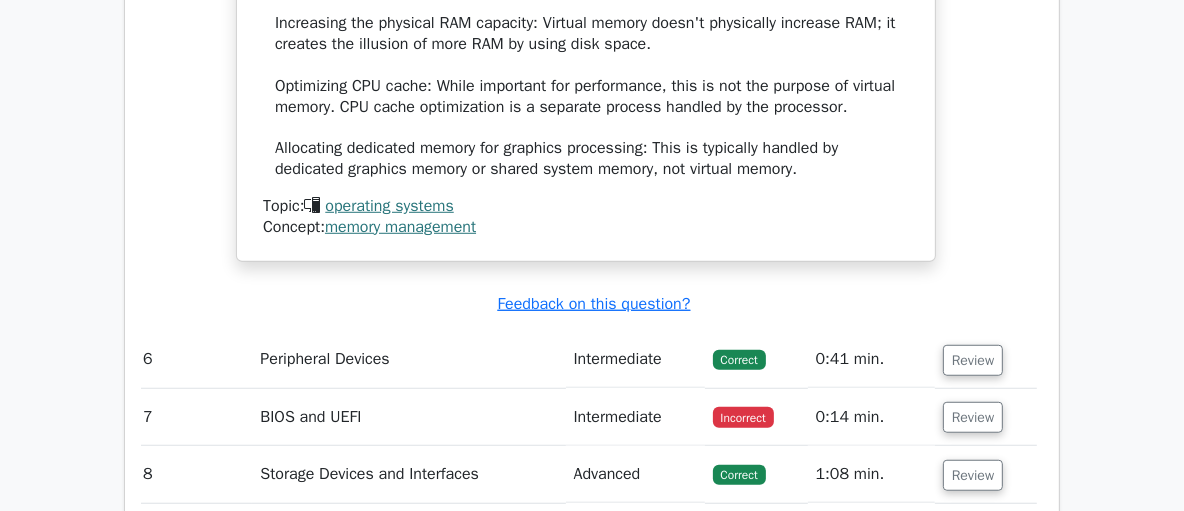 scroll, scrollTop: 6622, scrollLeft: 0, axis: vertical 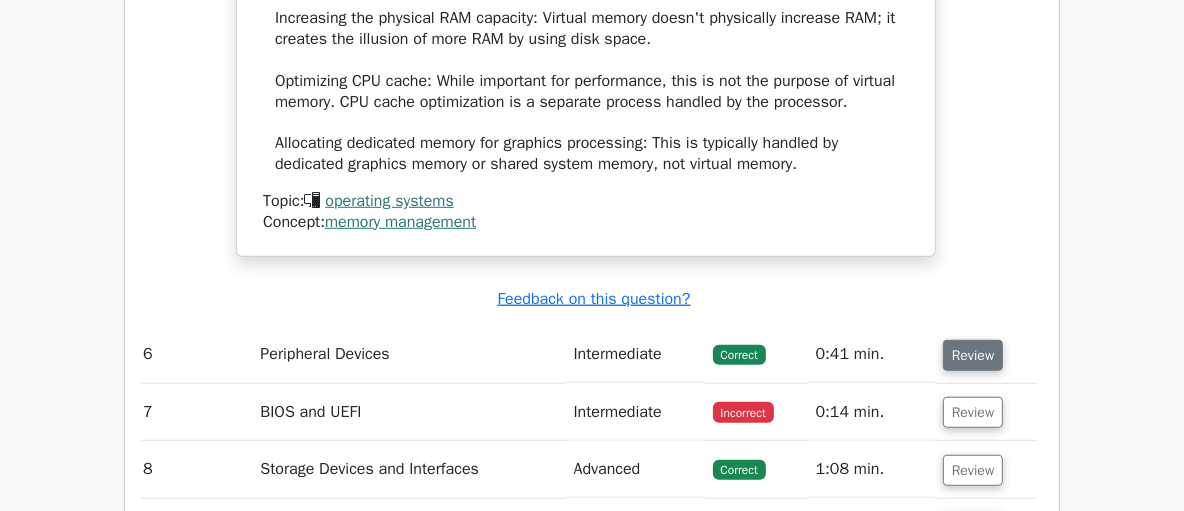click on "Review" at bounding box center (973, 355) 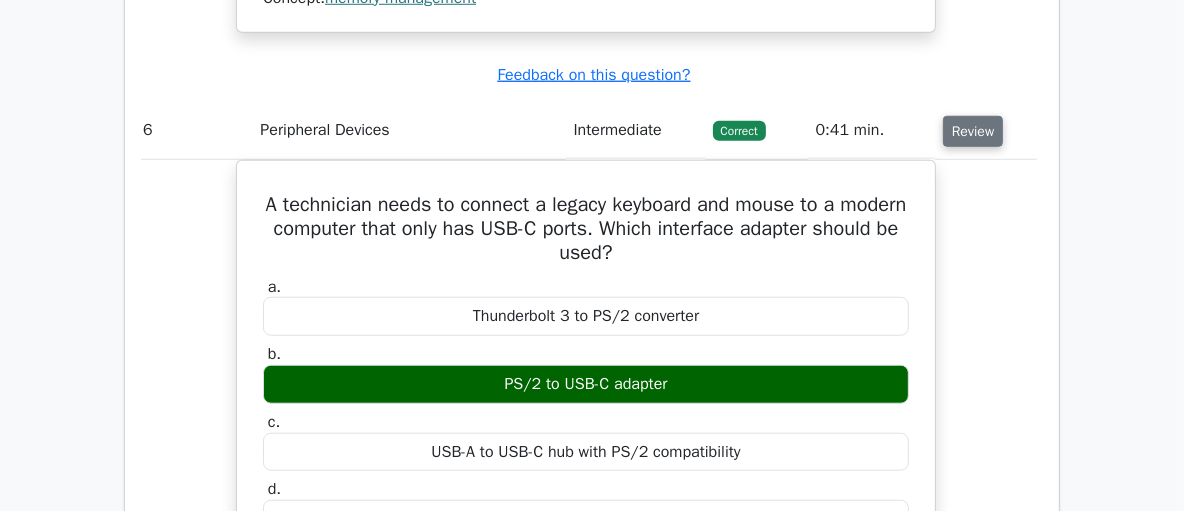 scroll, scrollTop: 6847, scrollLeft: 0, axis: vertical 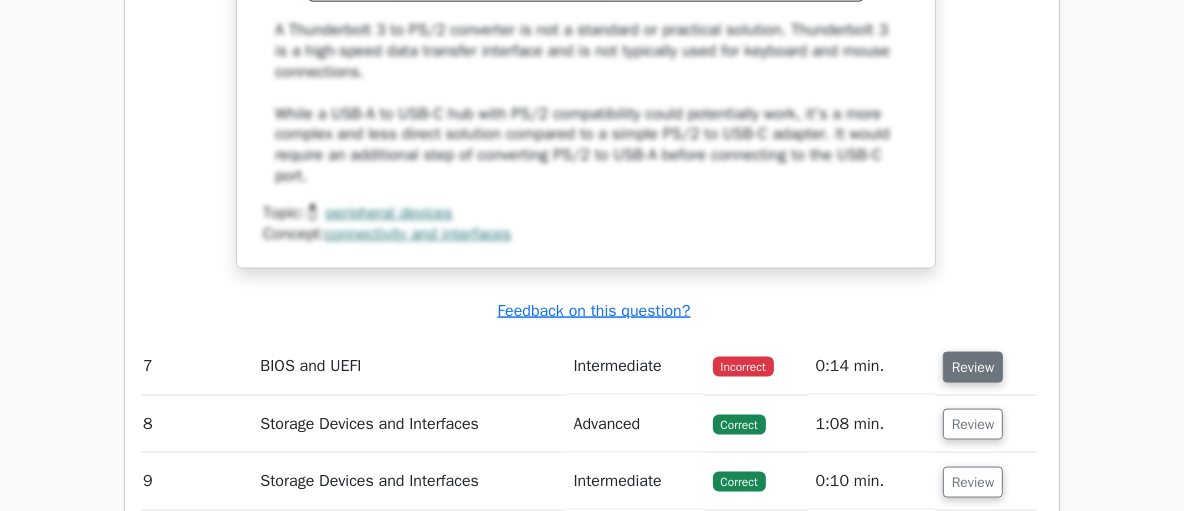 click on "Review" at bounding box center (973, 367) 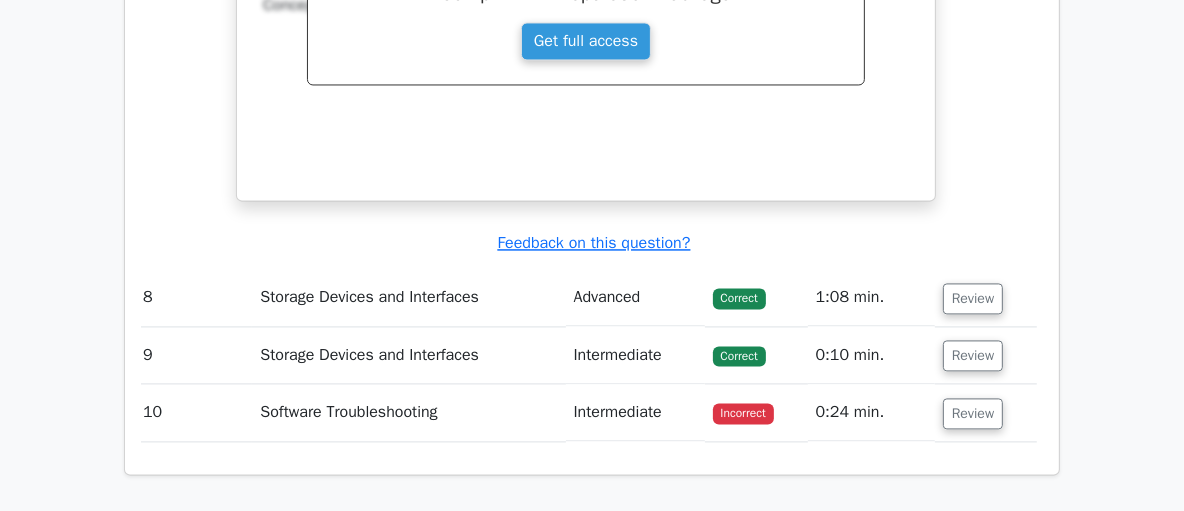 scroll, scrollTop: 8635, scrollLeft: 0, axis: vertical 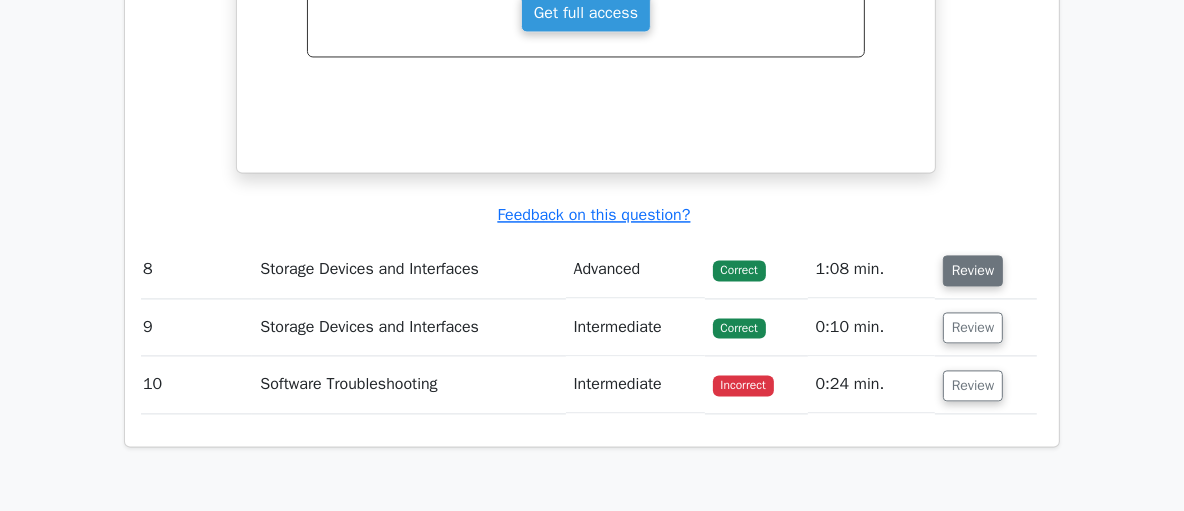 click on "Review" at bounding box center [973, 270] 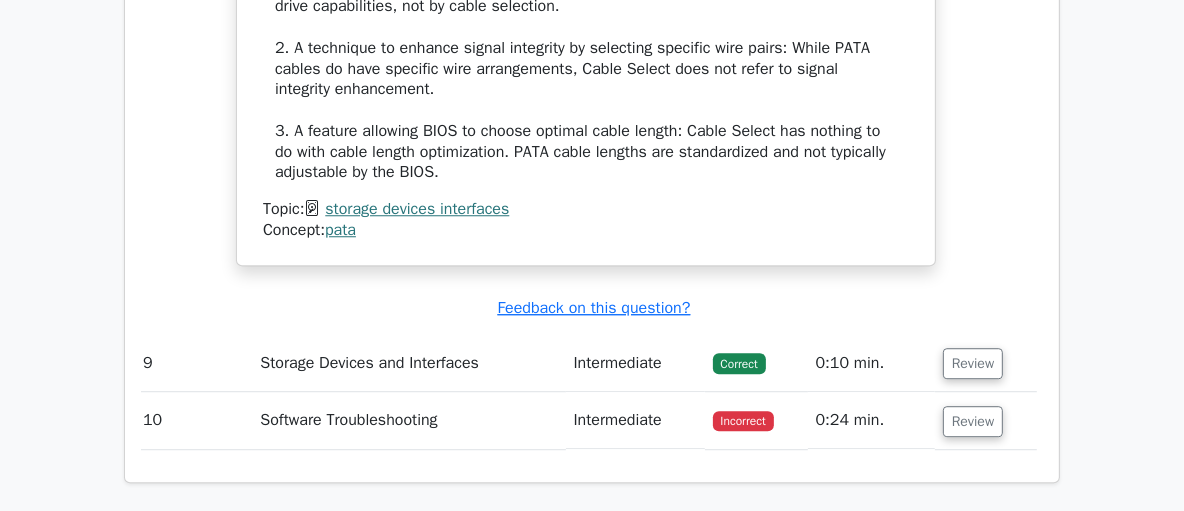 scroll, scrollTop: 9662, scrollLeft: 0, axis: vertical 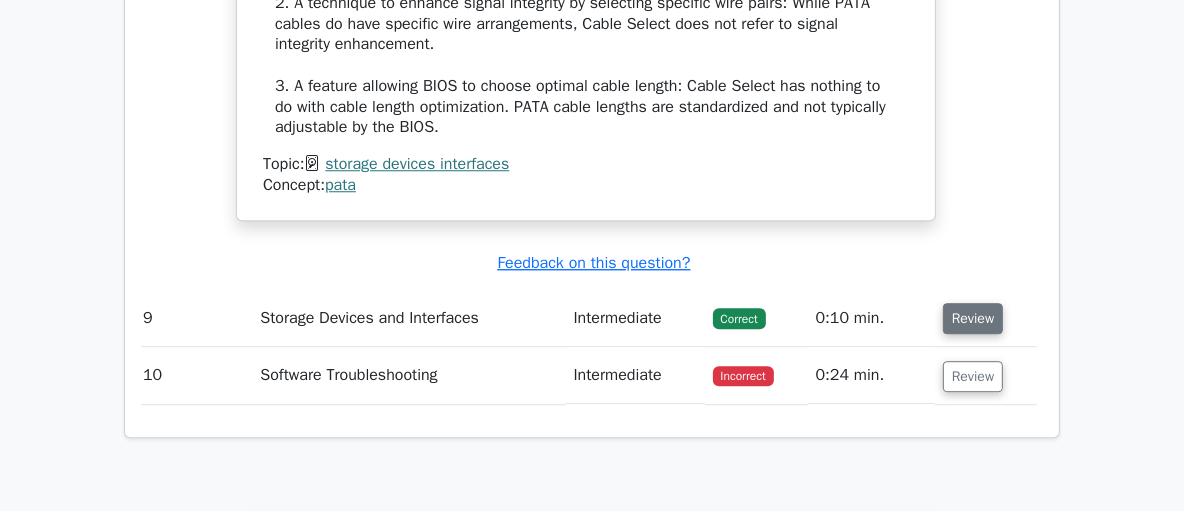 click on "Review" at bounding box center (973, 318) 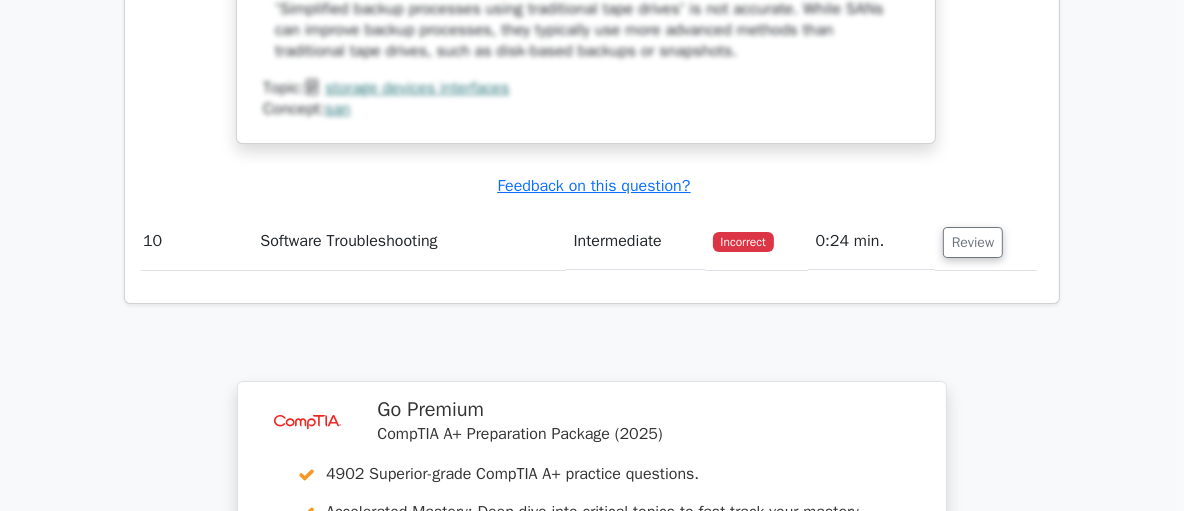 scroll, scrollTop: 10921, scrollLeft: 0, axis: vertical 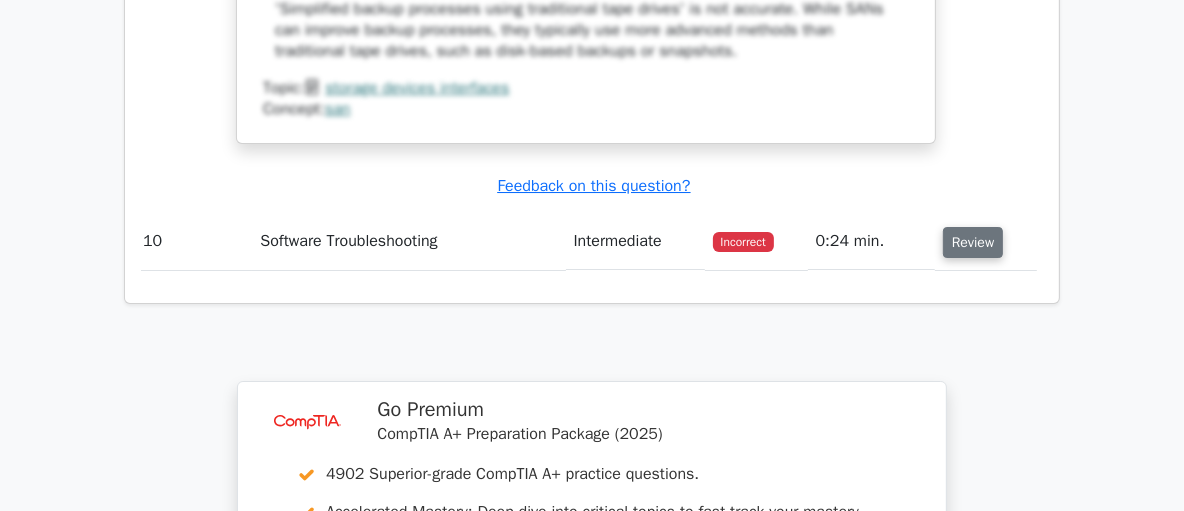 click on "Review" at bounding box center (973, 242) 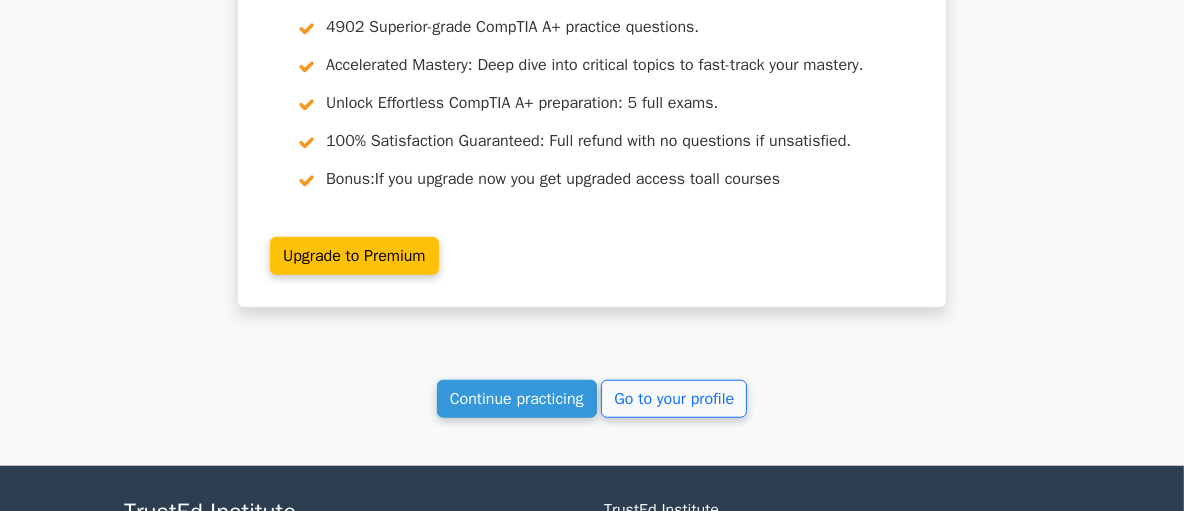 scroll, scrollTop: 12411, scrollLeft: 0, axis: vertical 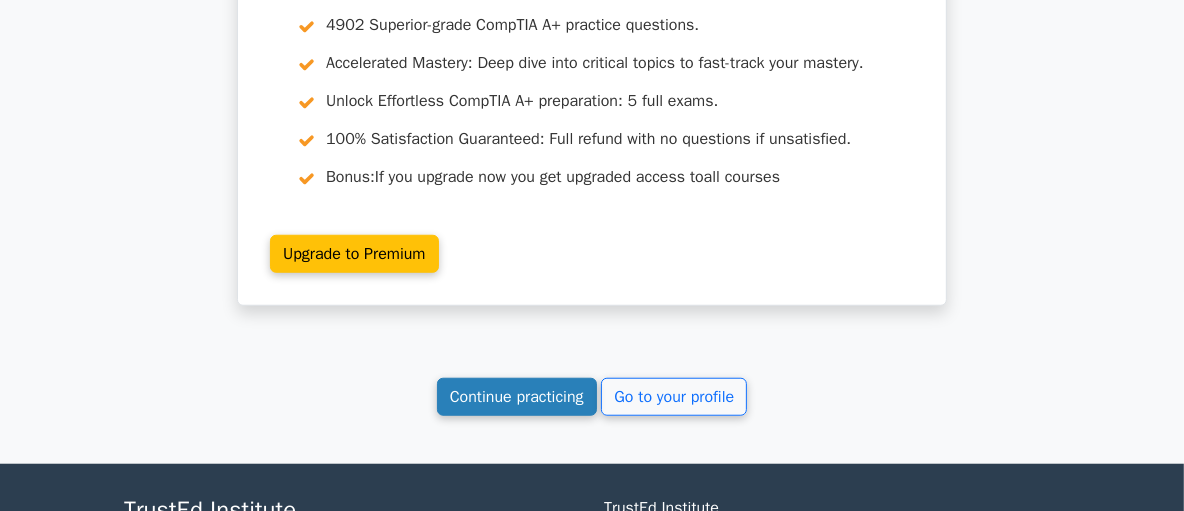 click on "Continue practicing" at bounding box center [517, 397] 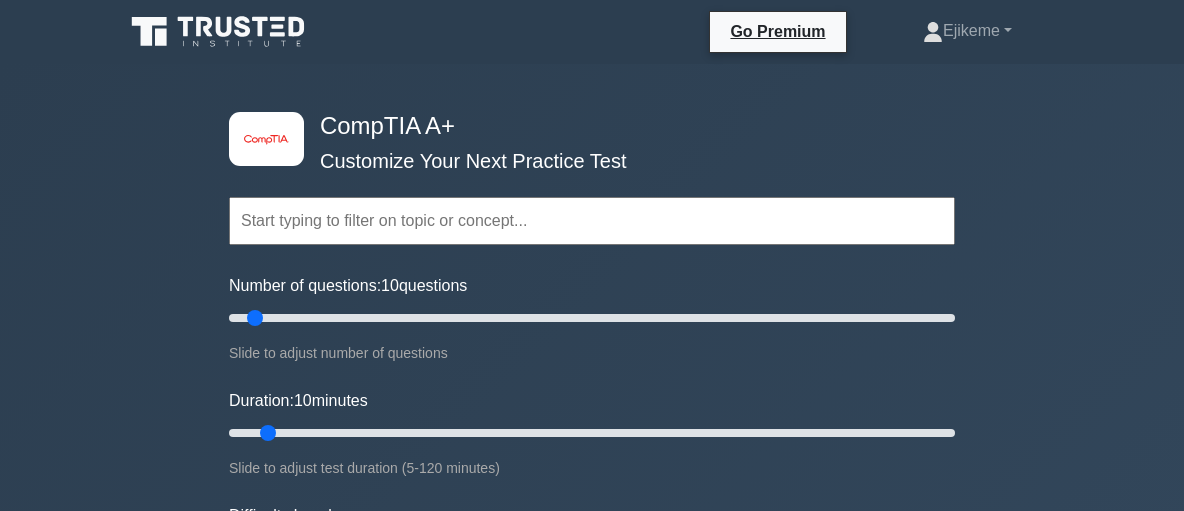 scroll, scrollTop: 0, scrollLeft: 0, axis: both 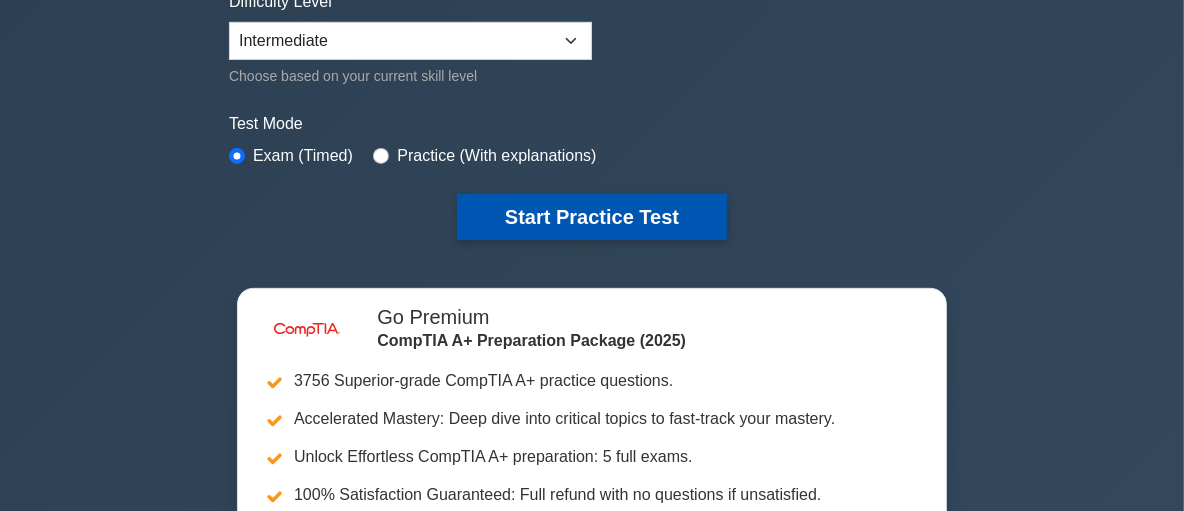 click on "Start Practice Test" at bounding box center (592, 217) 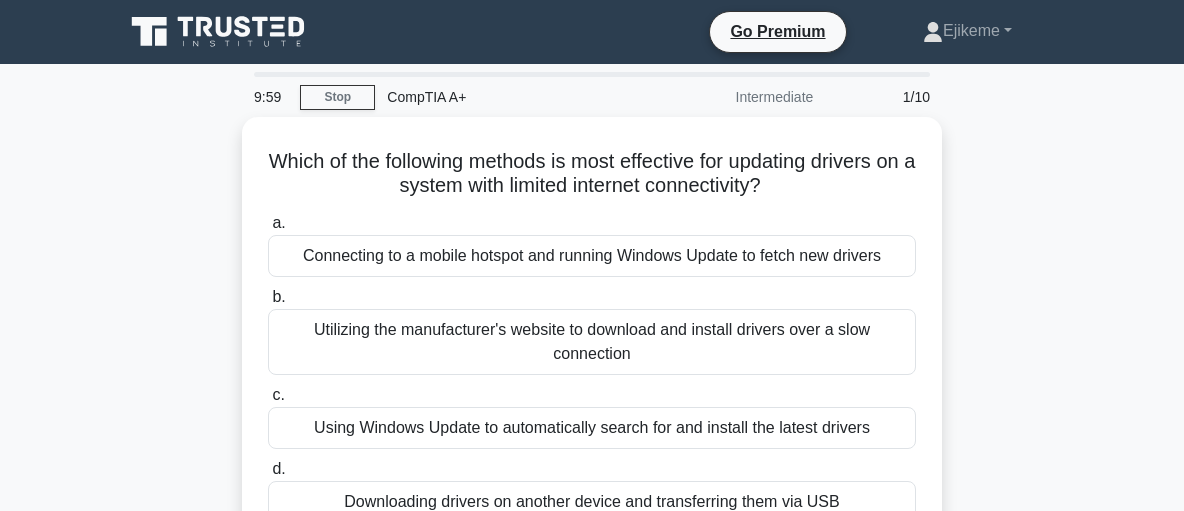 scroll, scrollTop: 0, scrollLeft: 0, axis: both 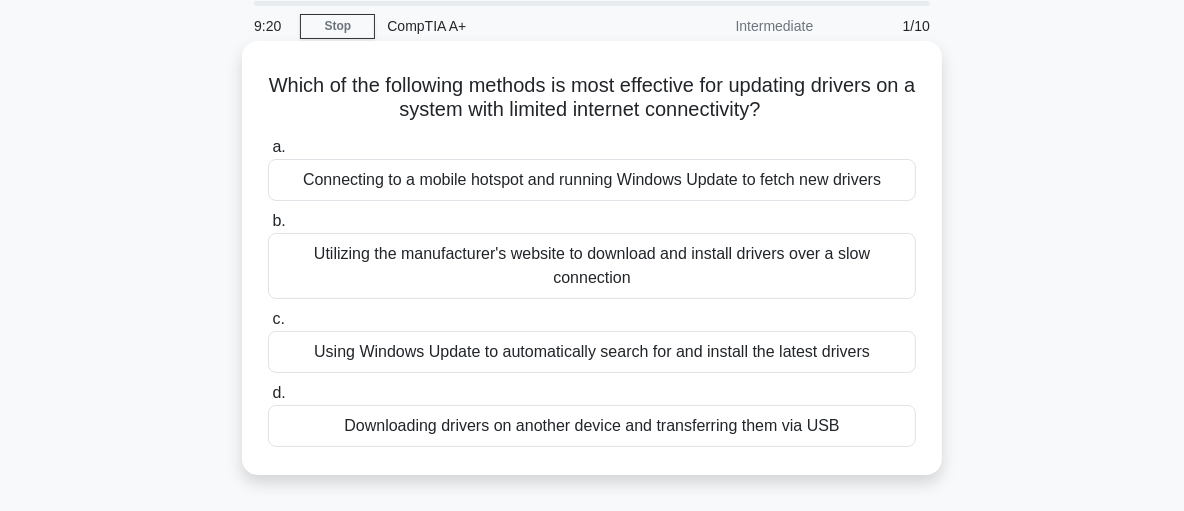 click on "Downloading drivers on another device and transferring them via USB" at bounding box center (592, 426) 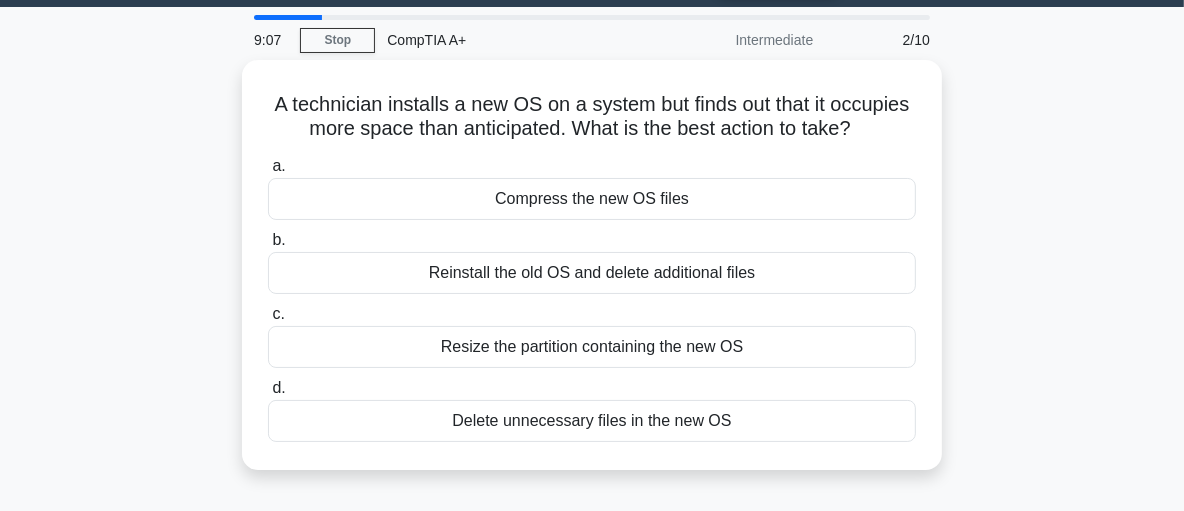 scroll, scrollTop: 59, scrollLeft: 0, axis: vertical 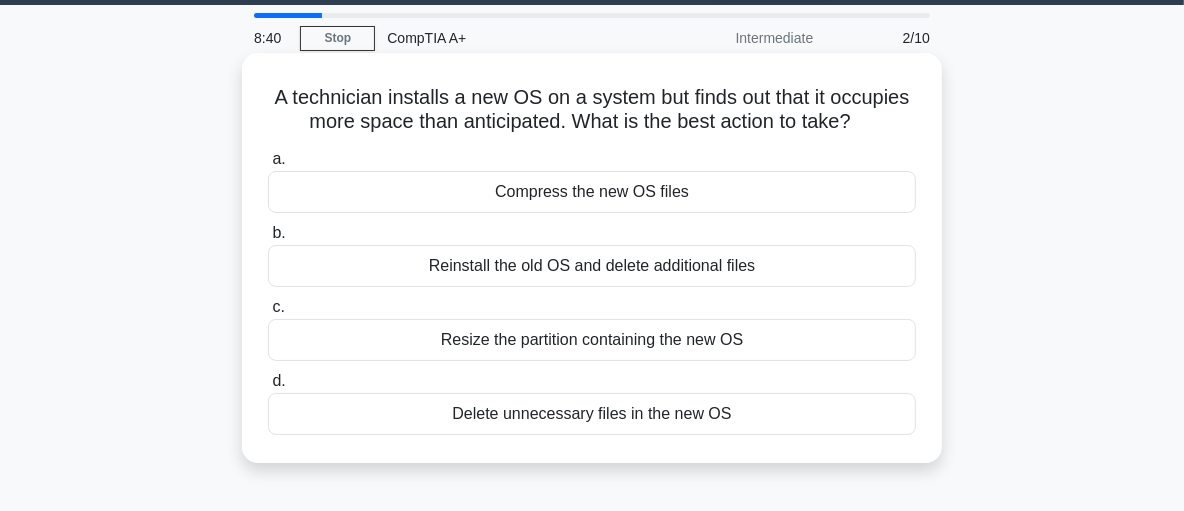 click on "Resize the partition containing the new OS" at bounding box center (592, 340) 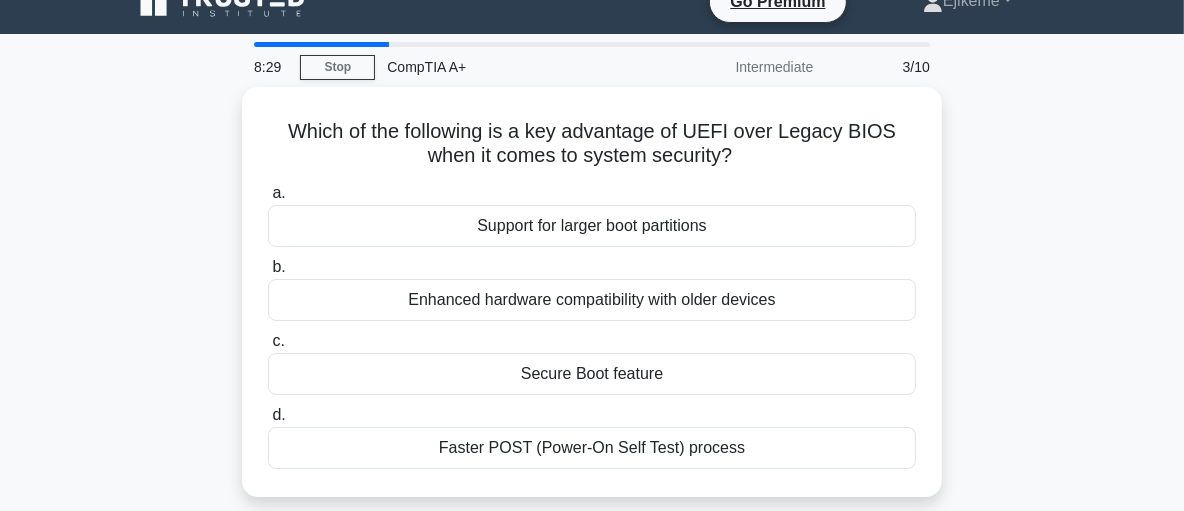scroll, scrollTop: 31, scrollLeft: 0, axis: vertical 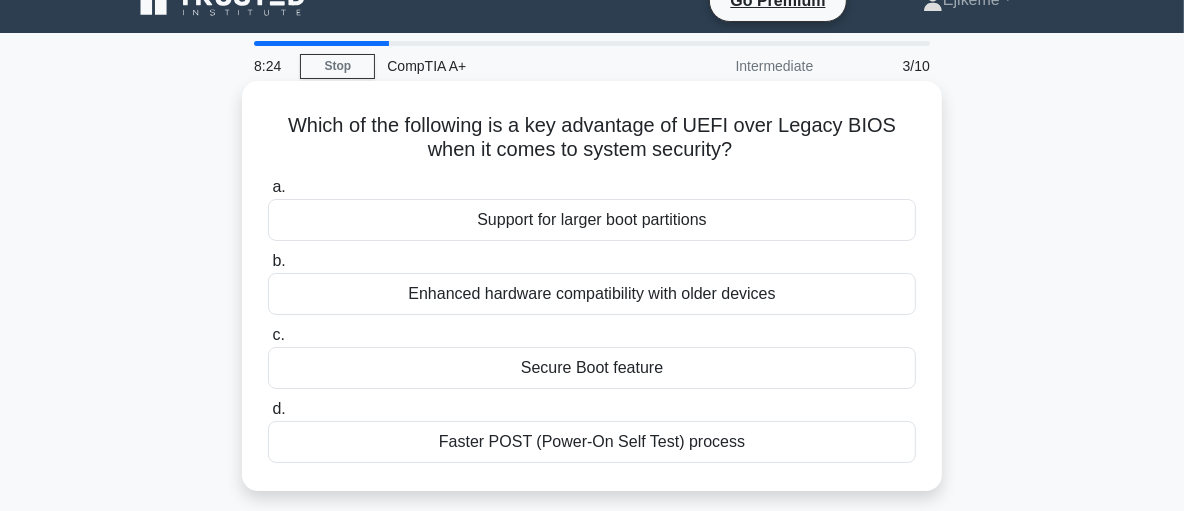 click on "Secure Boot feature" at bounding box center (592, 368) 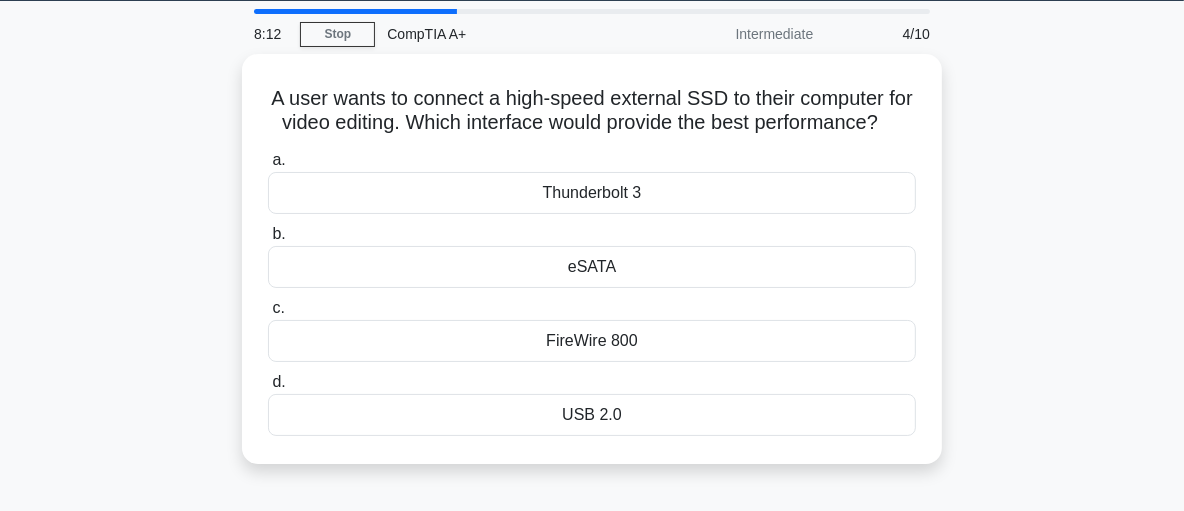scroll, scrollTop: 68, scrollLeft: 0, axis: vertical 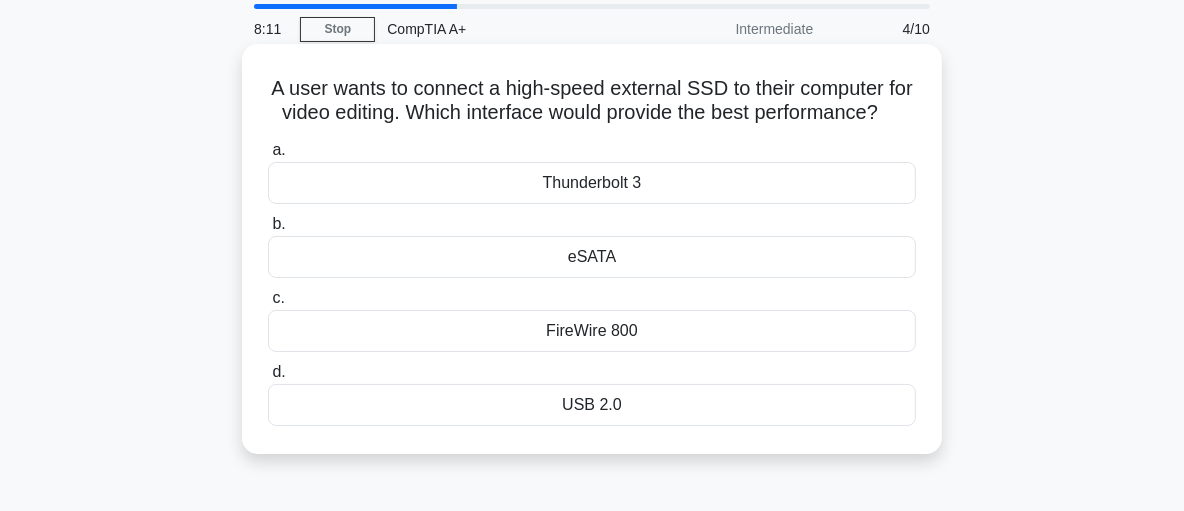 click on "eSATA" at bounding box center (592, 257) 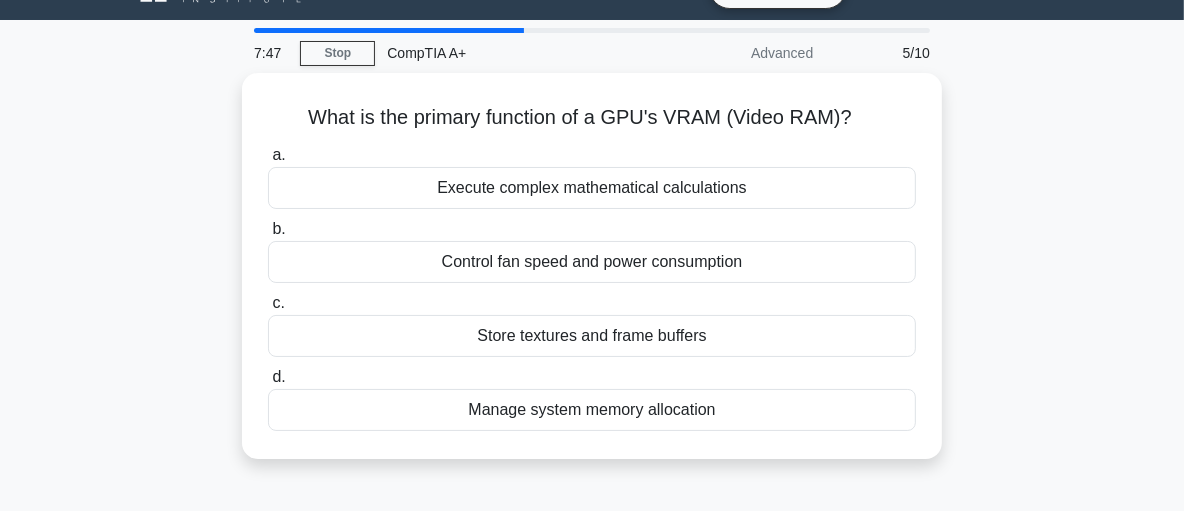 scroll, scrollTop: 49, scrollLeft: 0, axis: vertical 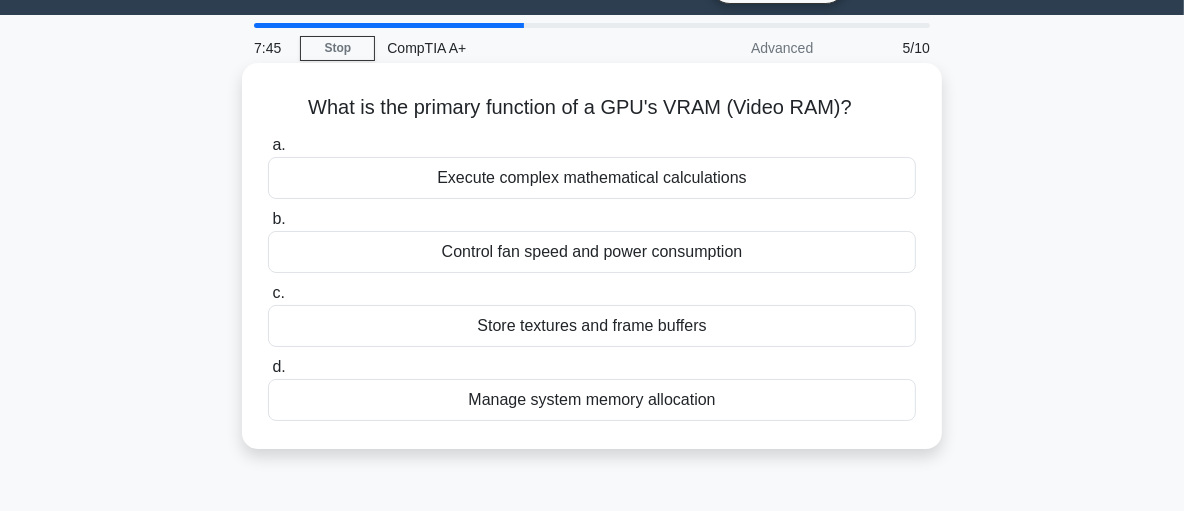 click on "Manage system memory allocation" at bounding box center (592, 400) 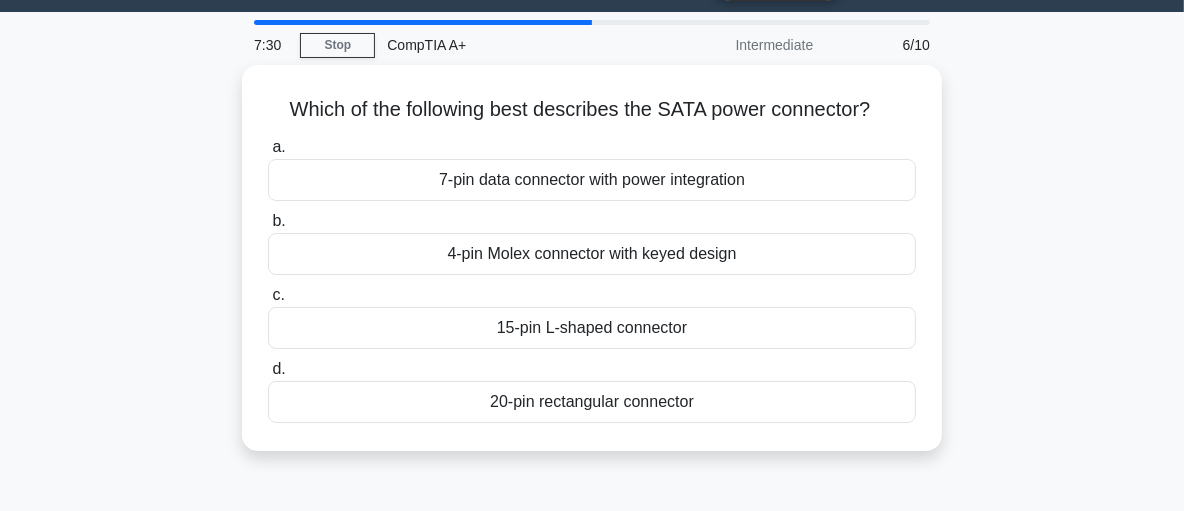 scroll, scrollTop: 54, scrollLeft: 0, axis: vertical 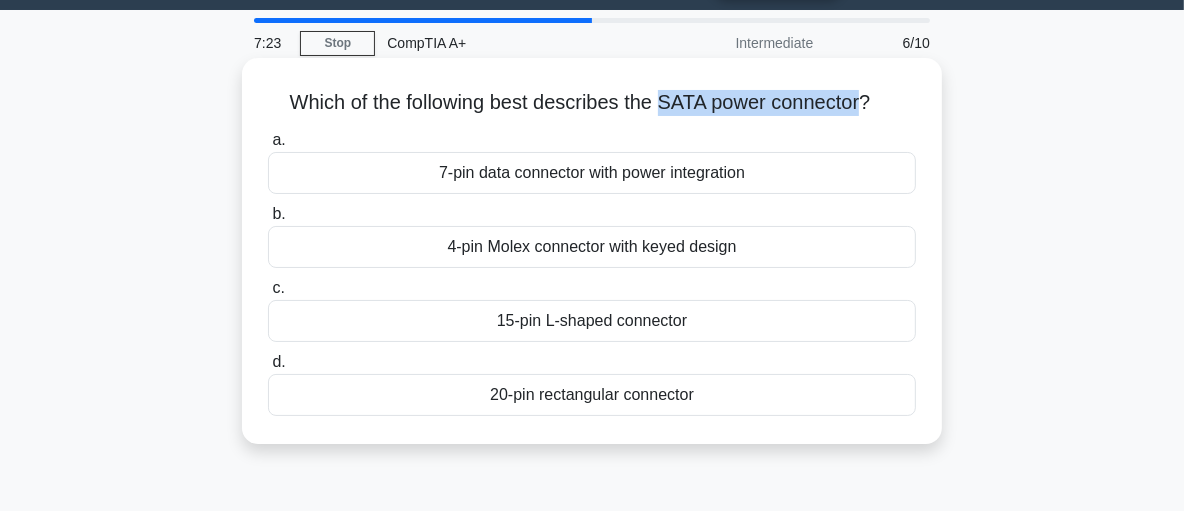 drag, startPoint x: 665, startPoint y: 100, endPoint x: 865, endPoint y: 99, distance: 200.0025 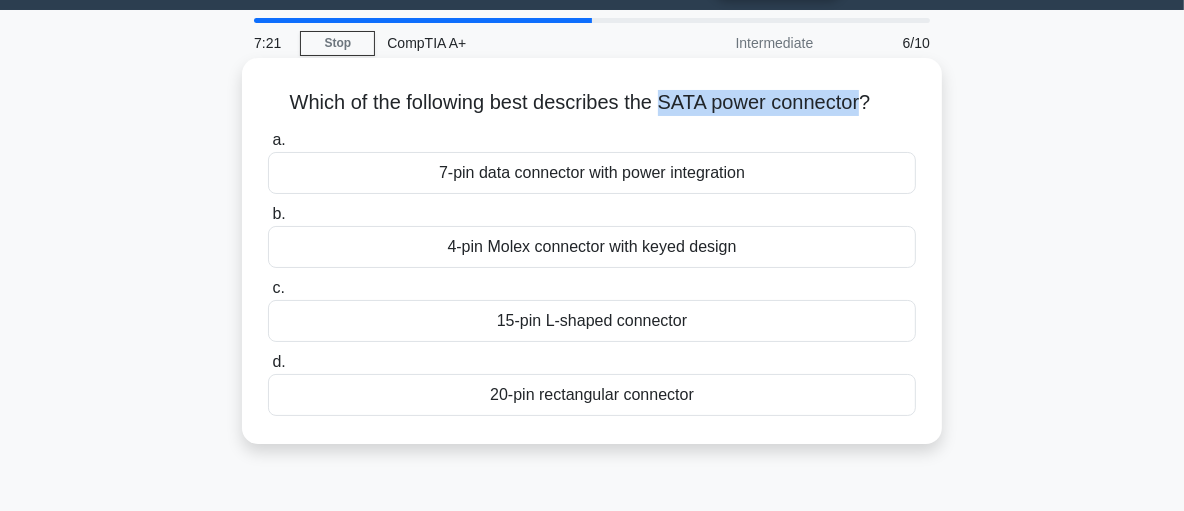 click on "Which of the following best describes the SATA power connector?
.spinner_0XTQ{transform-origin:center;animation:spinner_y6GP .75s linear infinite}@keyframes spinner_y6GP{100%{transform:rotate(360deg)}}" at bounding box center [592, 103] 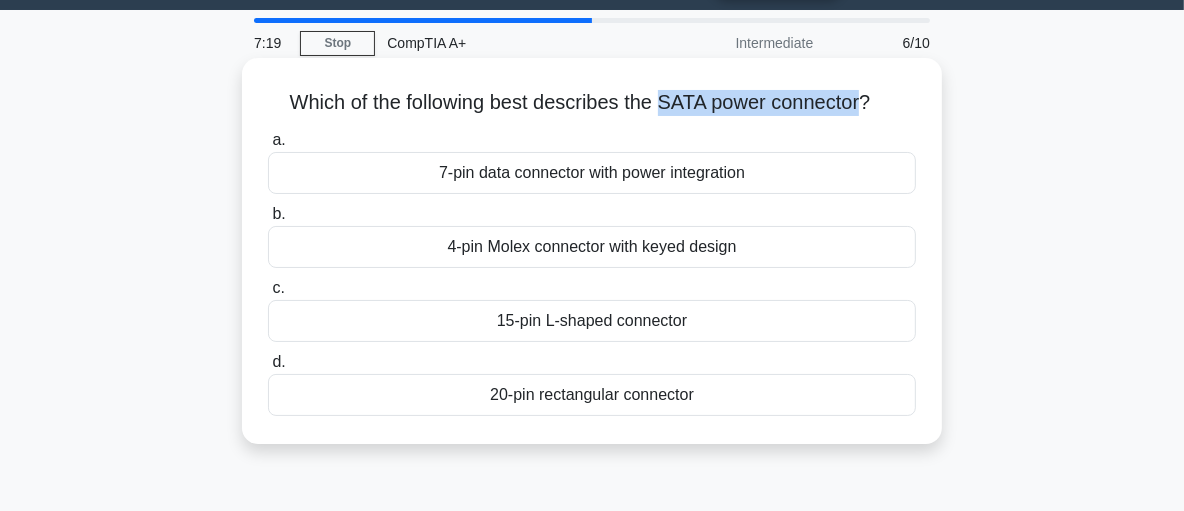 drag, startPoint x: 663, startPoint y: 103, endPoint x: 864, endPoint y: 102, distance: 201.00249 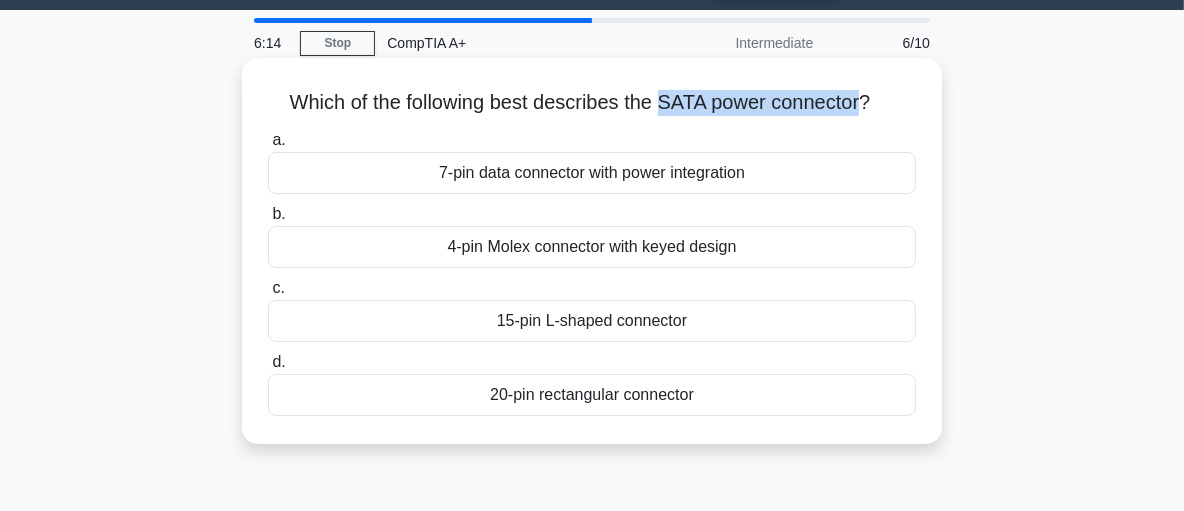 click on "15-pin L-shaped connector" at bounding box center [592, 321] 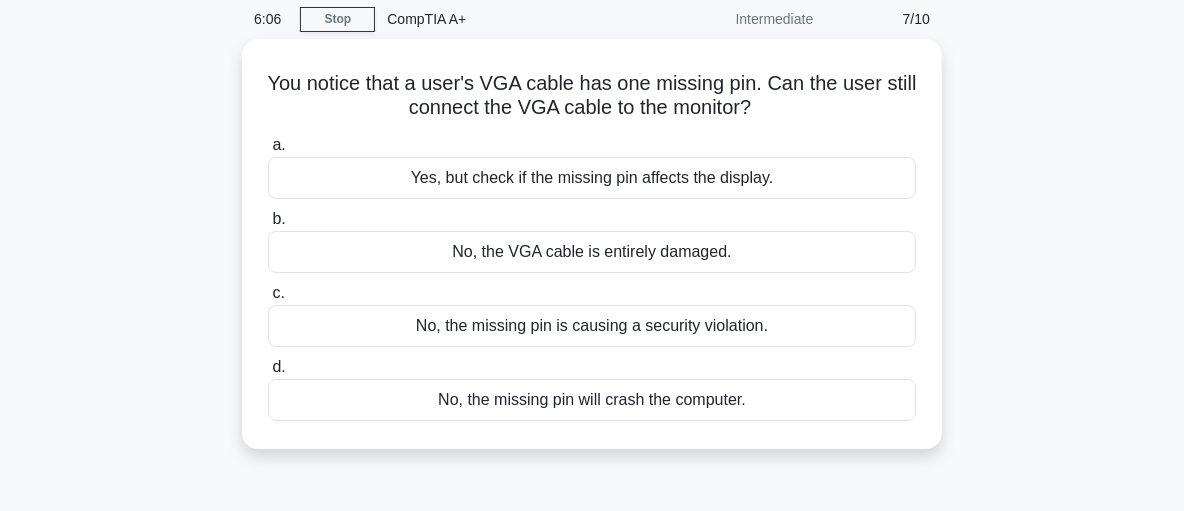 scroll, scrollTop: 79, scrollLeft: 0, axis: vertical 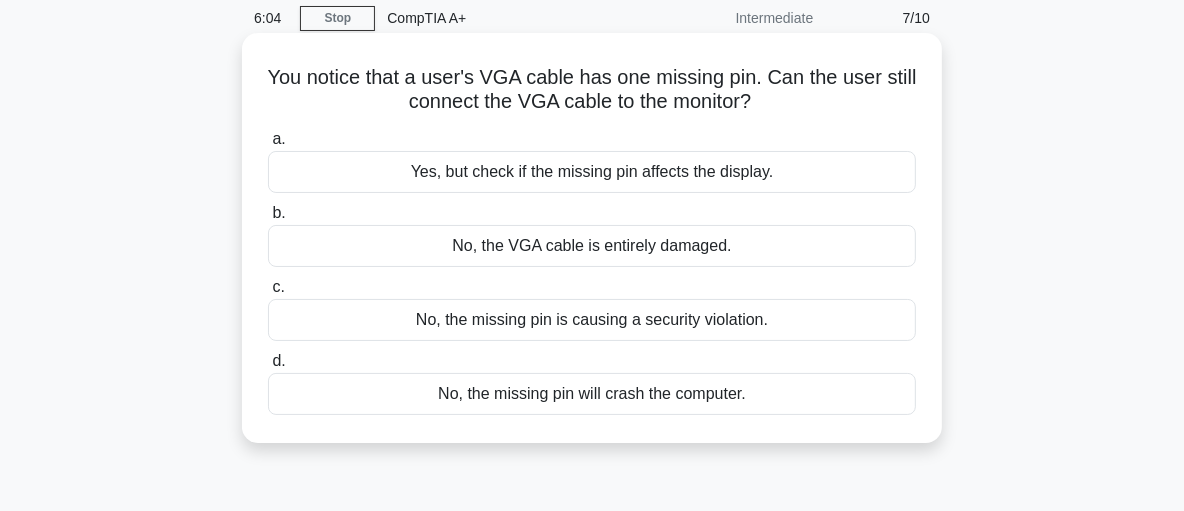 click on "No, the VGA cable is entirely damaged." at bounding box center [592, 246] 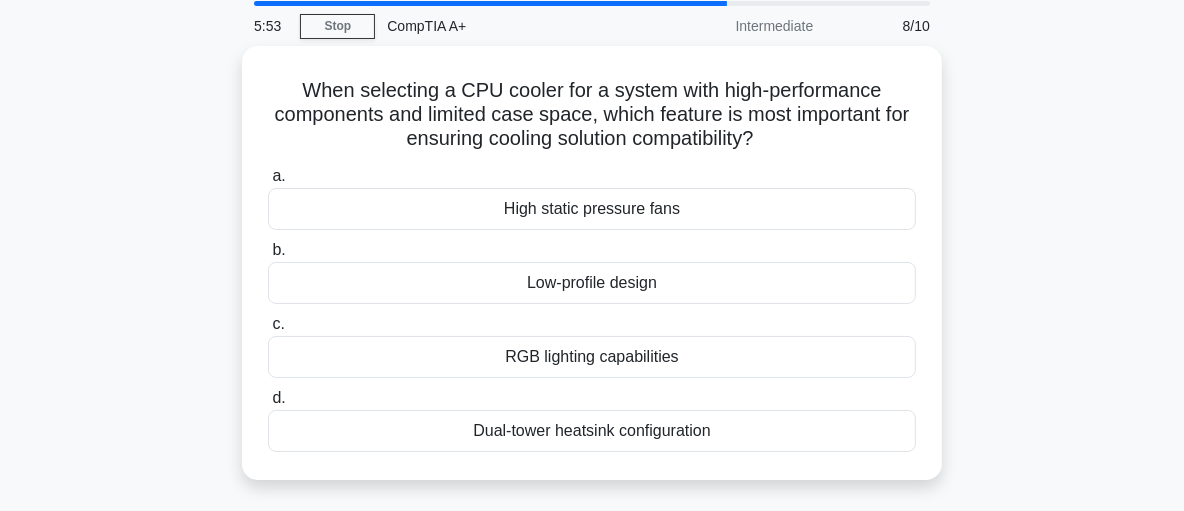 scroll, scrollTop: 72, scrollLeft: 0, axis: vertical 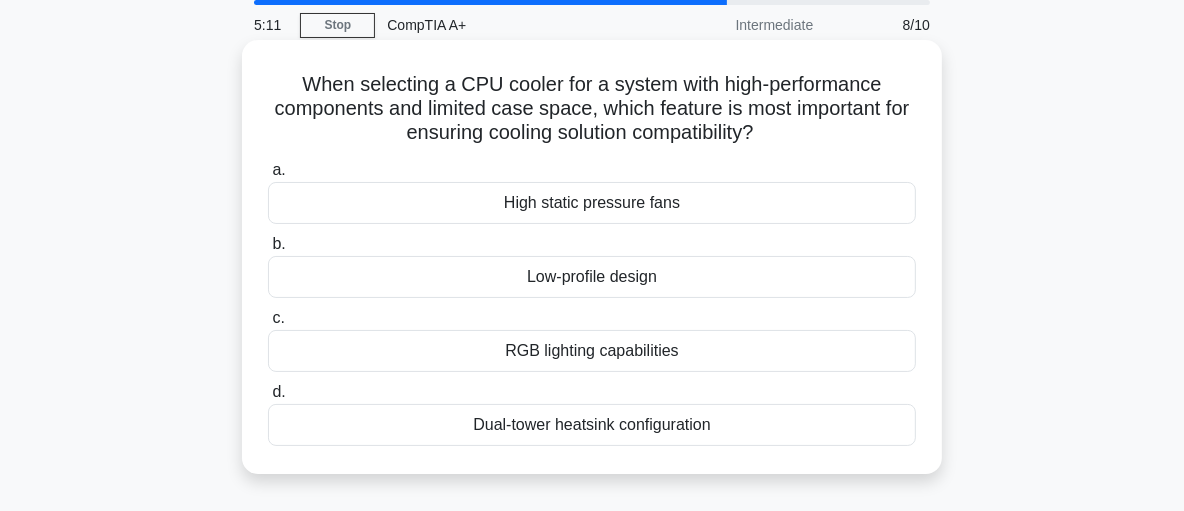 click on "Dual-tower heatsink configuration" at bounding box center (592, 425) 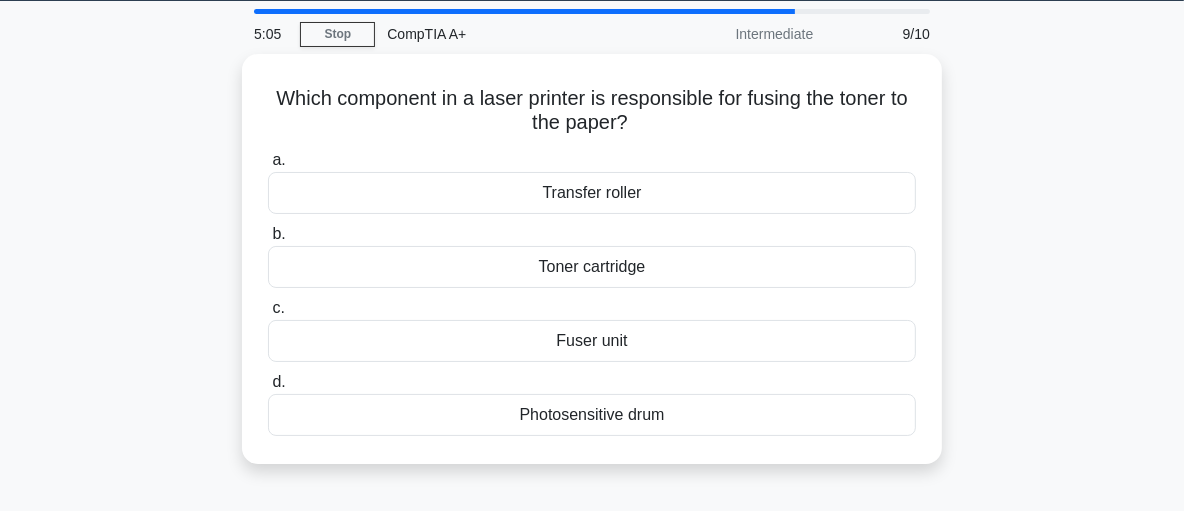 scroll, scrollTop: 64, scrollLeft: 0, axis: vertical 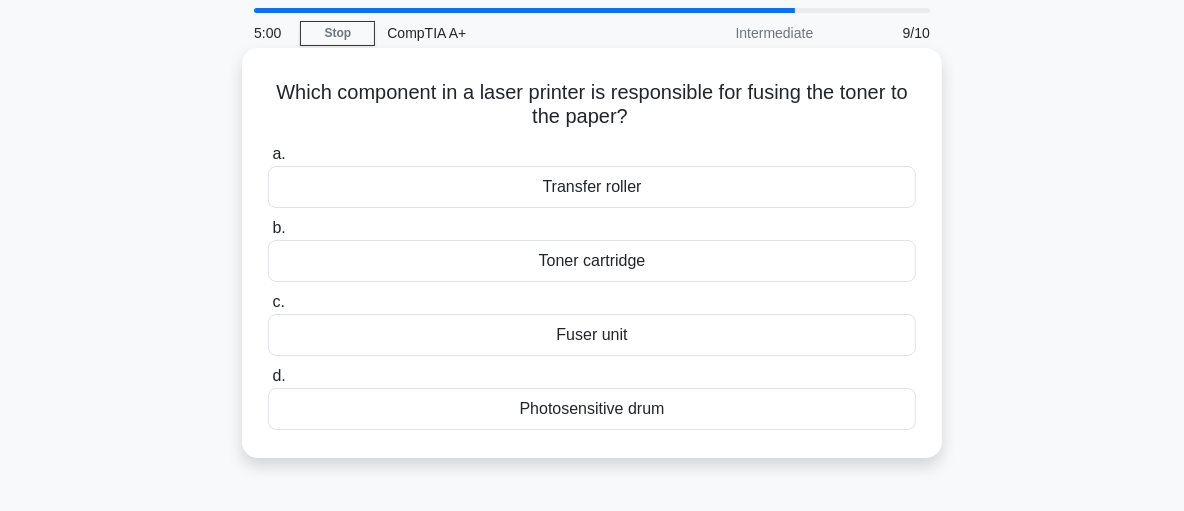 click on "Fuser unit" at bounding box center (592, 335) 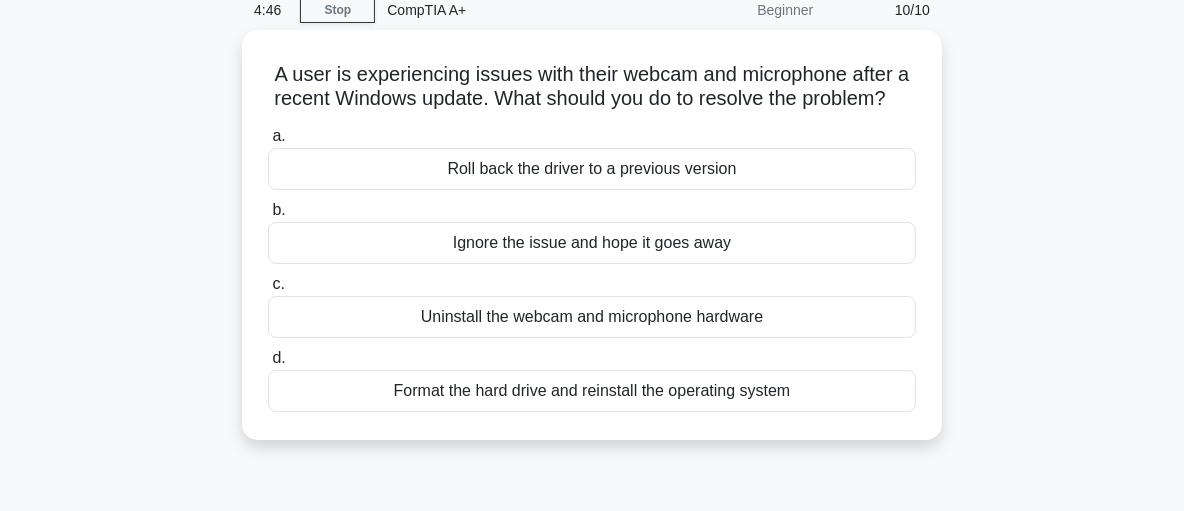 scroll, scrollTop: 50, scrollLeft: 0, axis: vertical 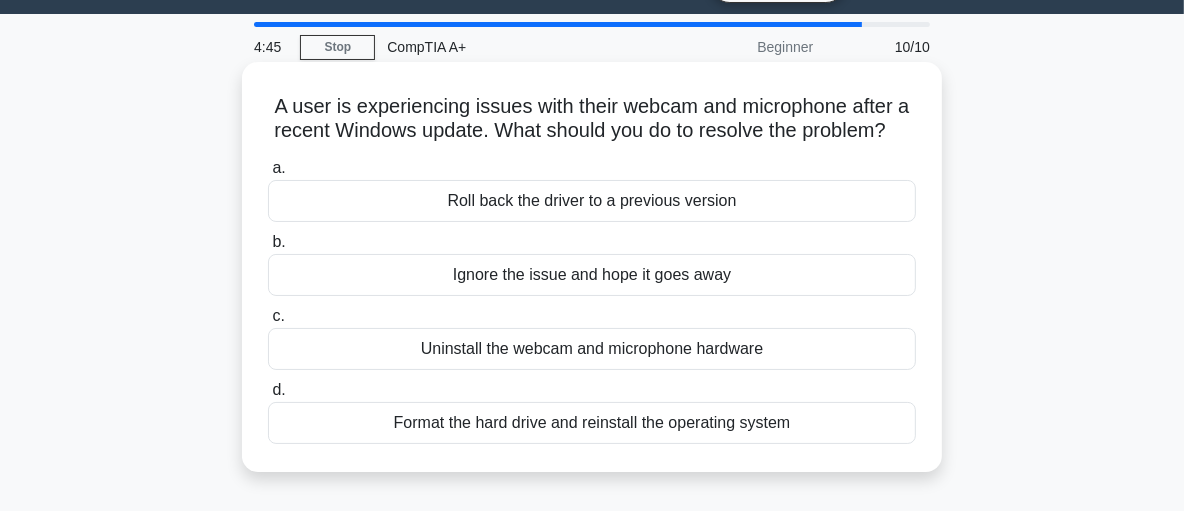click on "Roll back the driver to a previous version" at bounding box center (592, 201) 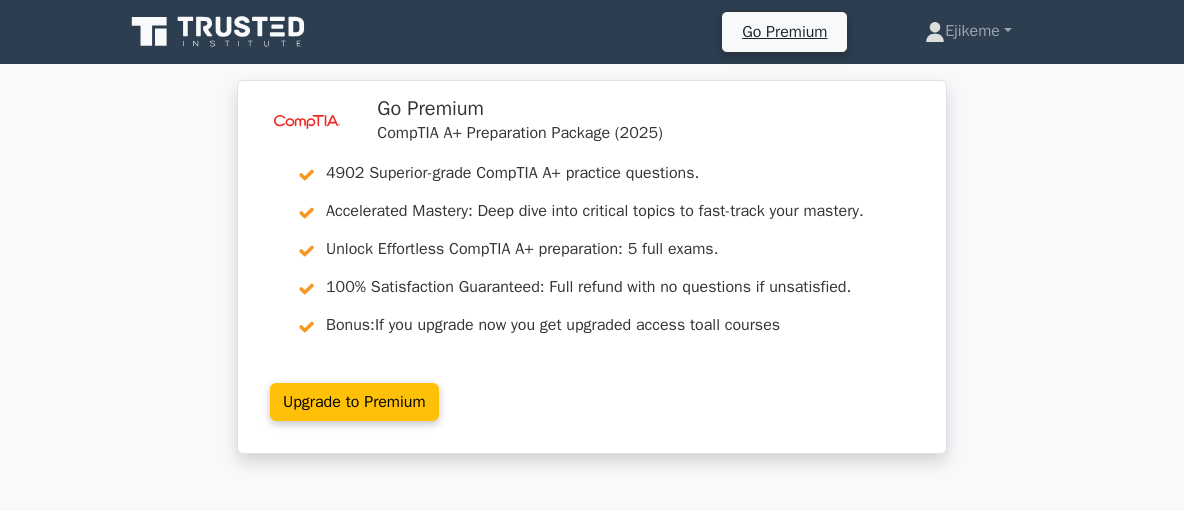 scroll, scrollTop: 0, scrollLeft: 0, axis: both 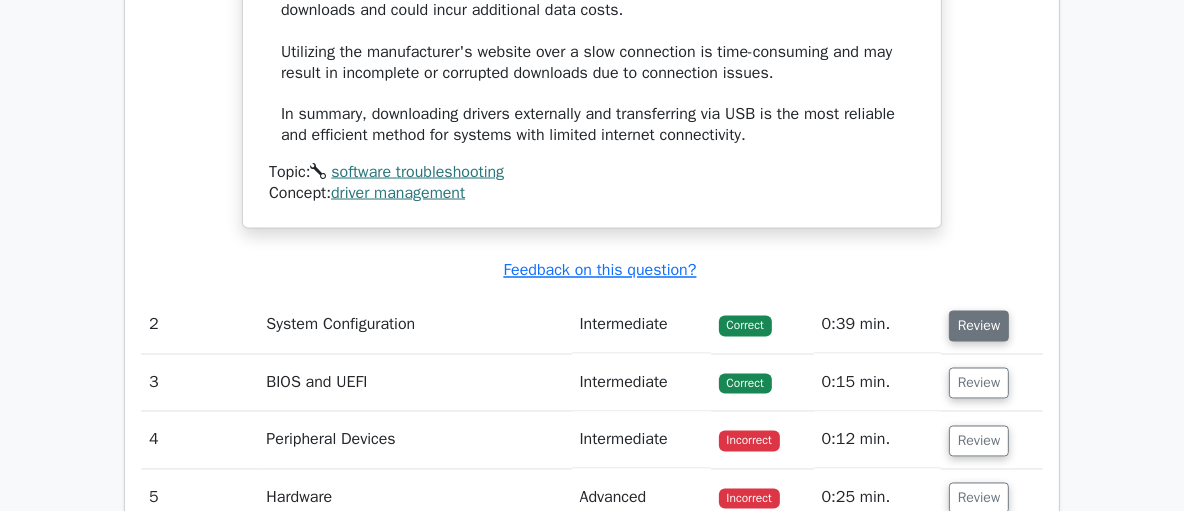 click on "Review" at bounding box center [979, 326] 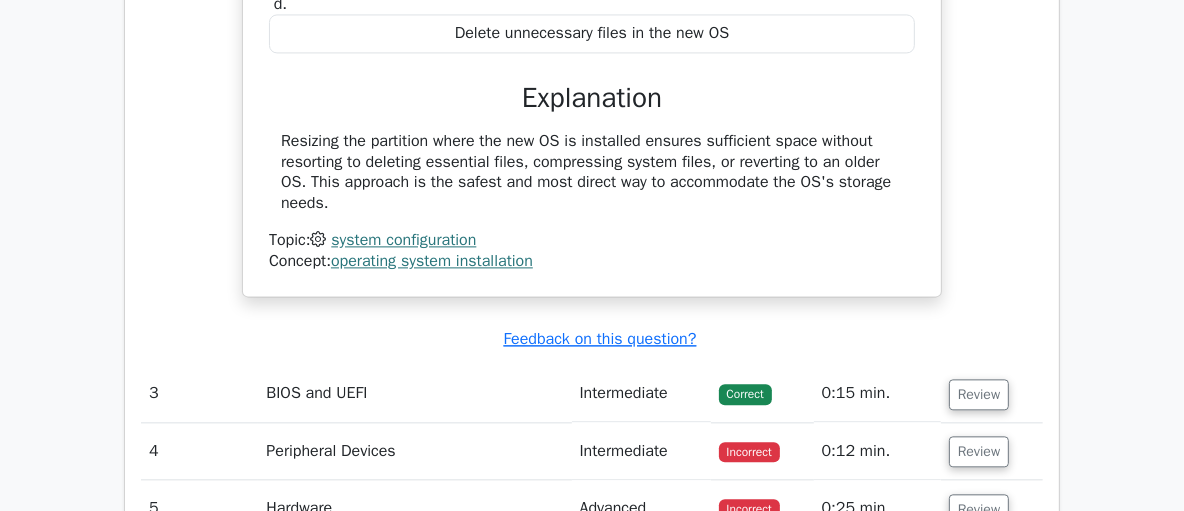 scroll, scrollTop: 3232, scrollLeft: 0, axis: vertical 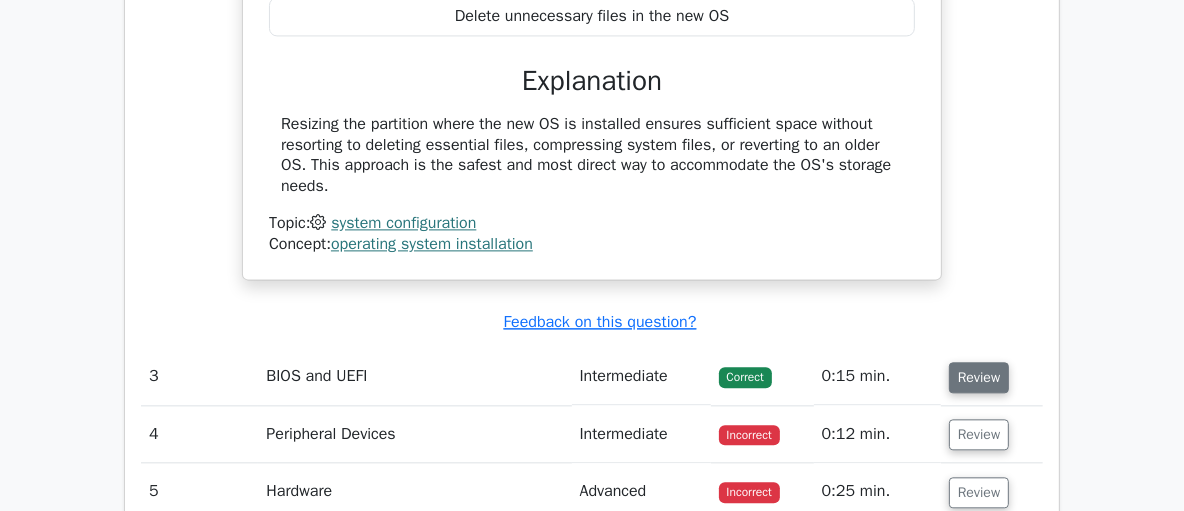 click on "Review" at bounding box center [979, 377] 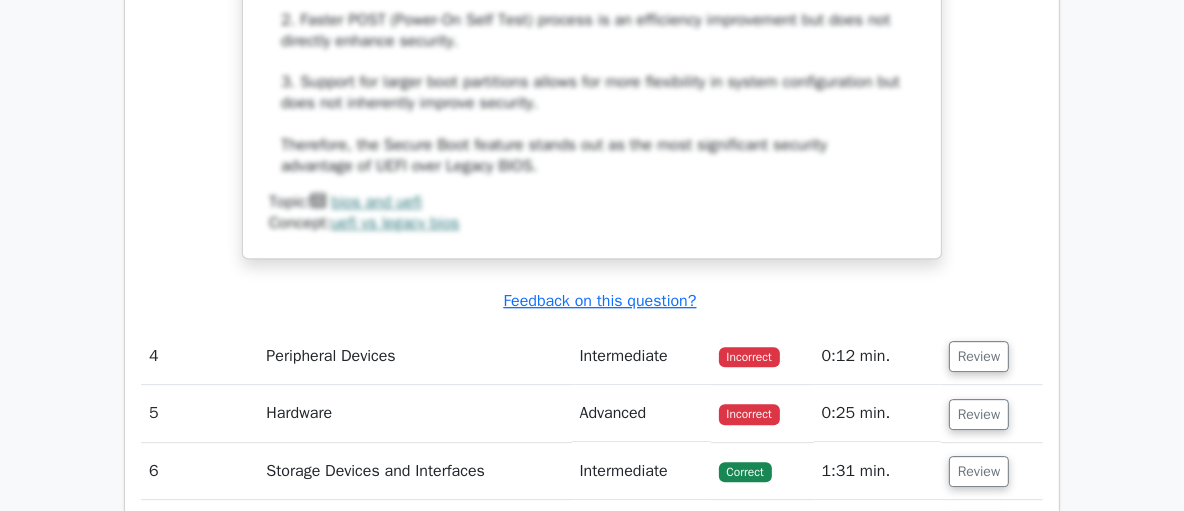scroll, scrollTop: 4333, scrollLeft: 0, axis: vertical 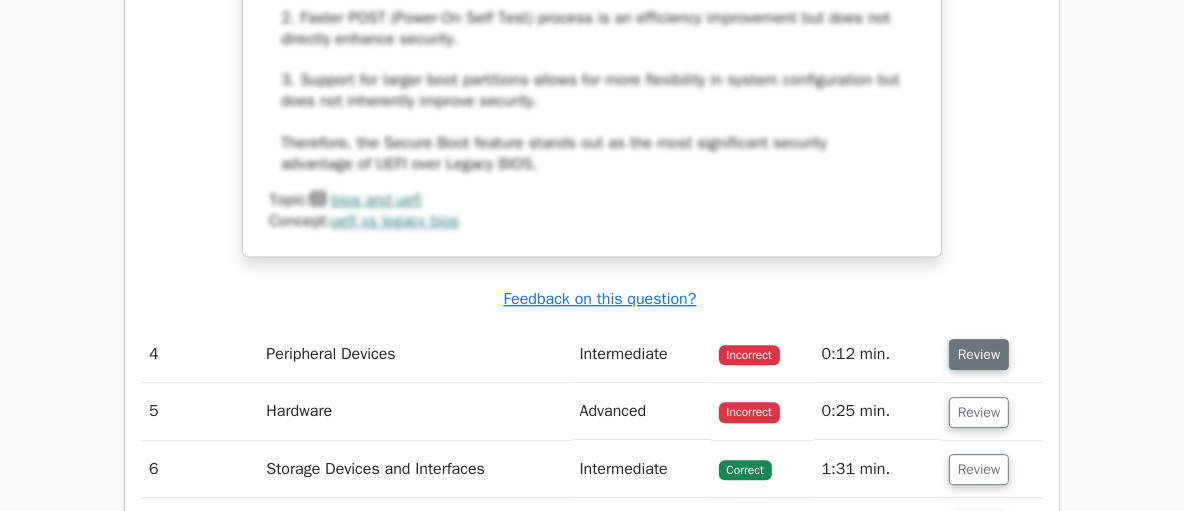 click on "Review" at bounding box center [979, 354] 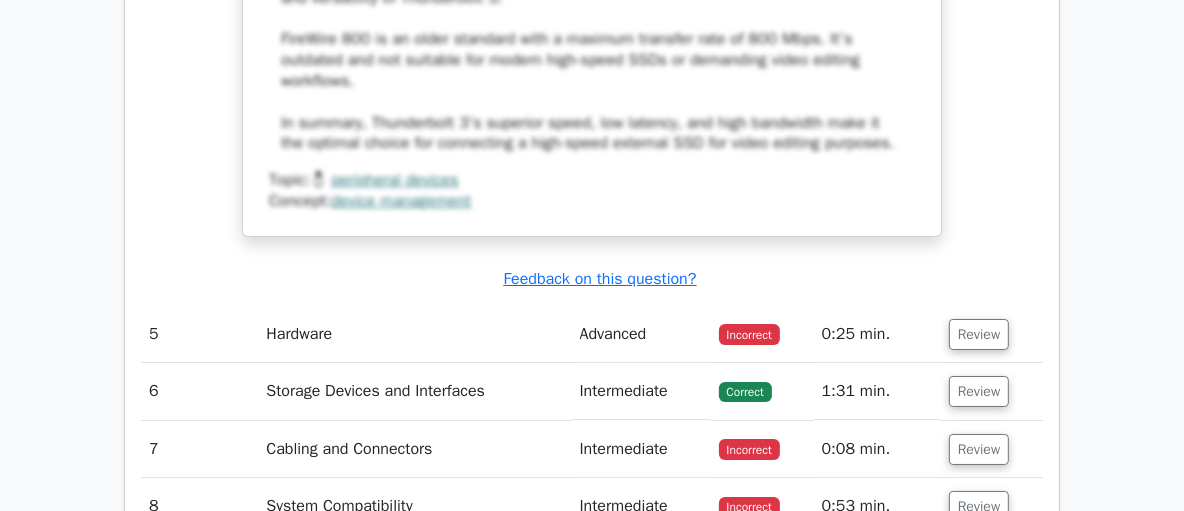 scroll, scrollTop: 5414, scrollLeft: 0, axis: vertical 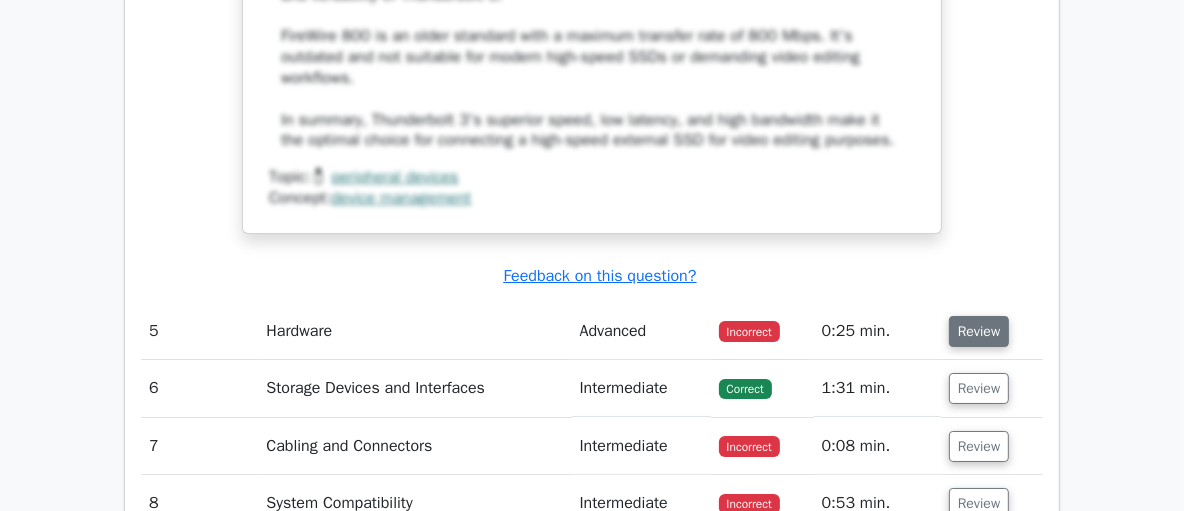 click on "Review" at bounding box center (979, 331) 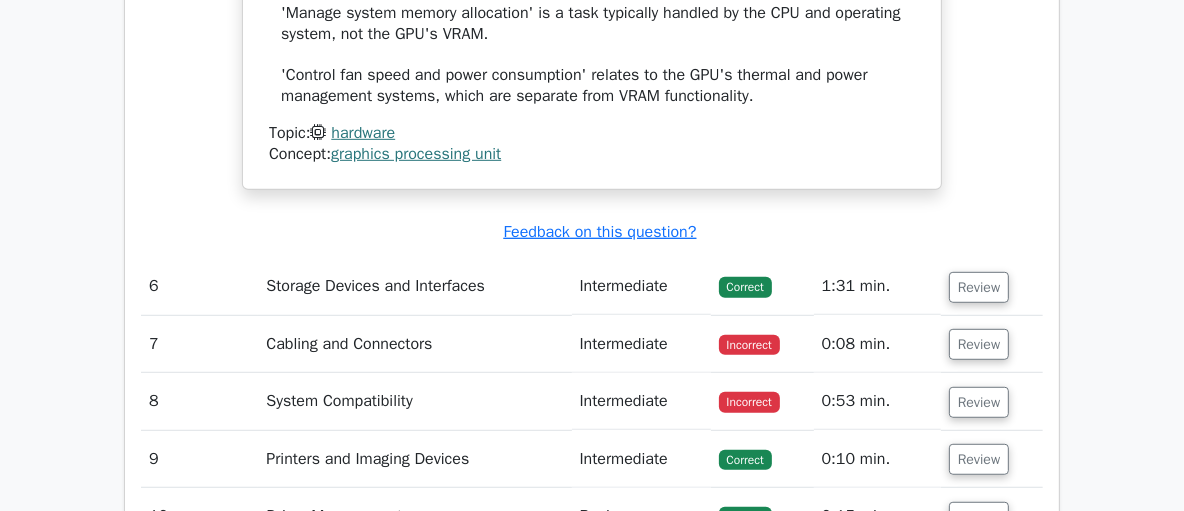 scroll, scrollTop: 6476, scrollLeft: 0, axis: vertical 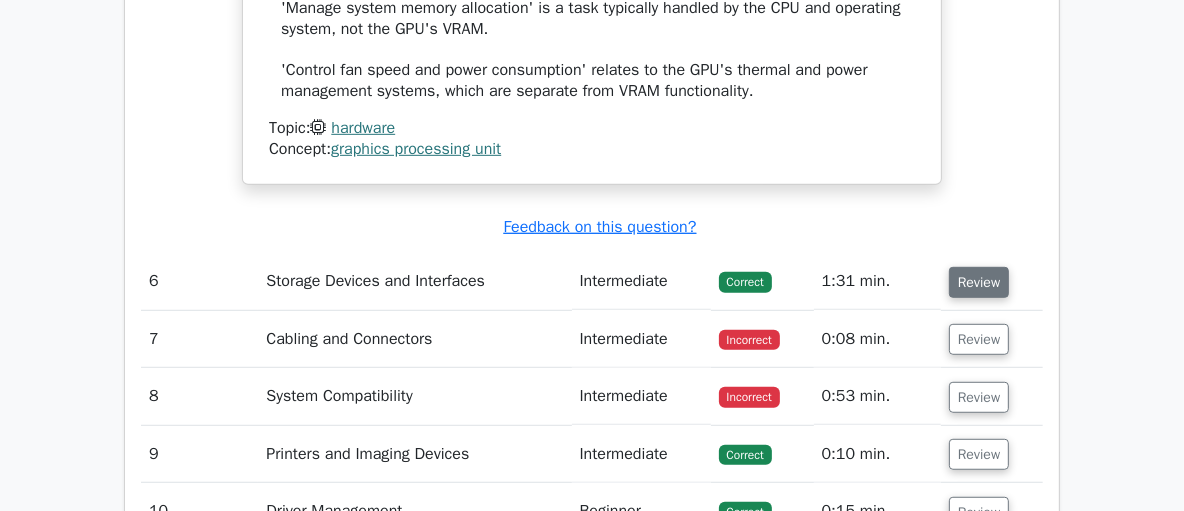 click on "Review" at bounding box center (979, 282) 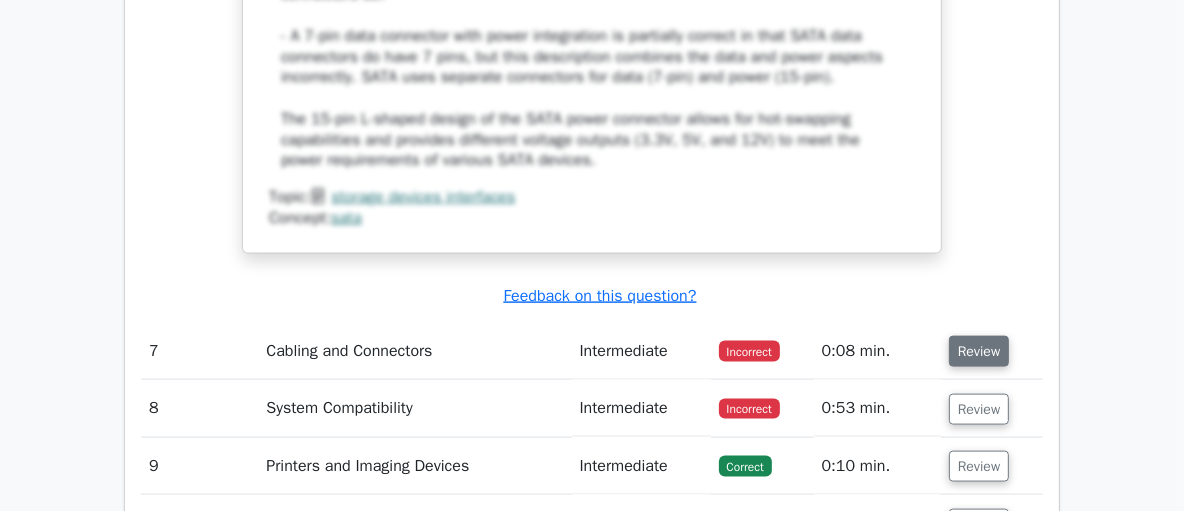 click on "Review" at bounding box center [979, 351] 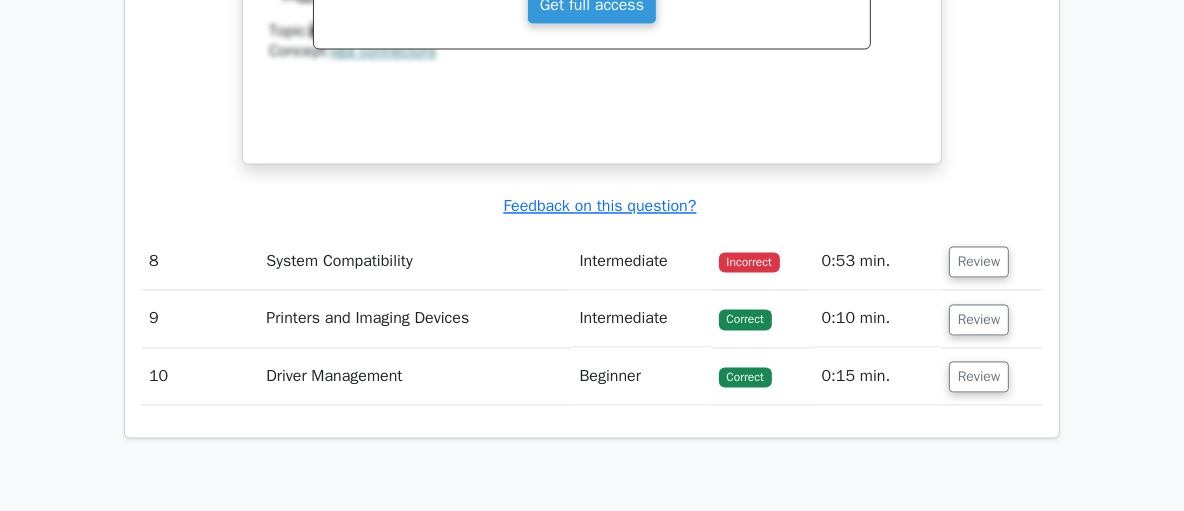 scroll, scrollTop: 8440, scrollLeft: 0, axis: vertical 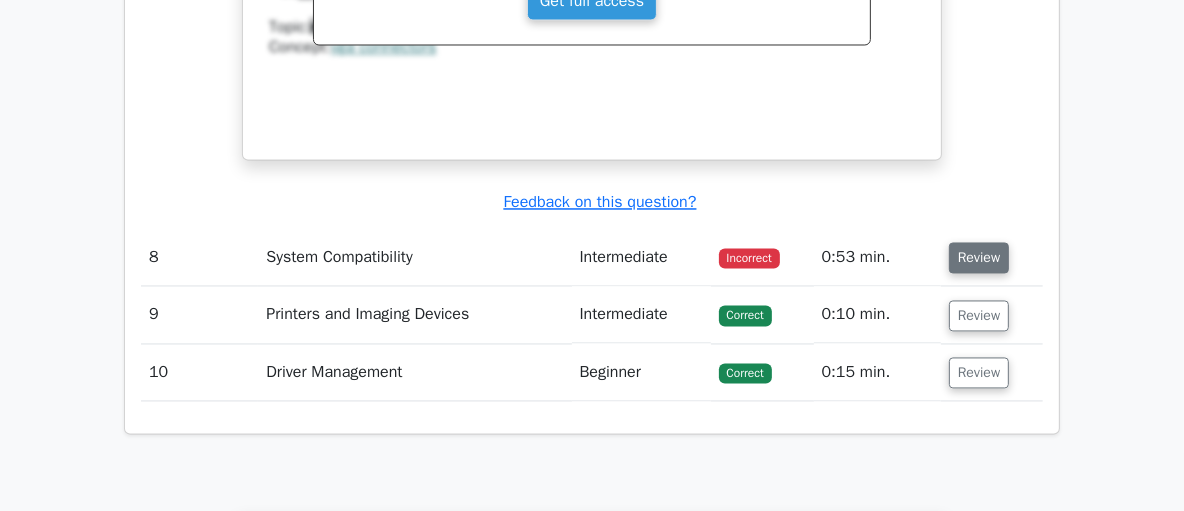 click on "Review" at bounding box center [979, 257] 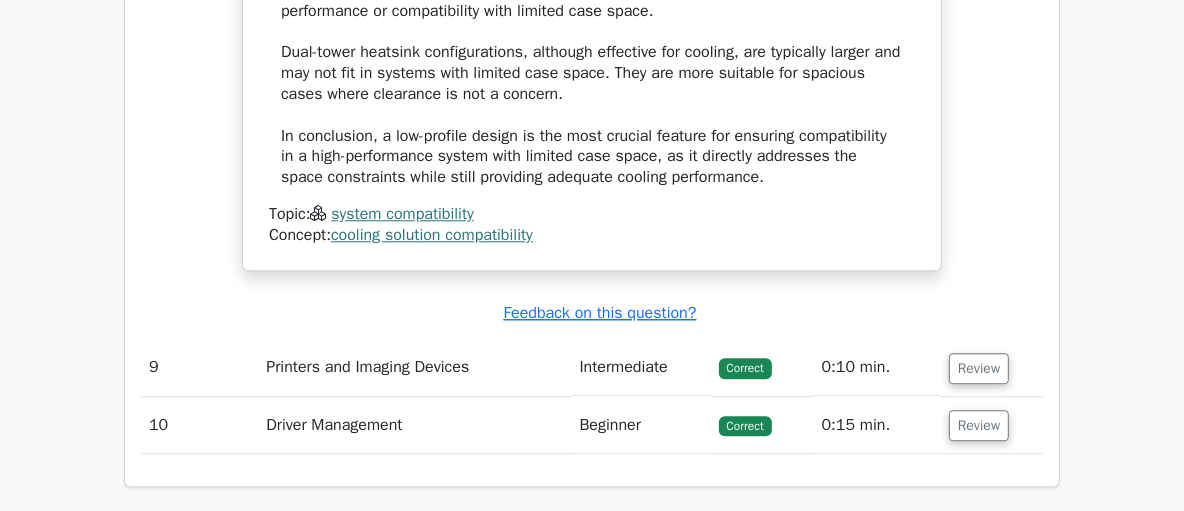 scroll, scrollTop: 9438, scrollLeft: 0, axis: vertical 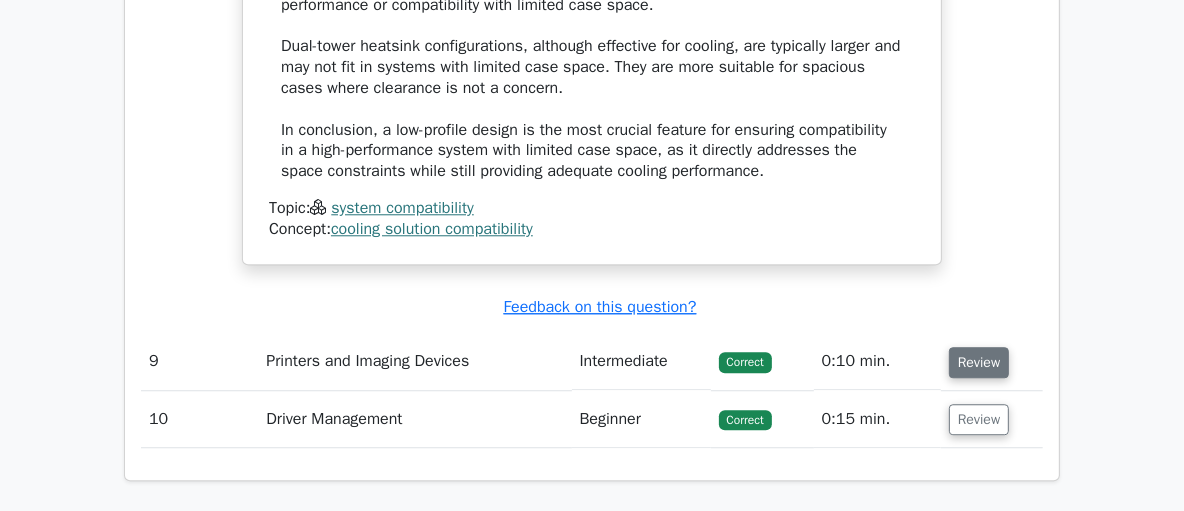 click on "Review" at bounding box center [979, 362] 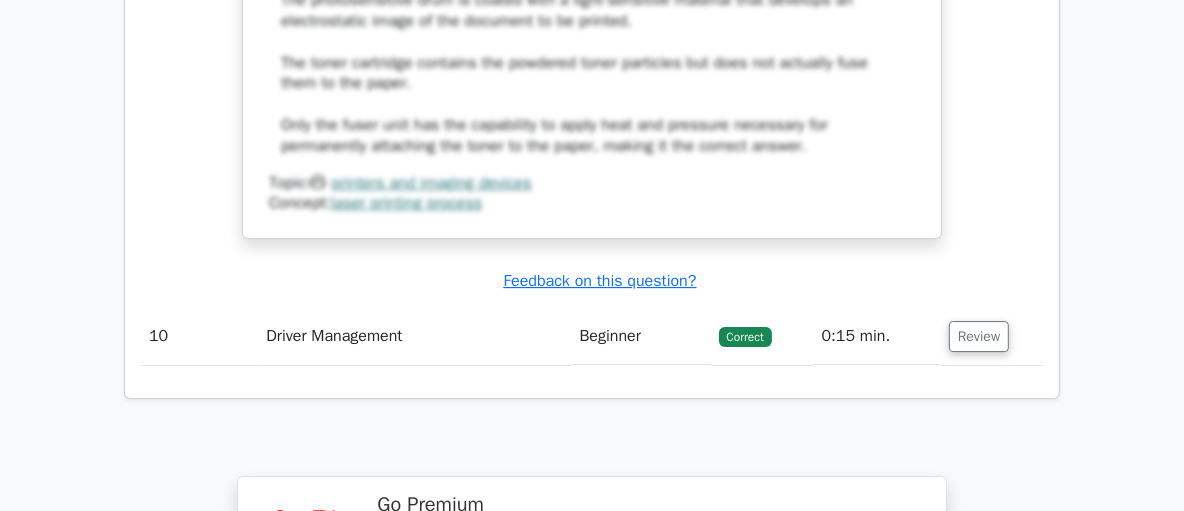 scroll, scrollTop: 10558, scrollLeft: 0, axis: vertical 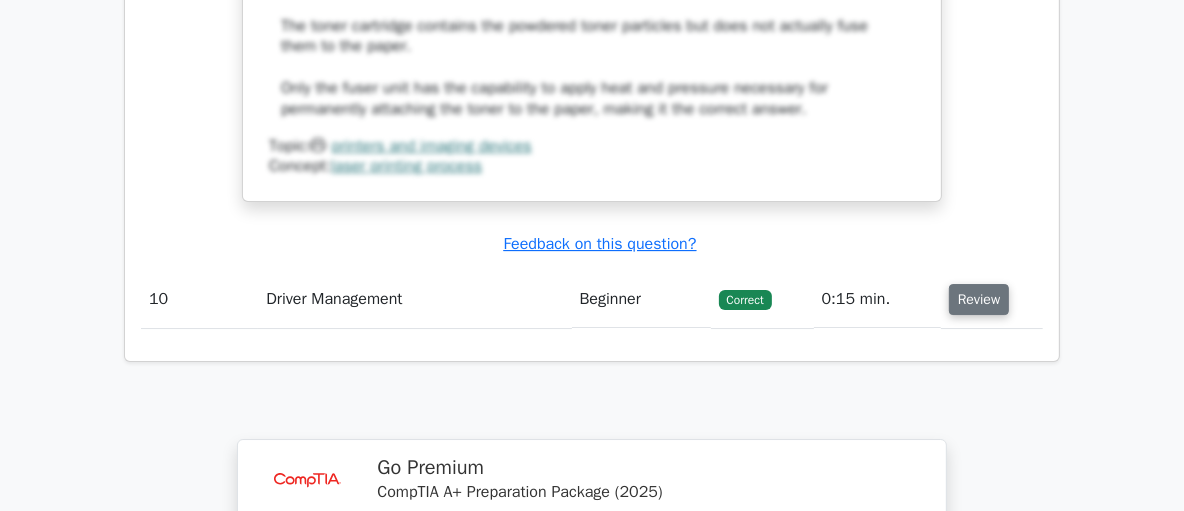 click on "Review" at bounding box center (979, 299) 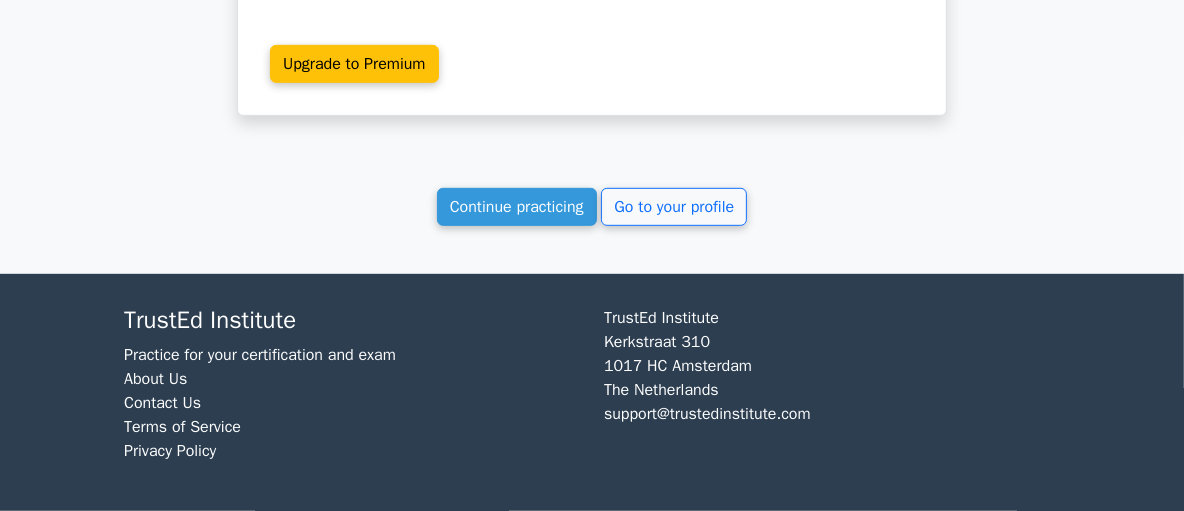 scroll, scrollTop: 12073, scrollLeft: 0, axis: vertical 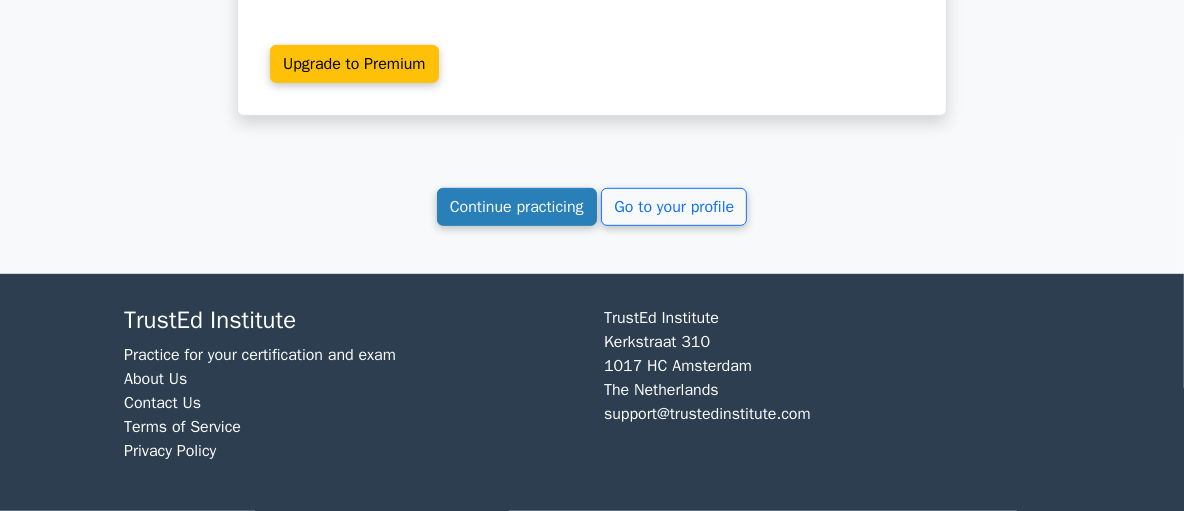 click on "Continue practicing" at bounding box center (517, 207) 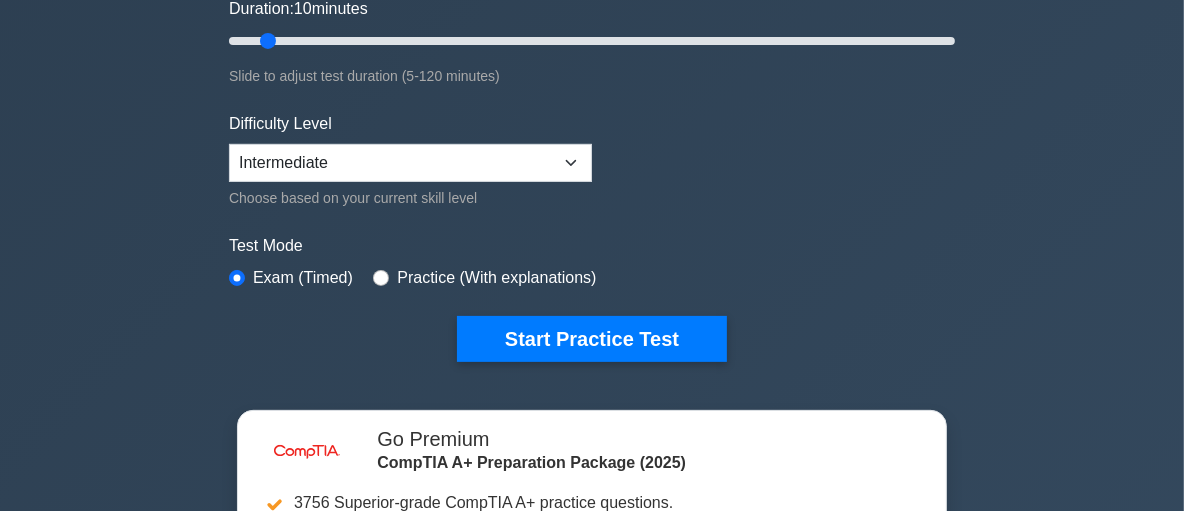 scroll, scrollTop: 0, scrollLeft: 0, axis: both 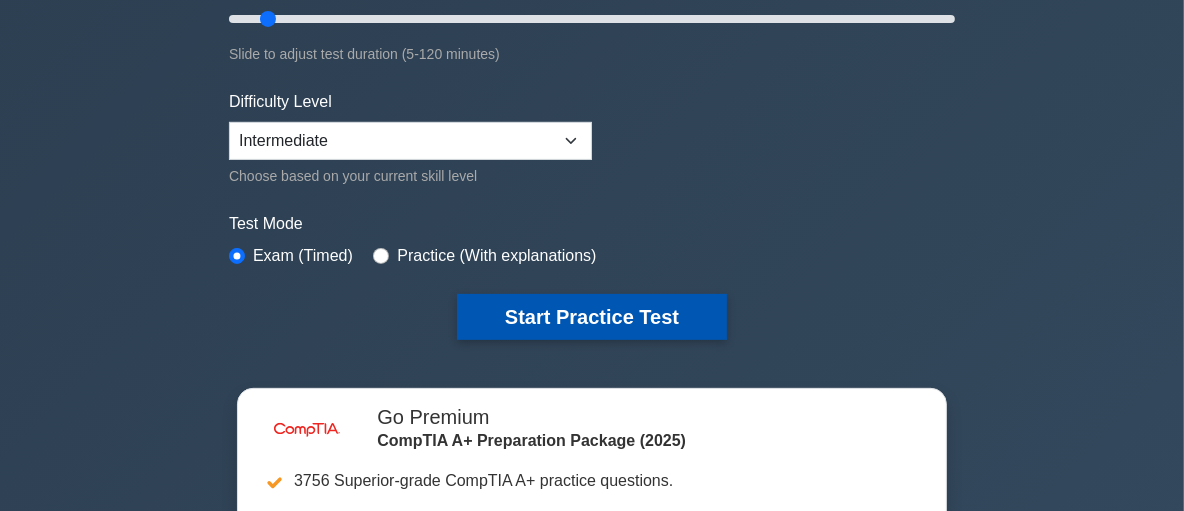 click on "Start Practice Test" at bounding box center (592, 317) 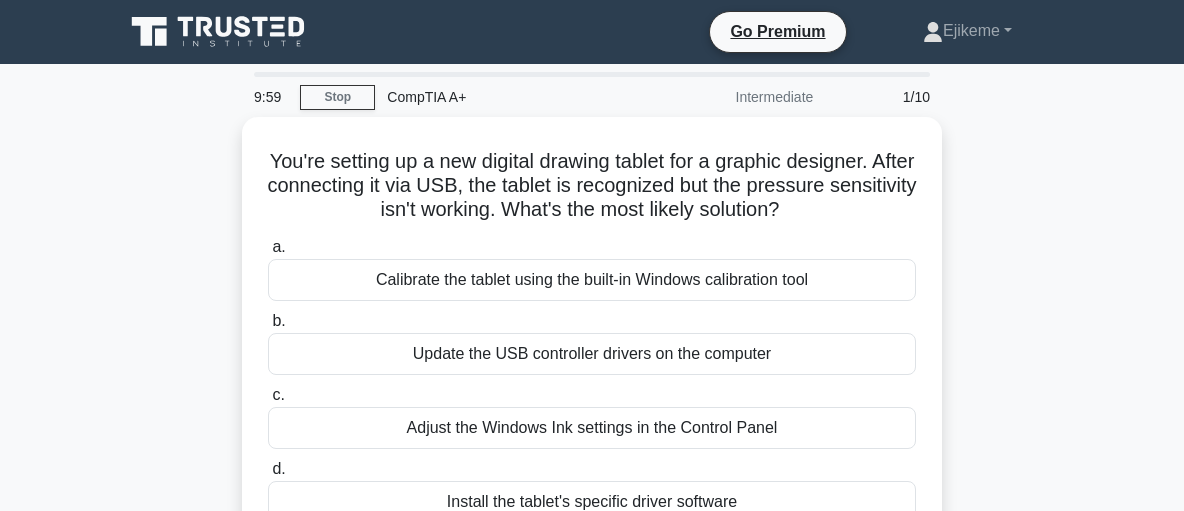 scroll, scrollTop: 0, scrollLeft: 0, axis: both 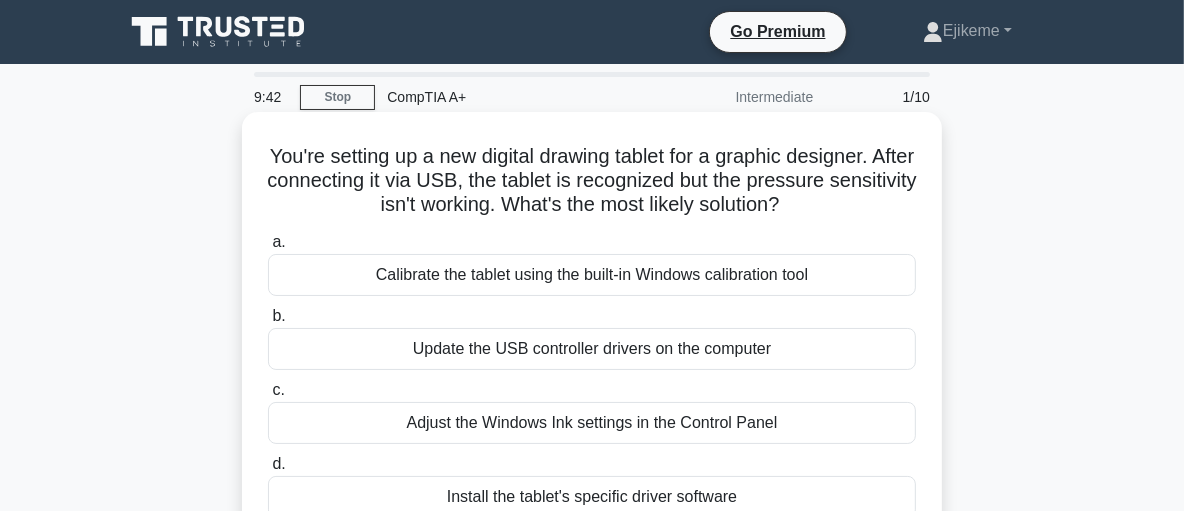 click on "Calibrate the tablet using the built-in Windows calibration tool" at bounding box center [592, 275] 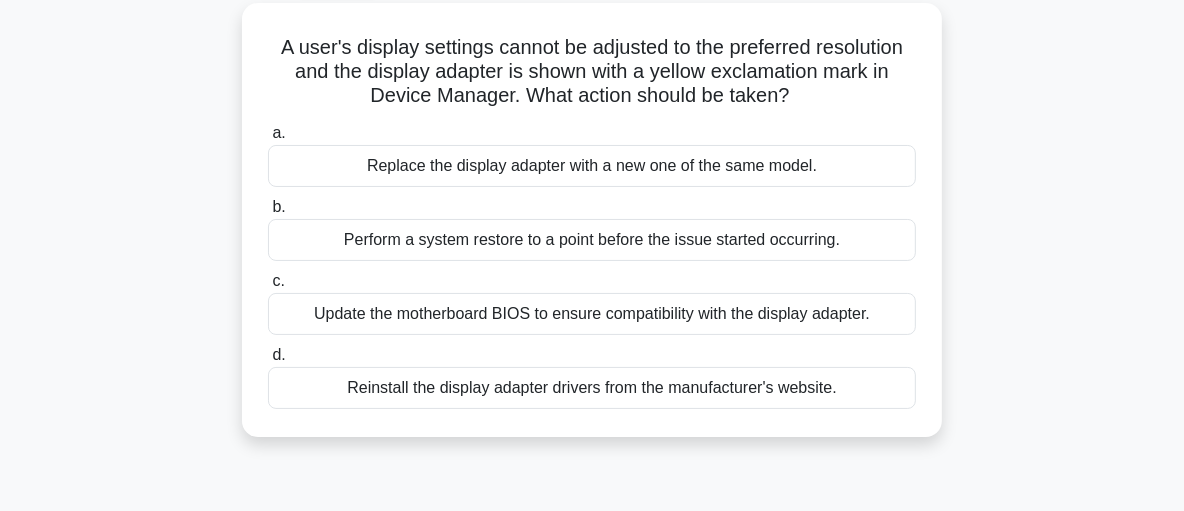 scroll, scrollTop: 123, scrollLeft: 0, axis: vertical 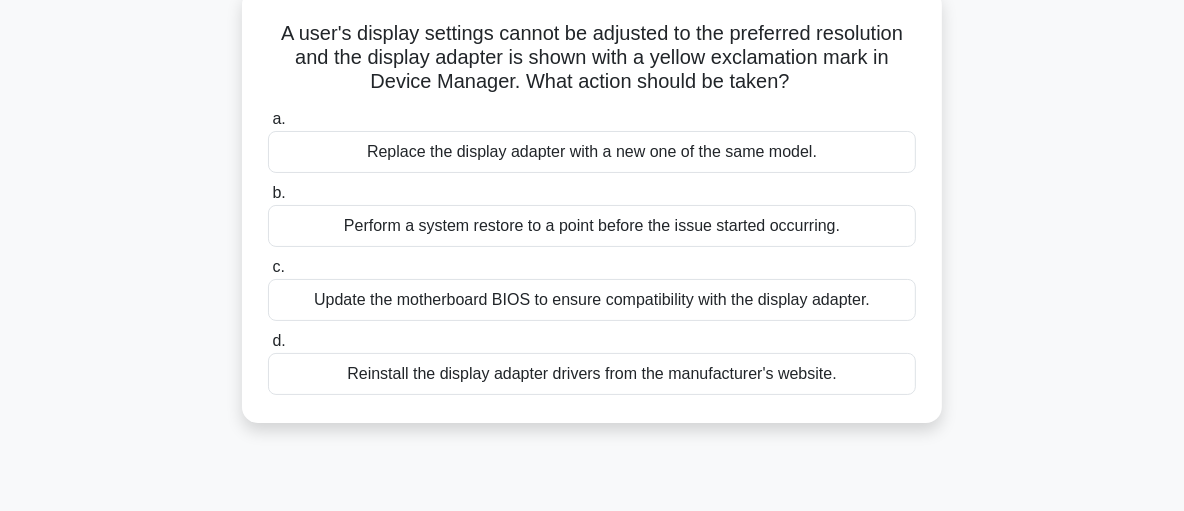 click on "Reinstall the display adapter drivers from the manufacturer's website." at bounding box center [592, 374] 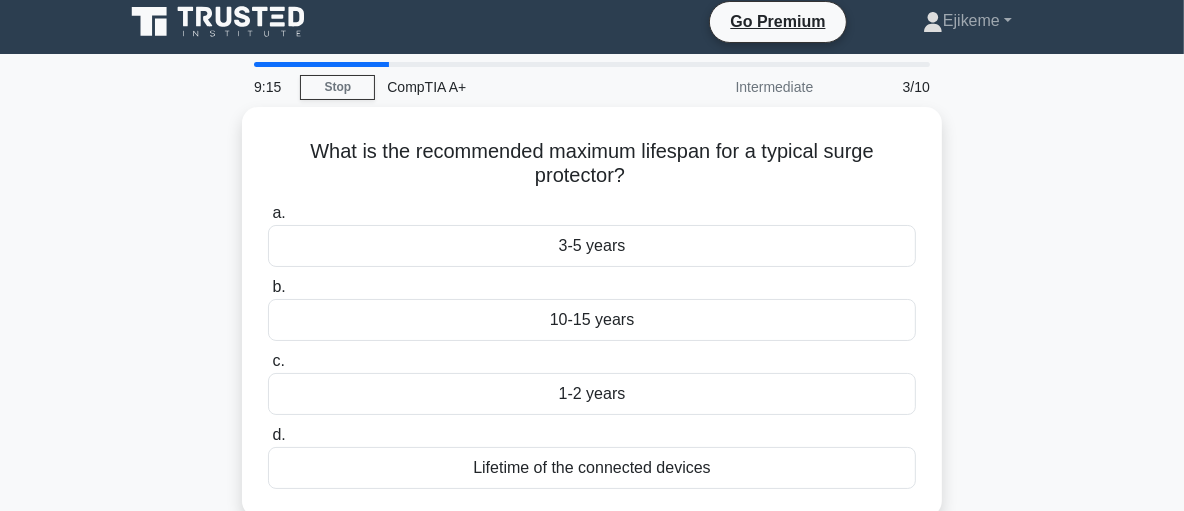 scroll, scrollTop: 0, scrollLeft: 0, axis: both 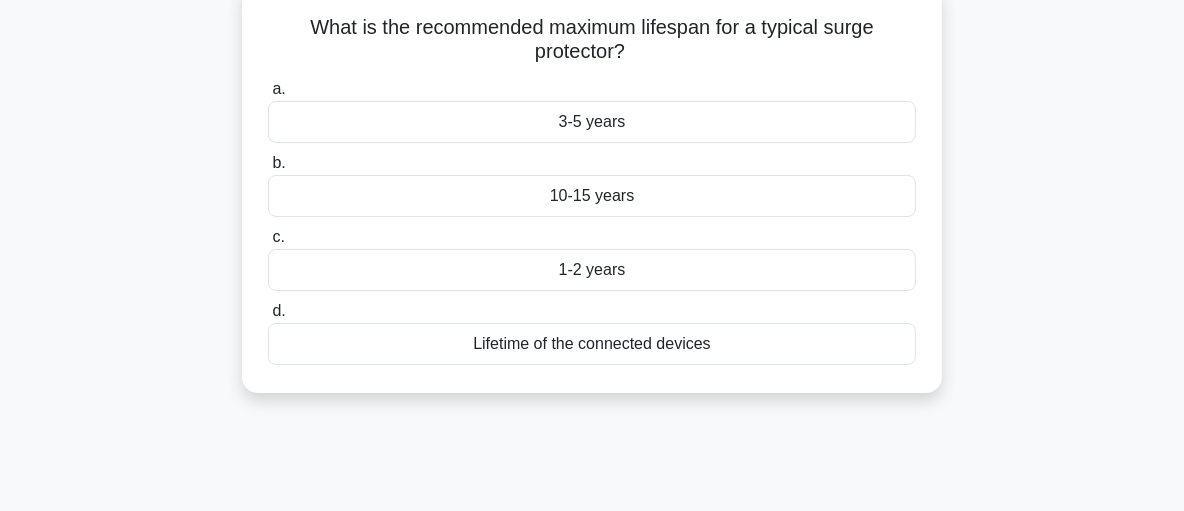 click on "3-5 years" at bounding box center (592, 122) 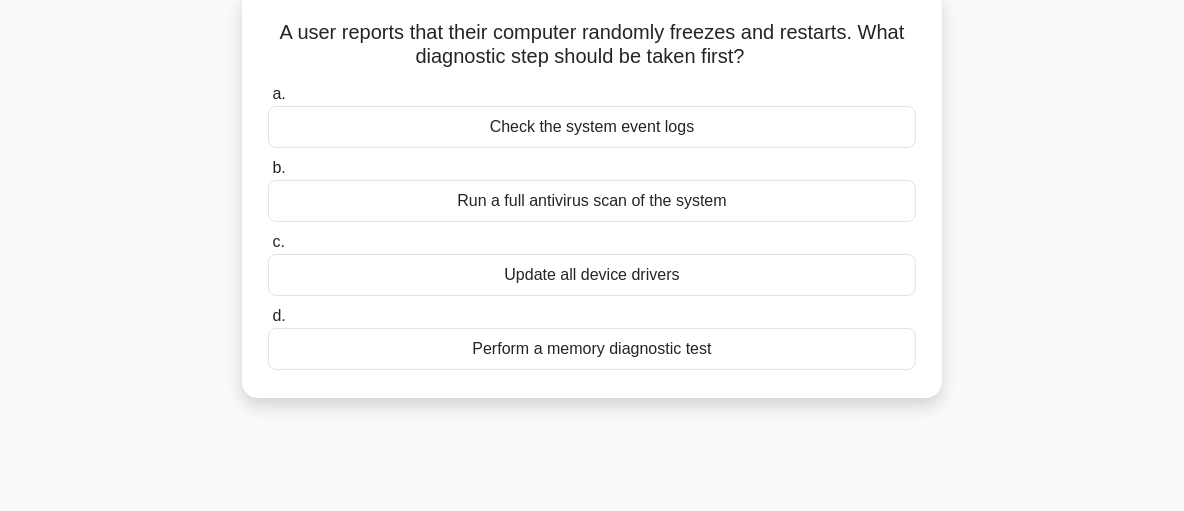 scroll, scrollTop: 0, scrollLeft: 0, axis: both 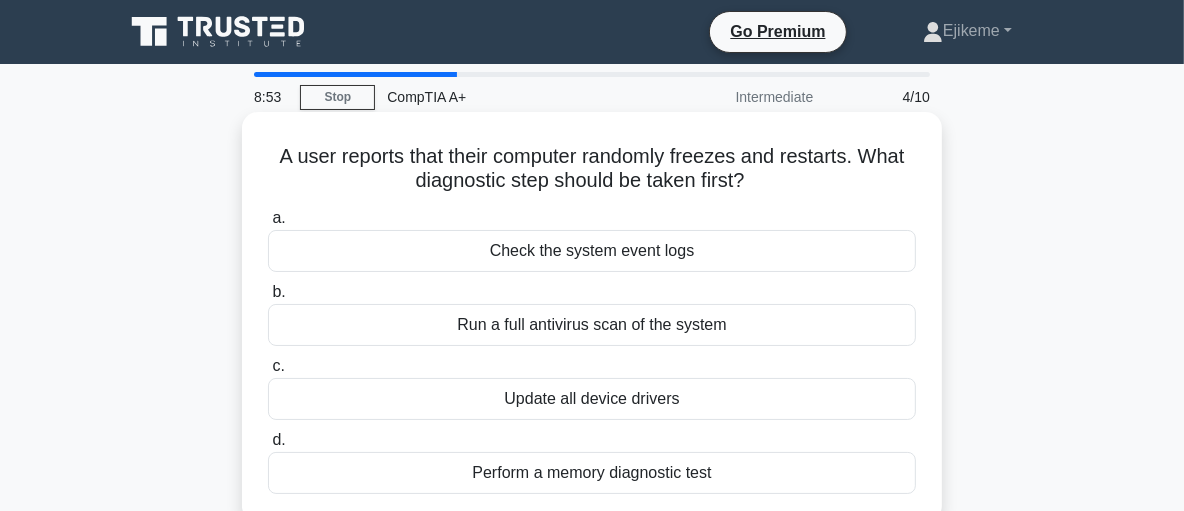 click on "Check the system event logs" at bounding box center [592, 251] 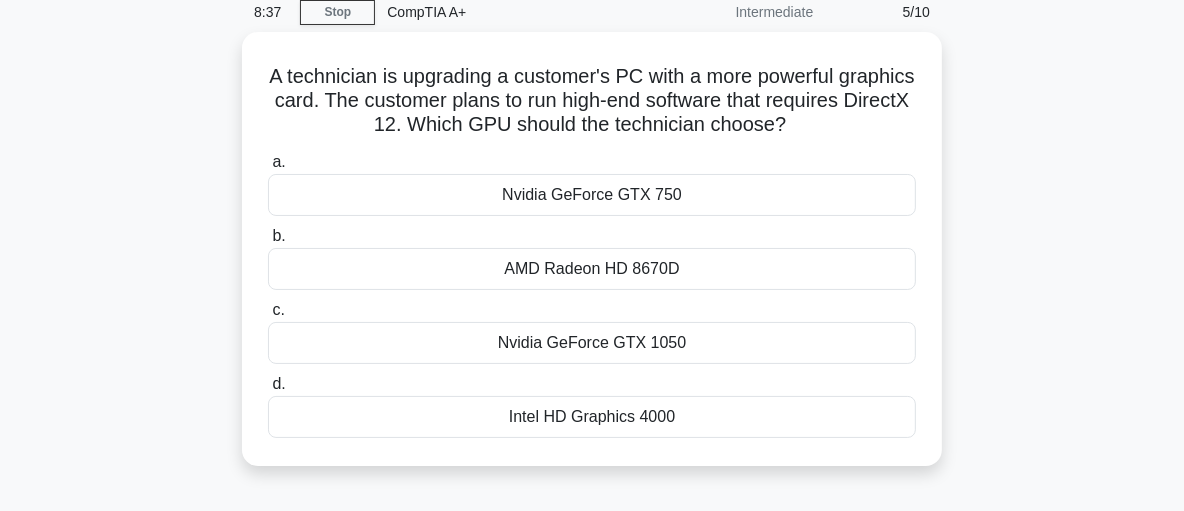 scroll, scrollTop: 87, scrollLeft: 0, axis: vertical 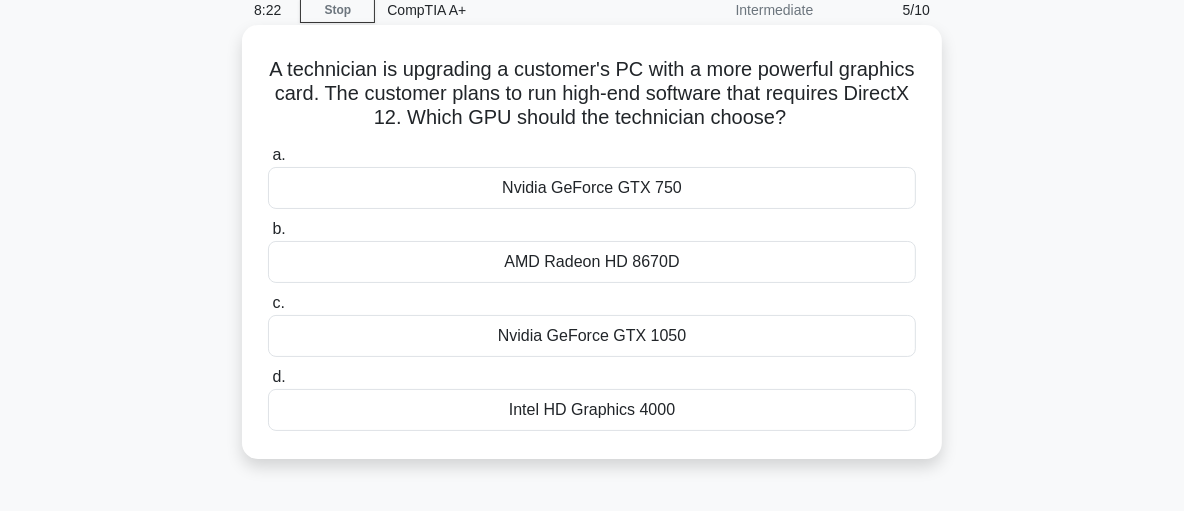 click on "Nvidia GeForce GTX 1050" at bounding box center (592, 336) 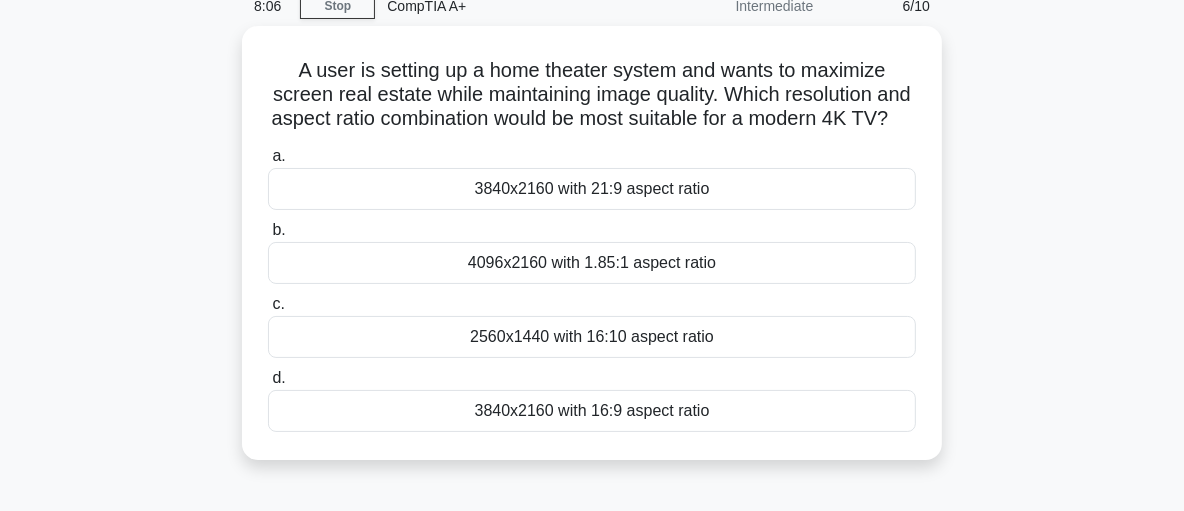 scroll, scrollTop: 92, scrollLeft: 0, axis: vertical 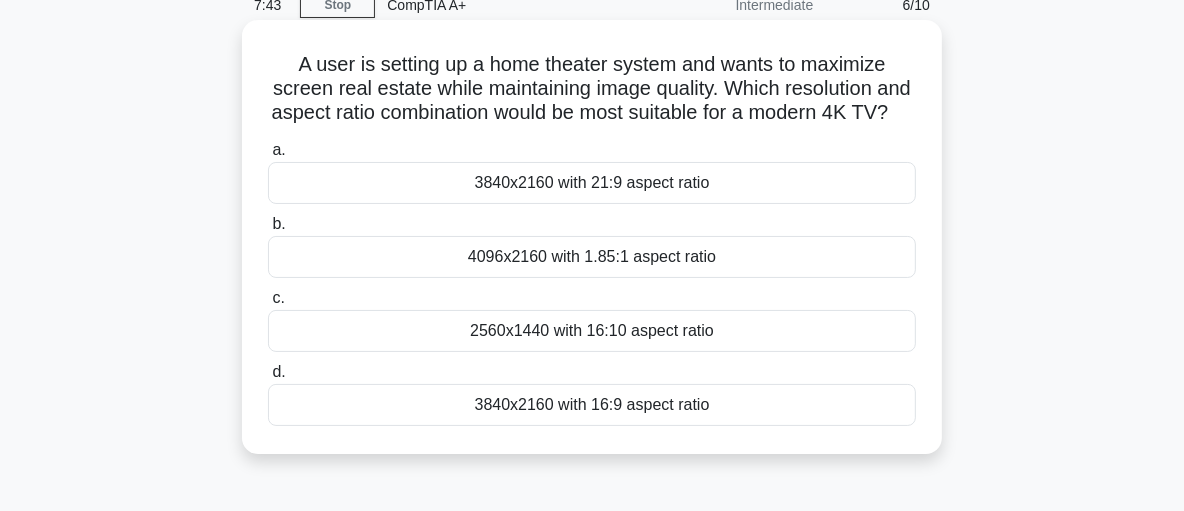 click on "3840x2160 with 21:9 aspect ratio" at bounding box center [592, 183] 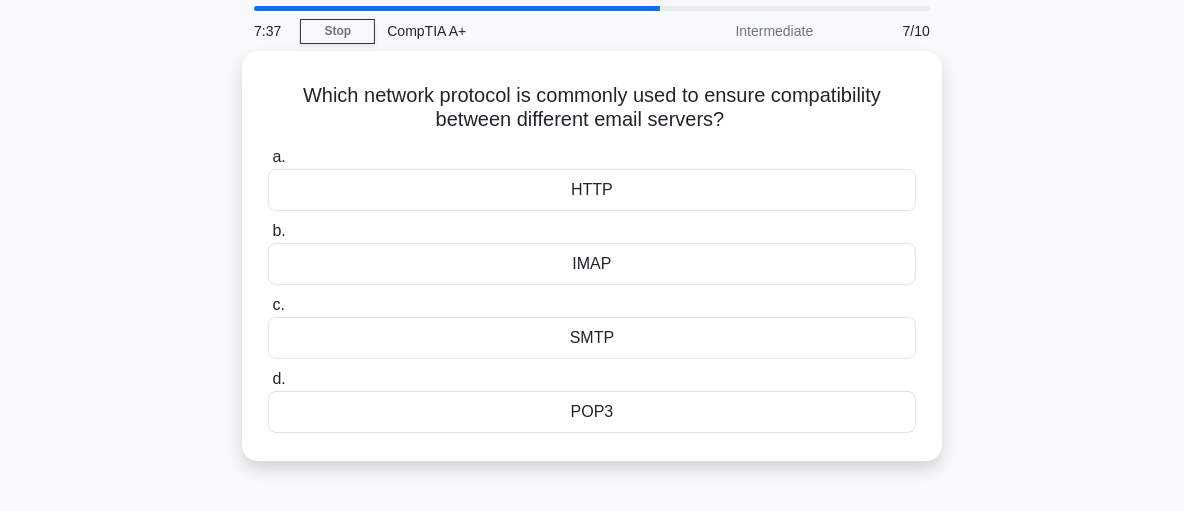 scroll, scrollTop: 67, scrollLeft: 0, axis: vertical 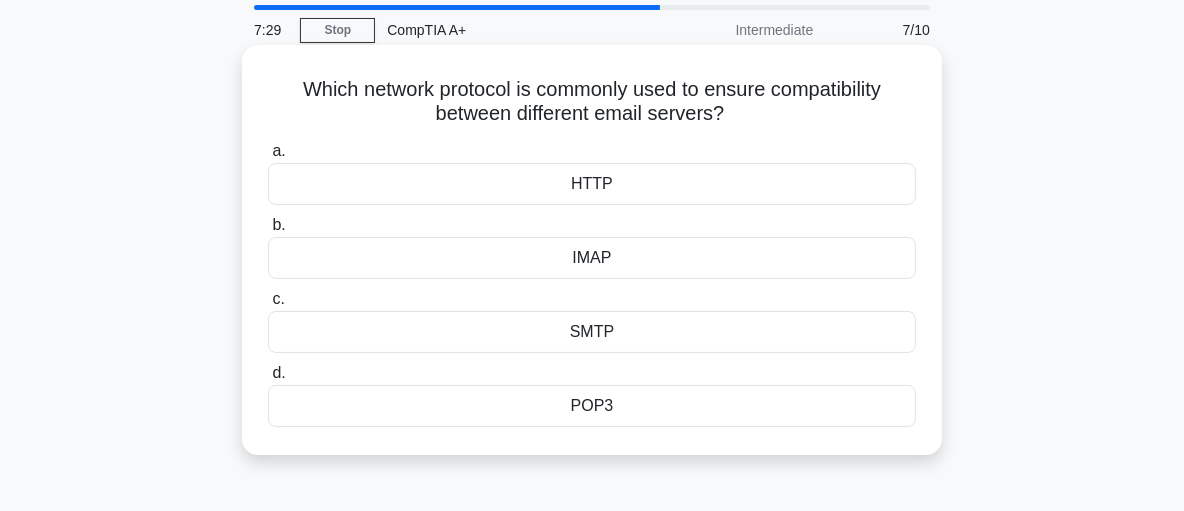 click on "IMAP" at bounding box center (592, 258) 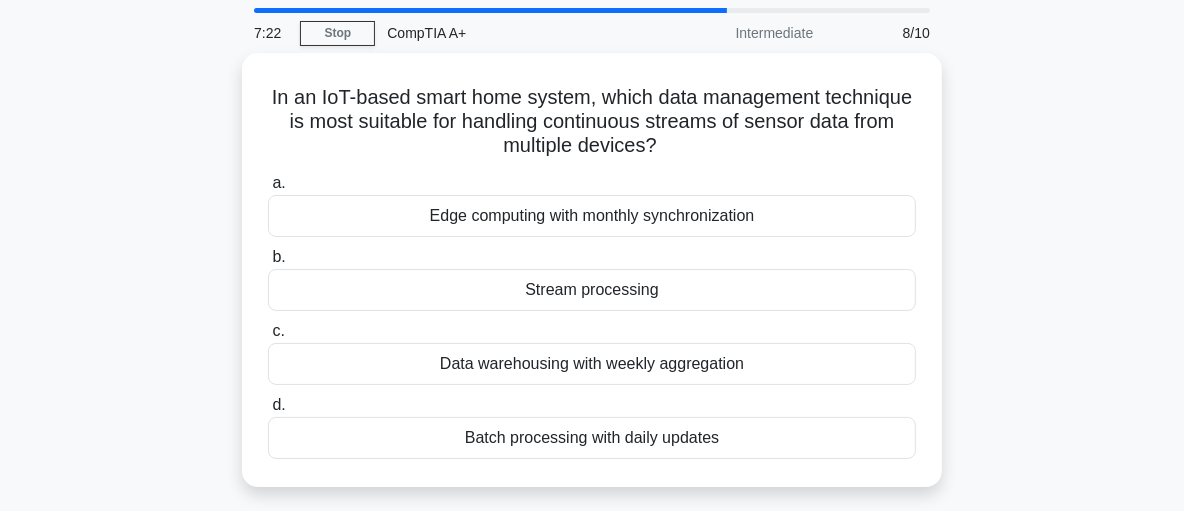 scroll, scrollTop: 65, scrollLeft: 0, axis: vertical 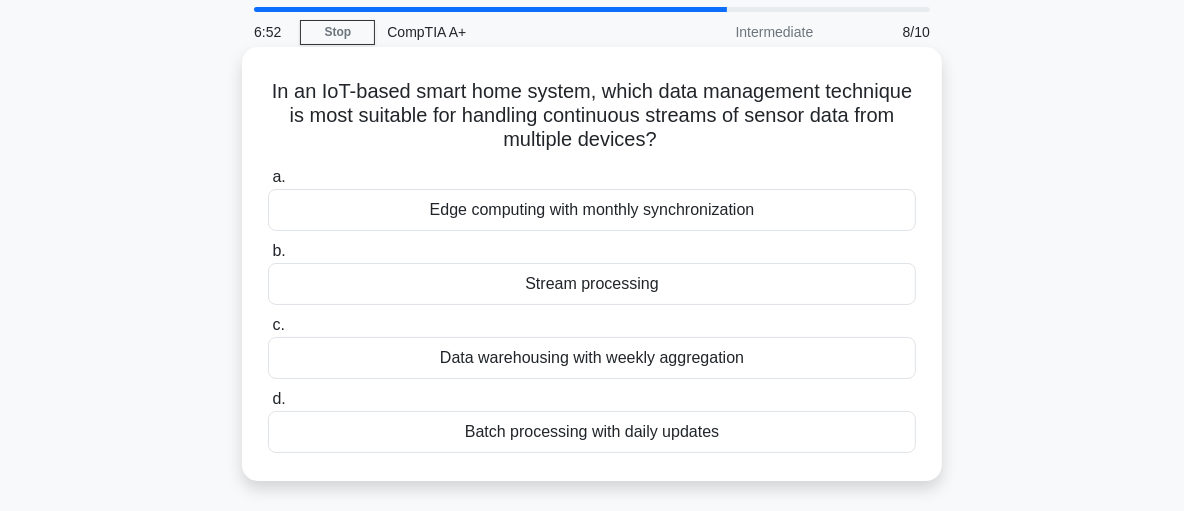 click on "Stream processing" at bounding box center (592, 284) 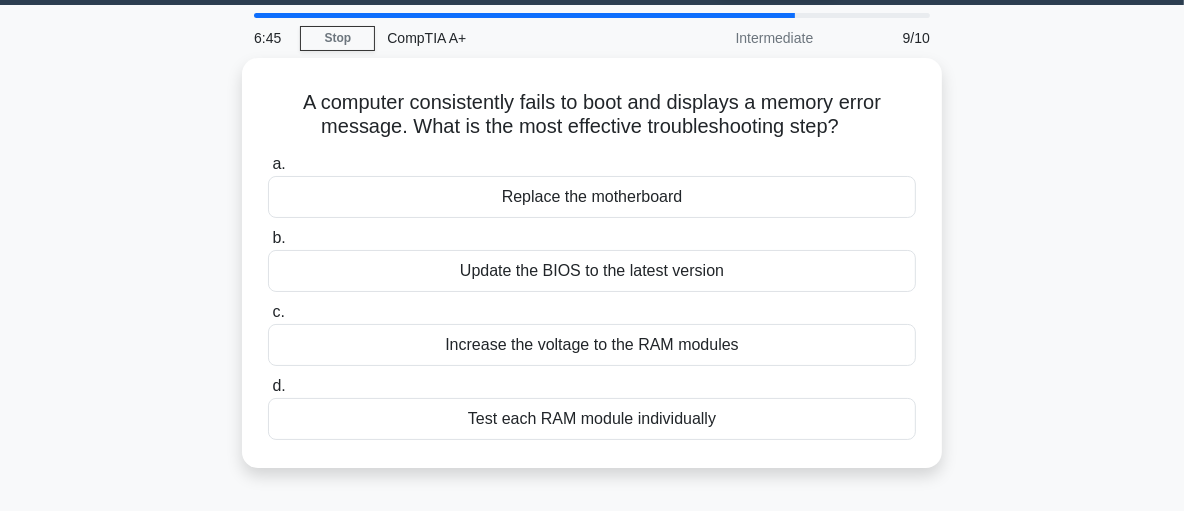 scroll, scrollTop: 60, scrollLeft: 0, axis: vertical 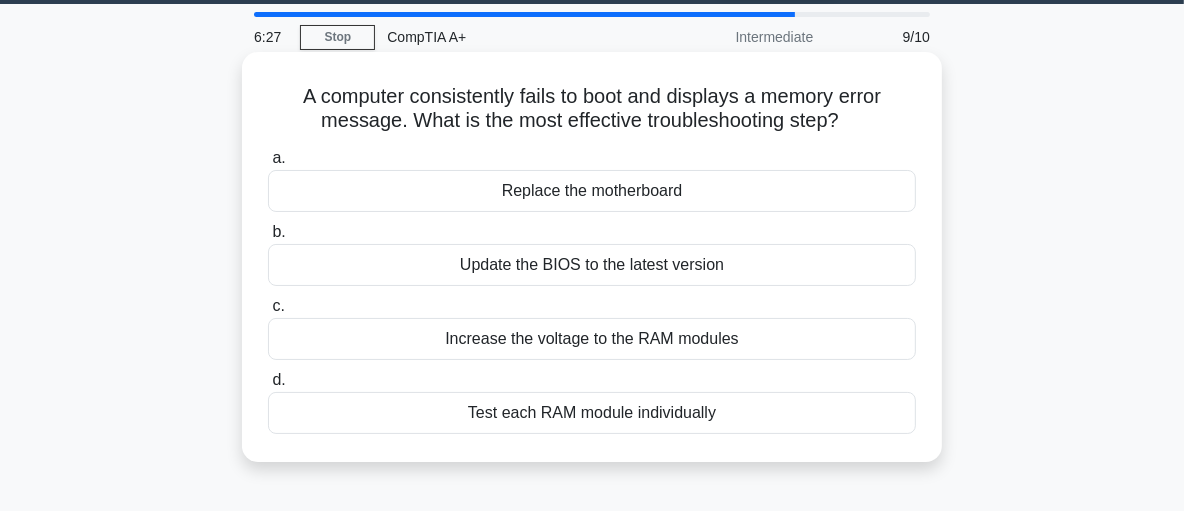 click on "Increase the voltage to the RAM modules" at bounding box center [592, 339] 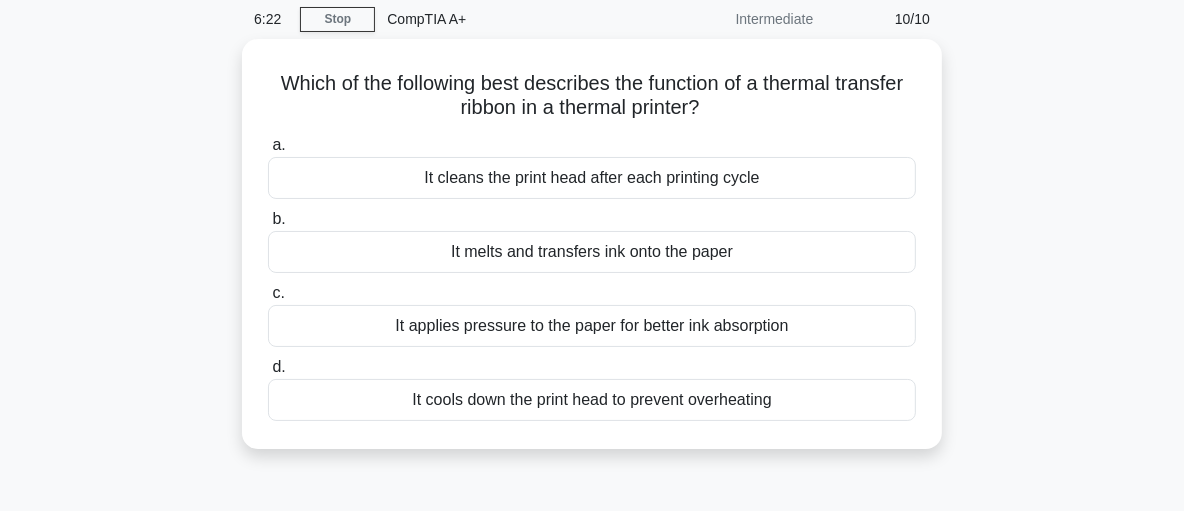 scroll, scrollTop: 82, scrollLeft: 0, axis: vertical 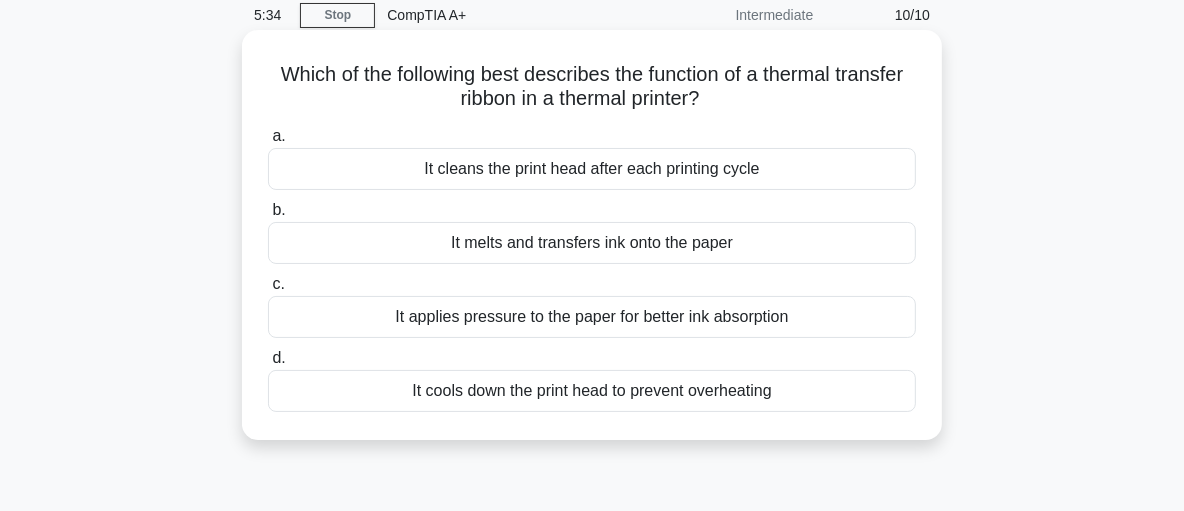 click on "It cools down the print head to prevent overheating" at bounding box center (592, 391) 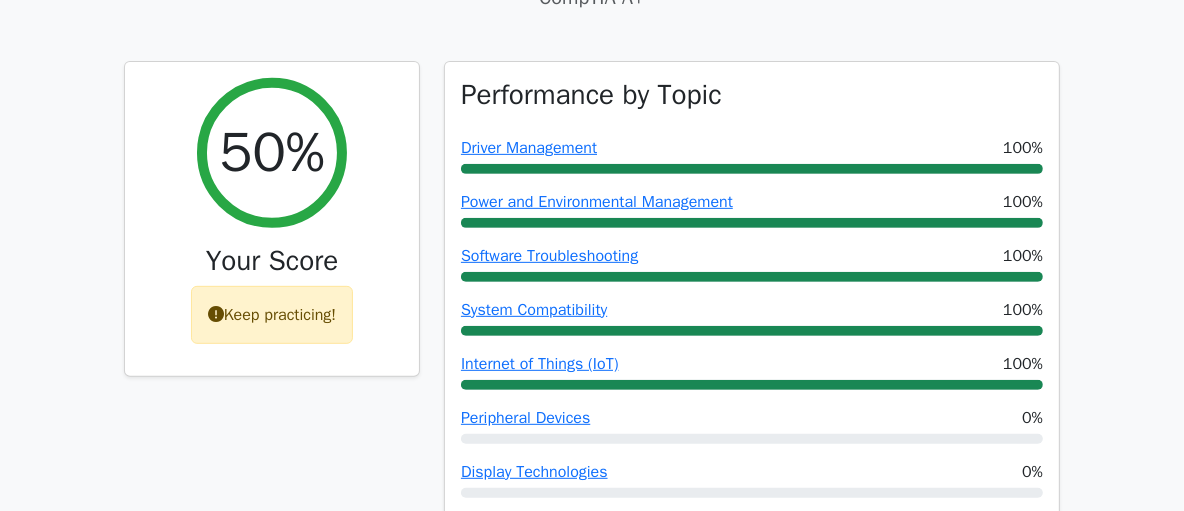scroll, scrollTop: 0, scrollLeft: 0, axis: both 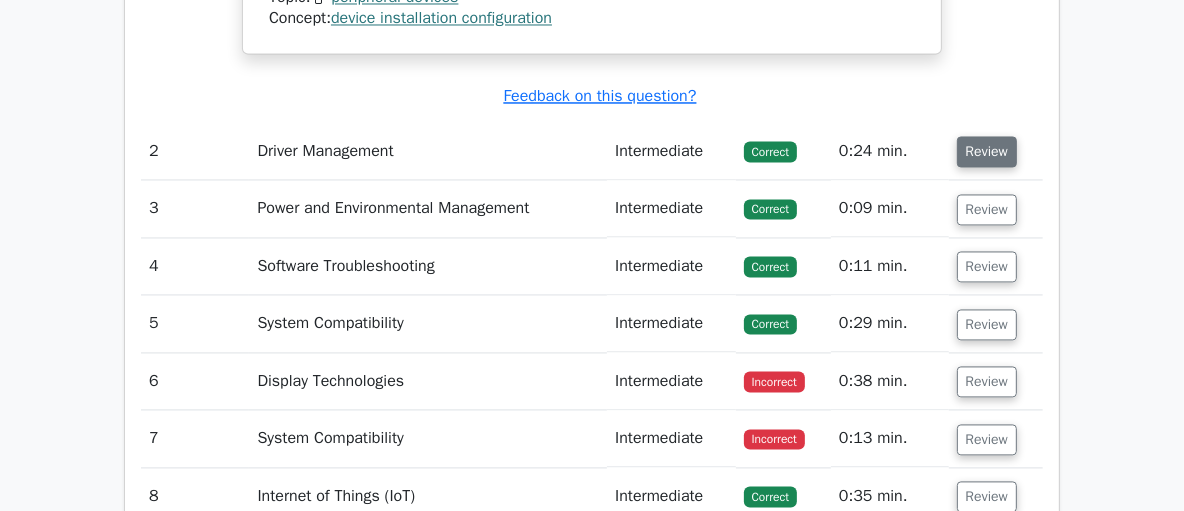 click on "Review" at bounding box center [987, 151] 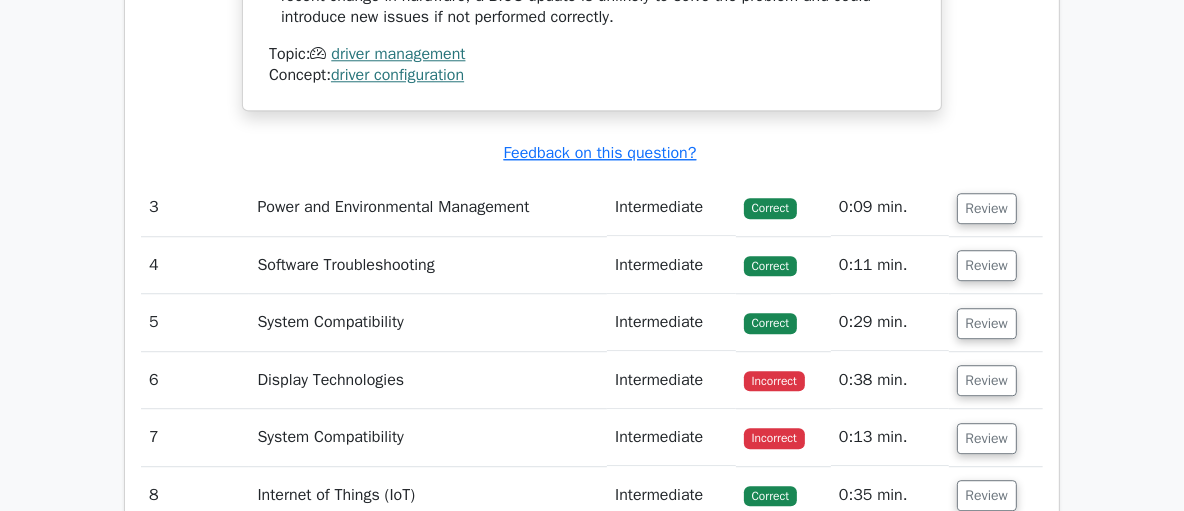 scroll, scrollTop: 4000, scrollLeft: 0, axis: vertical 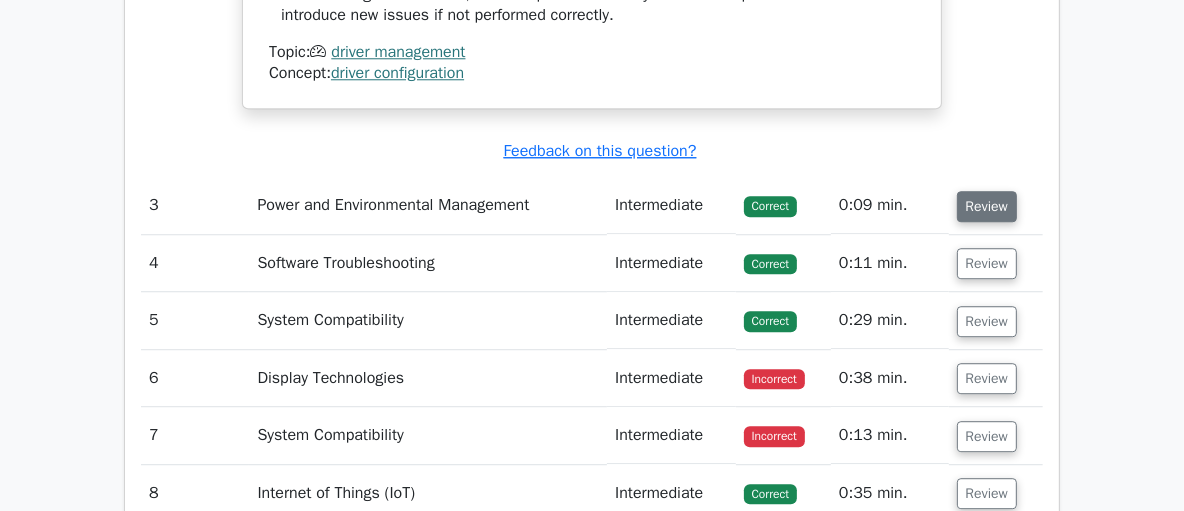 click on "Review" at bounding box center [987, 206] 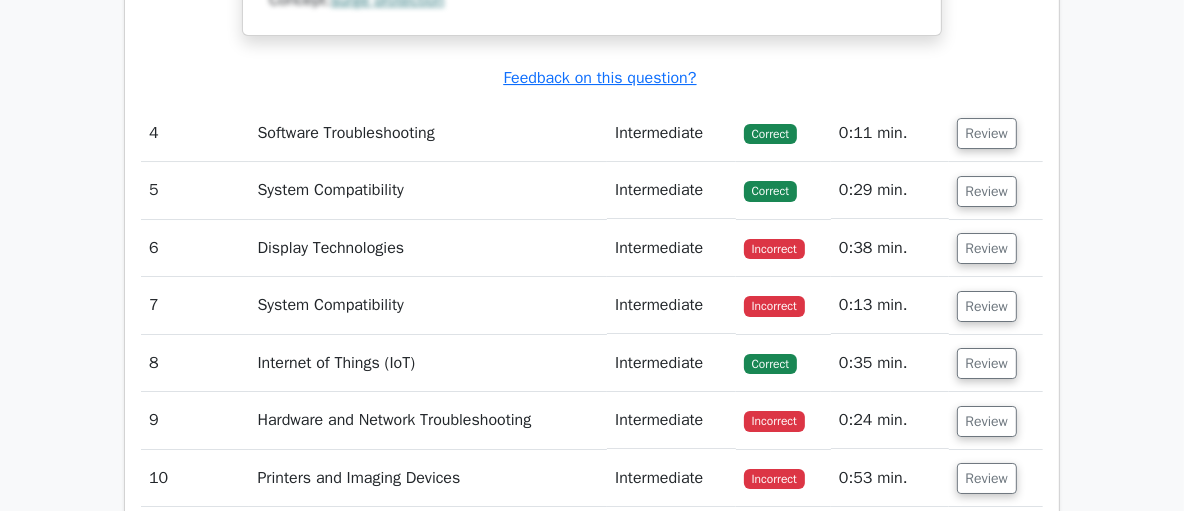 scroll, scrollTop: 5259, scrollLeft: 0, axis: vertical 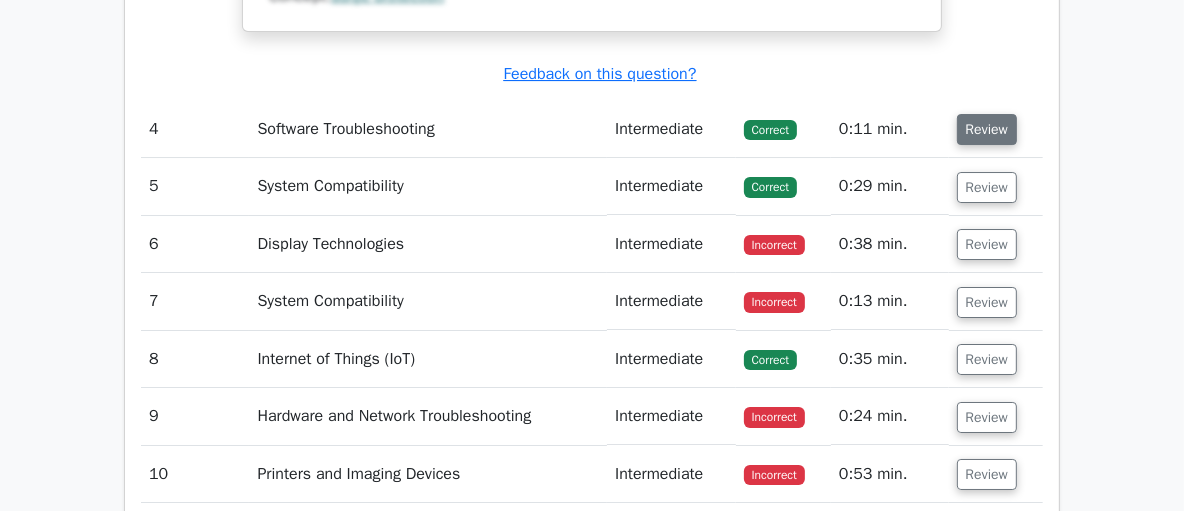 click on "Review" at bounding box center [987, 129] 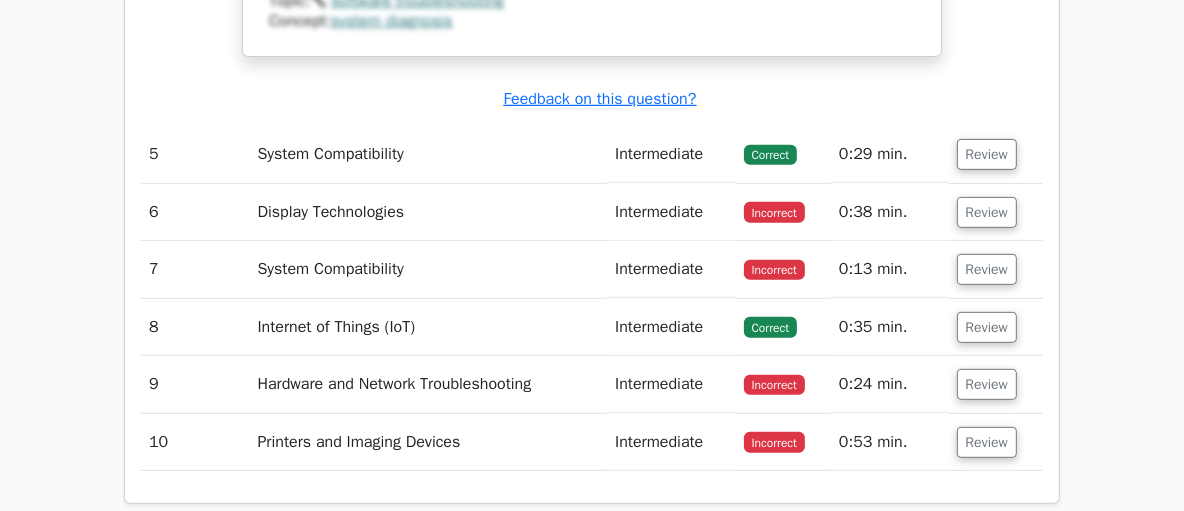 scroll, scrollTop: 6256, scrollLeft: 0, axis: vertical 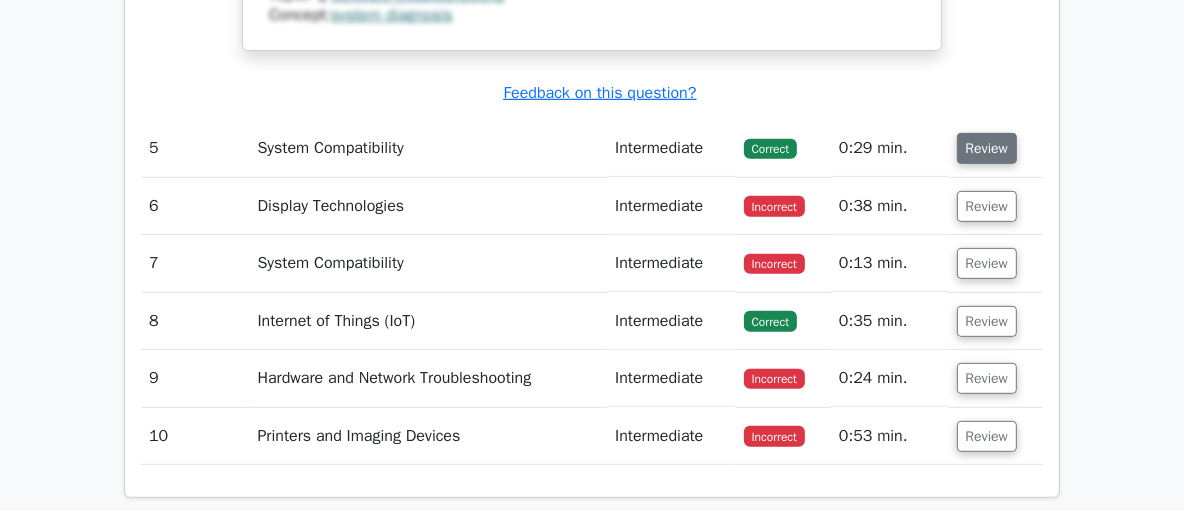 click on "Review" at bounding box center (987, 148) 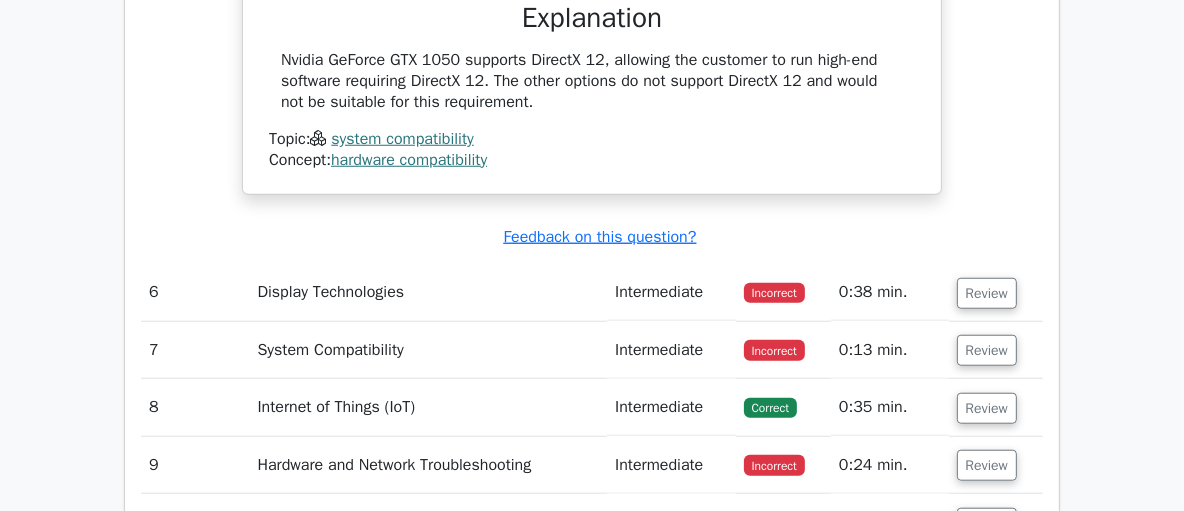 scroll, scrollTop: 6844, scrollLeft: 0, axis: vertical 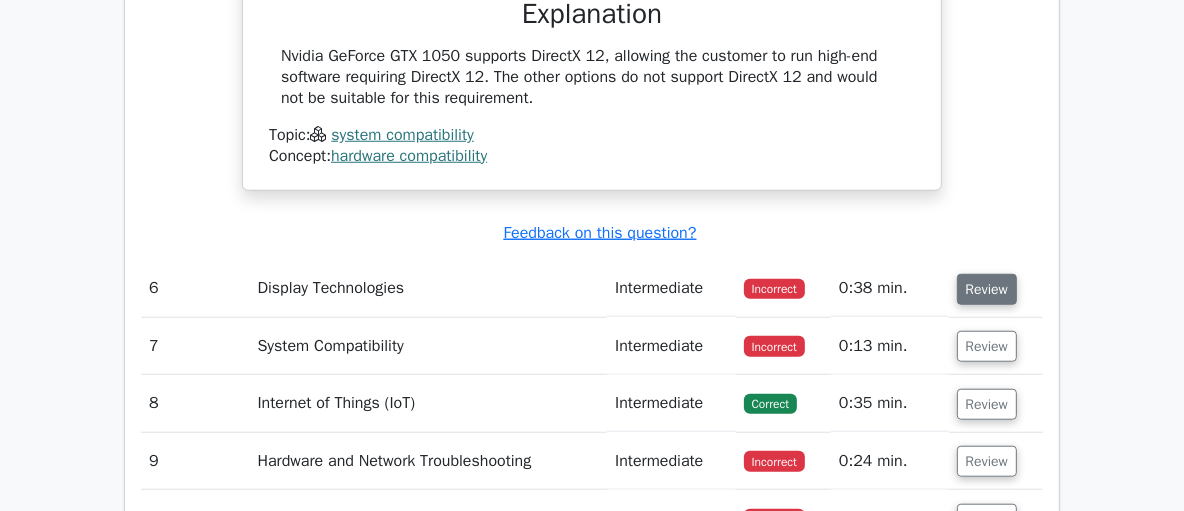 click on "Review" at bounding box center [987, 289] 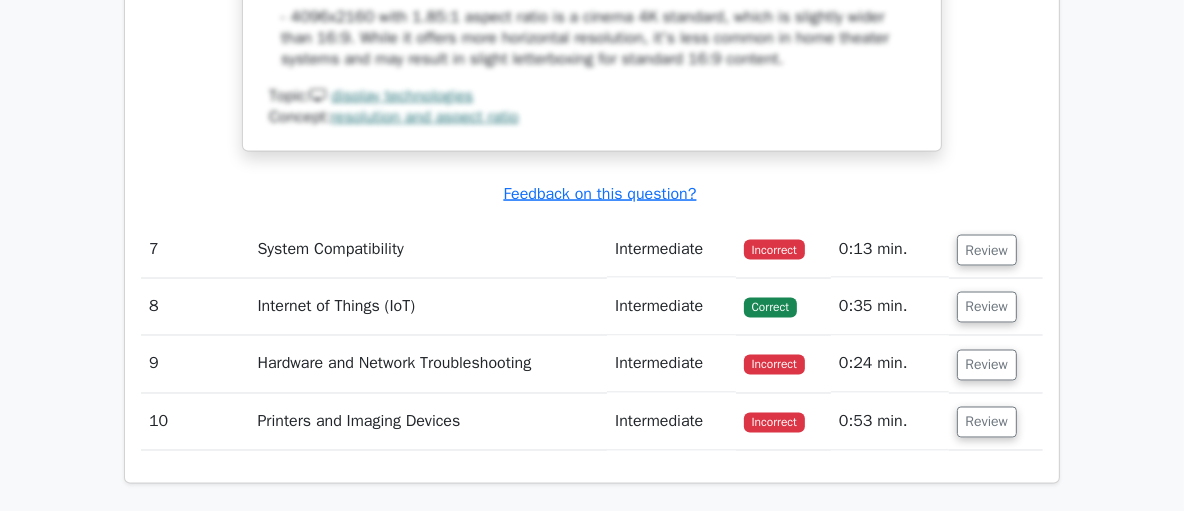 scroll, scrollTop: 8139, scrollLeft: 0, axis: vertical 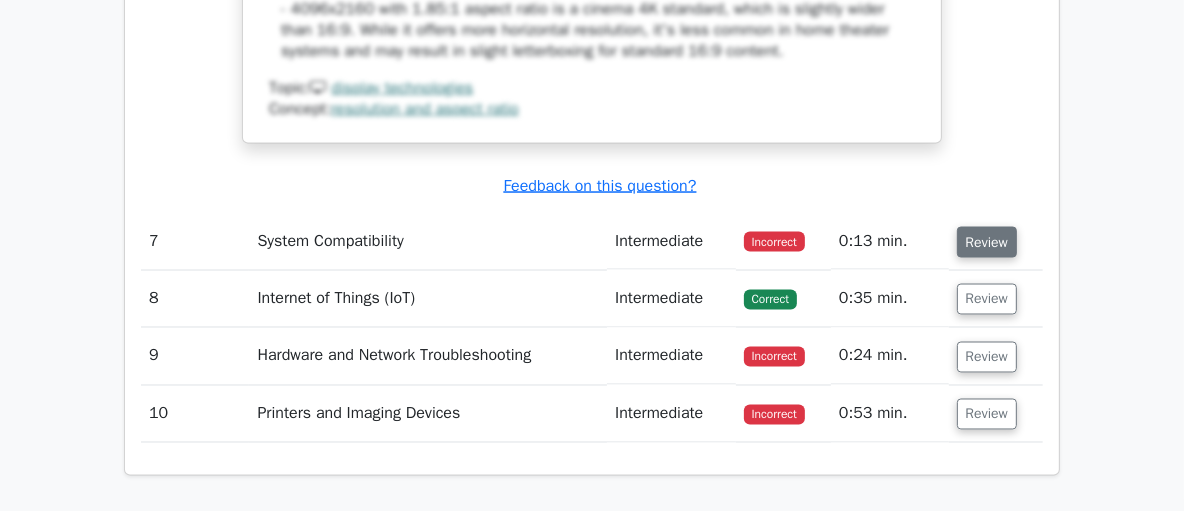 click on "Review" at bounding box center (987, 242) 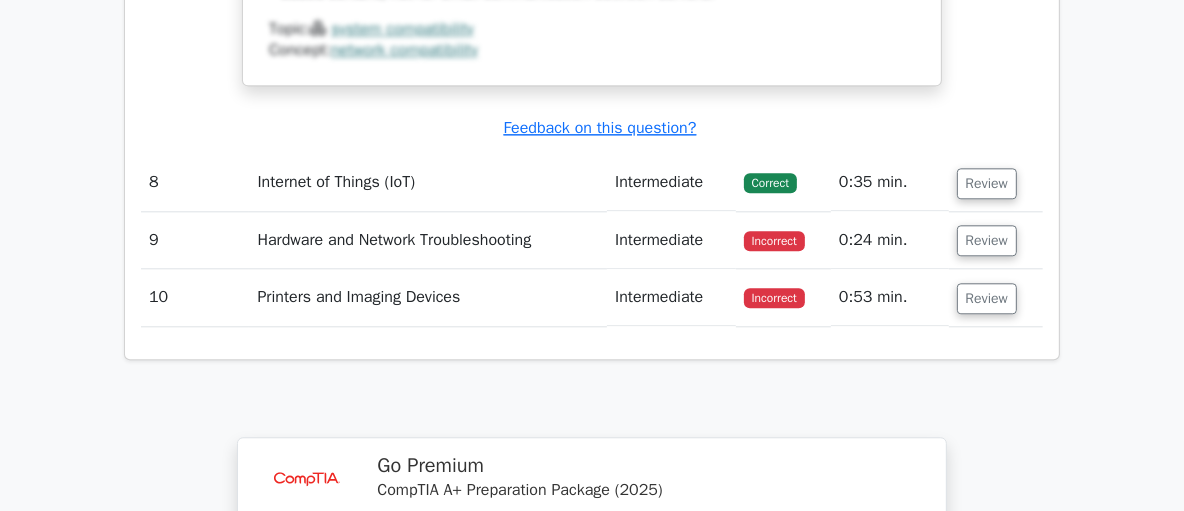 scroll, scrollTop: 9226, scrollLeft: 0, axis: vertical 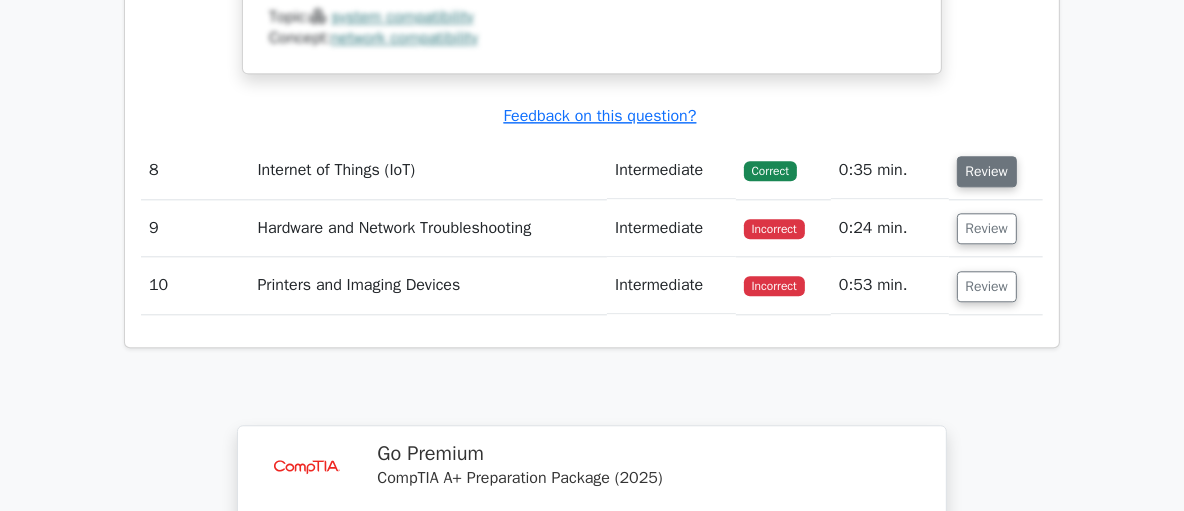 click on "Review" at bounding box center (987, 171) 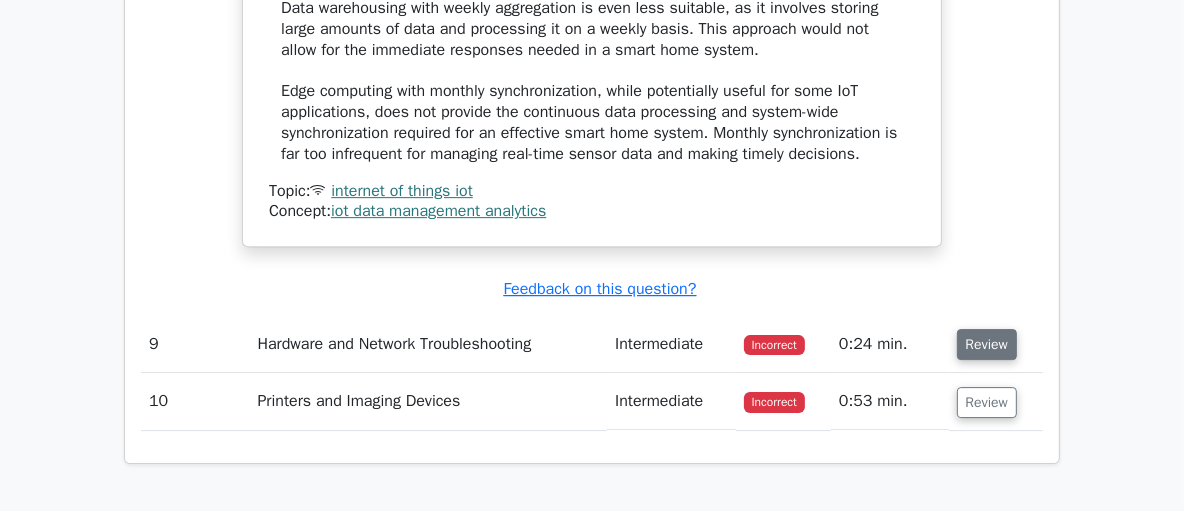 click on "Review" at bounding box center (987, 344) 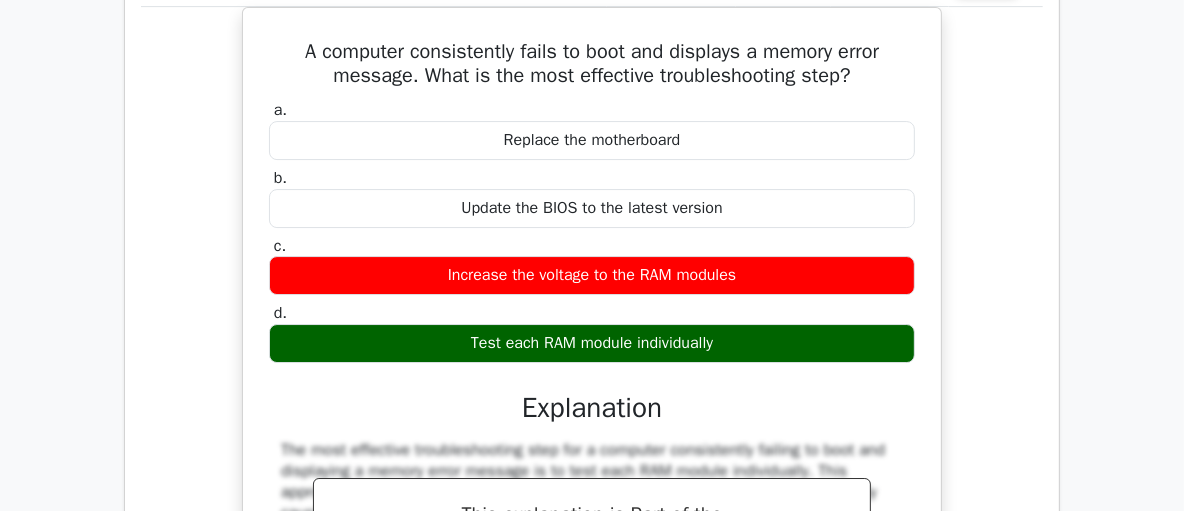 scroll, scrollTop: 10610, scrollLeft: 0, axis: vertical 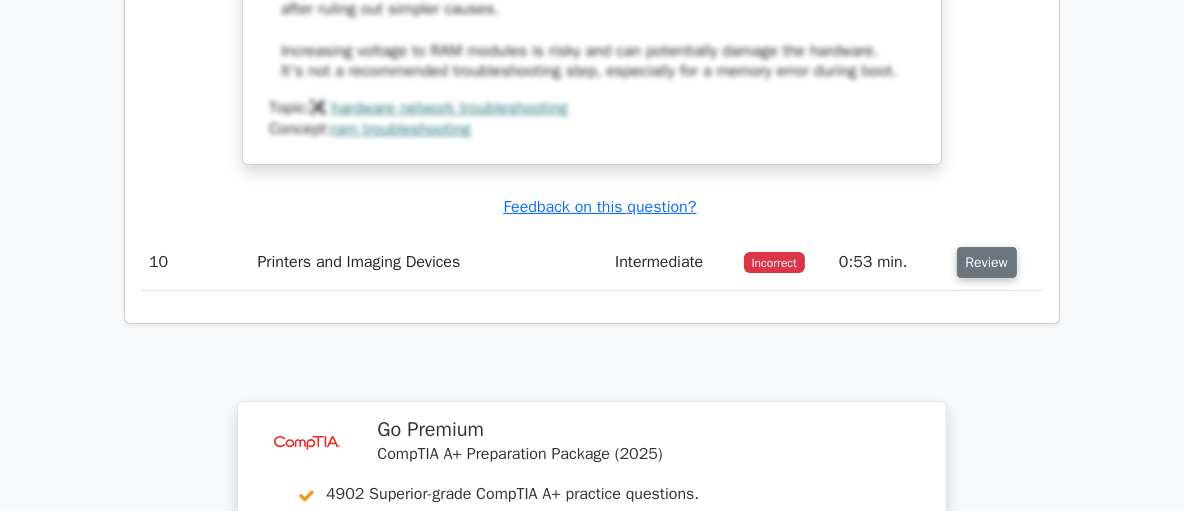 click on "Review" at bounding box center (987, 262) 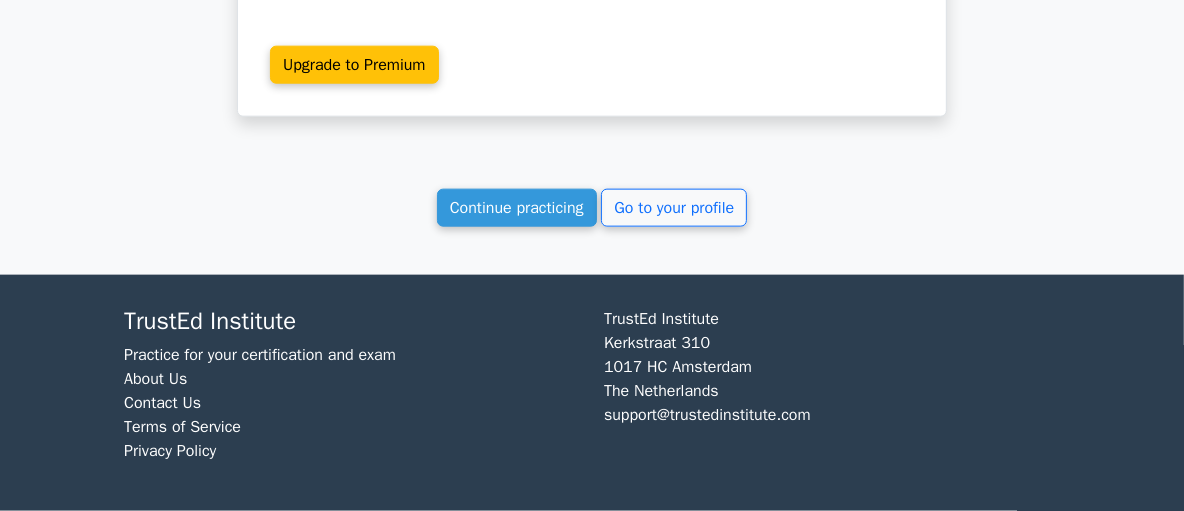 scroll, scrollTop: 13201, scrollLeft: 0, axis: vertical 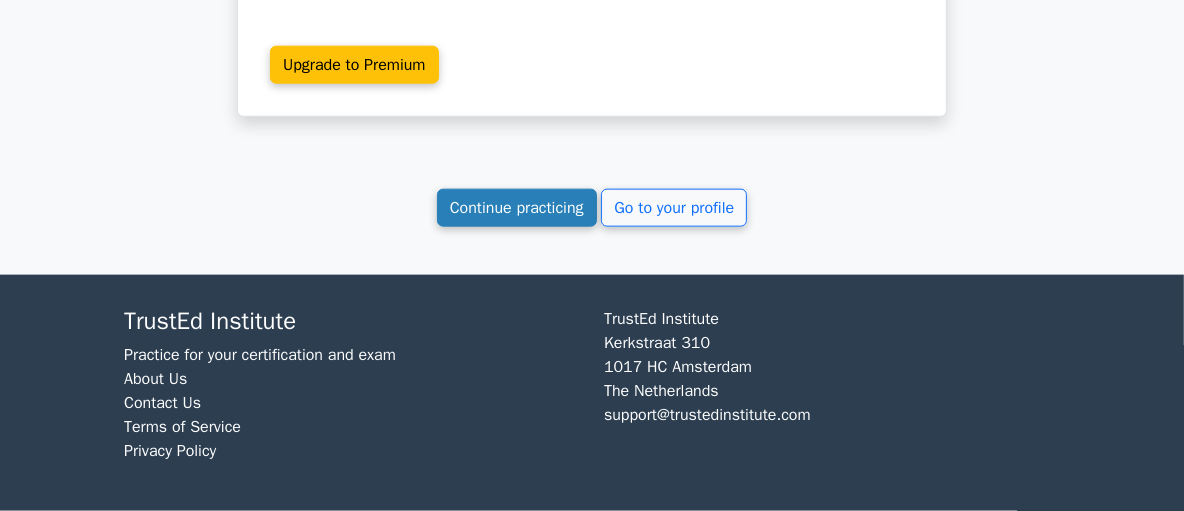 click on "Continue practicing" at bounding box center (517, 208) 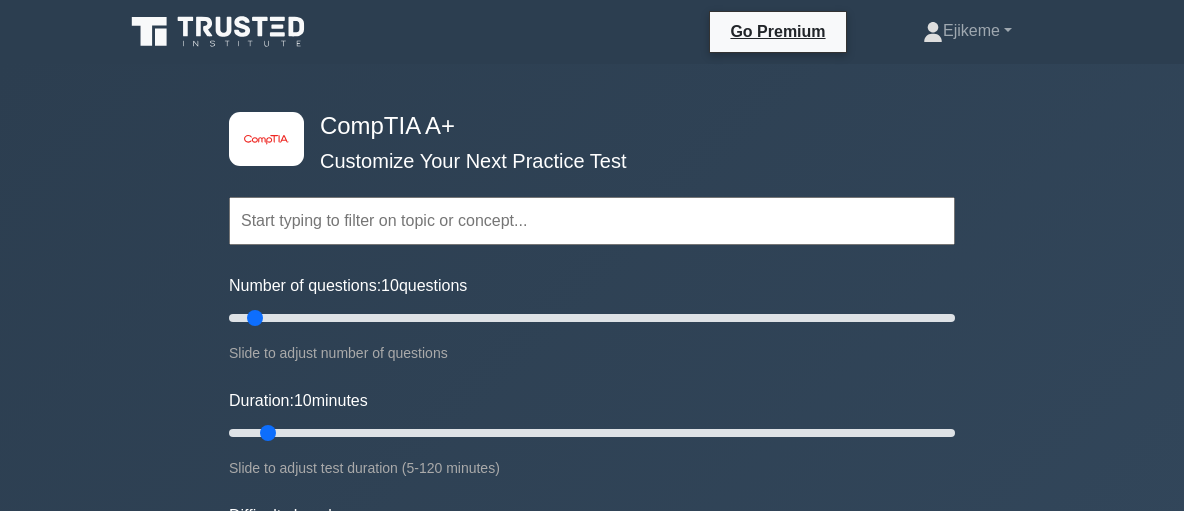 scroll, scrollTop: 445, scrollLeft: 0, axis: vertical 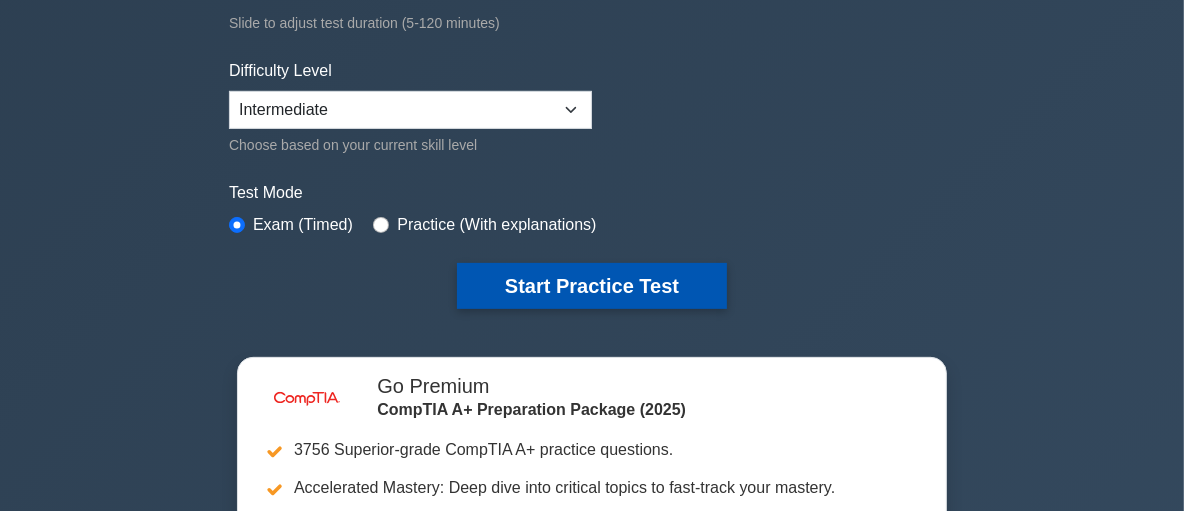 click on "Start Practice Test" at bounding box center [592, 286] 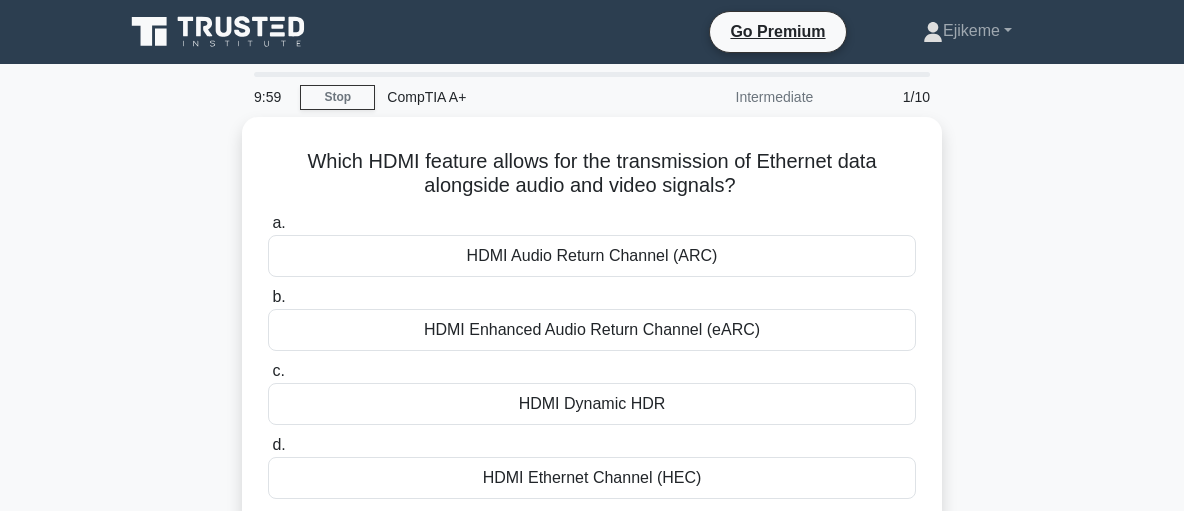 scroll, scrollTop: 0, scrollLeft: 0, axis: both 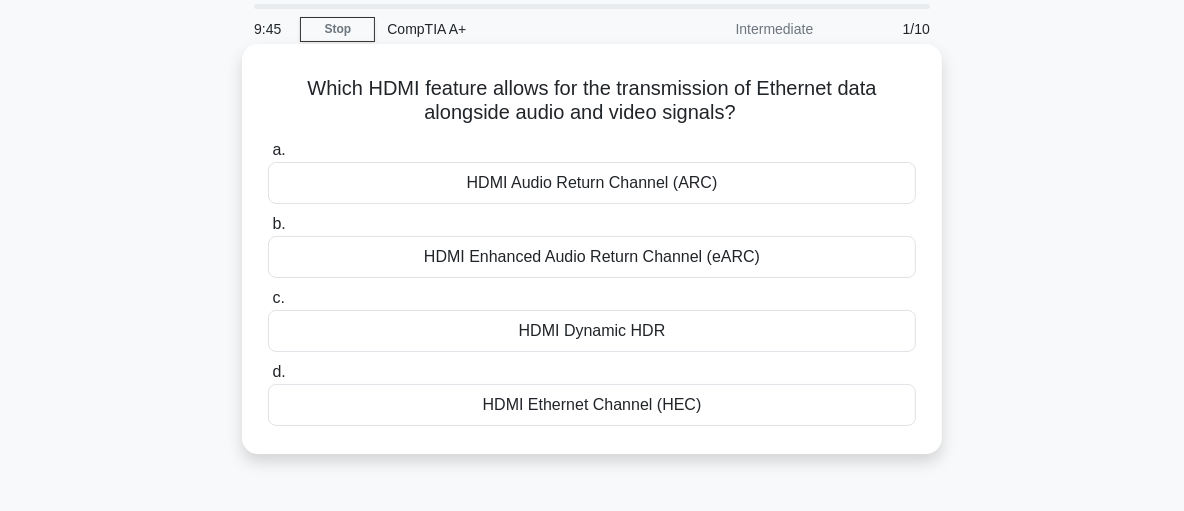 click on "HDMI Dynamic HDR" at bounding box center [592, 331] 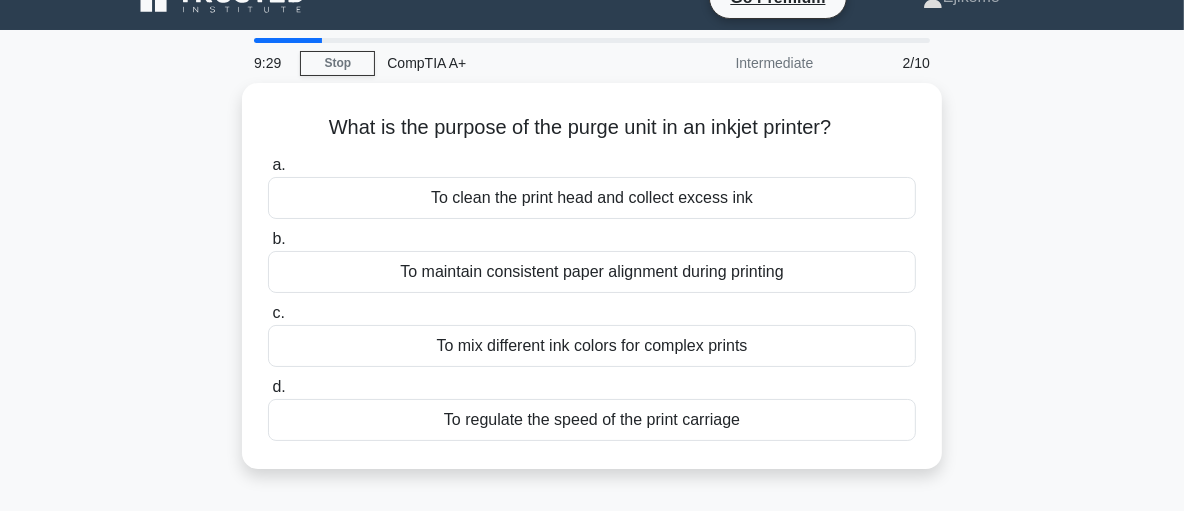 scroll, scrollTop: 35, scrollLeft: 0, axis: vertical 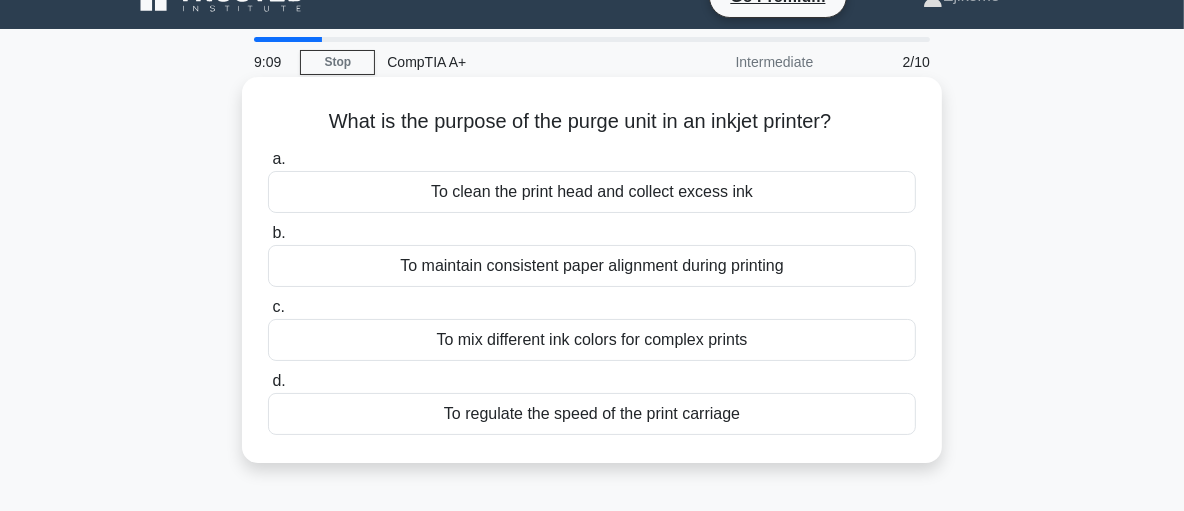 click on "To mix different ink colors for complex prints" at bounding box center [592, 340] 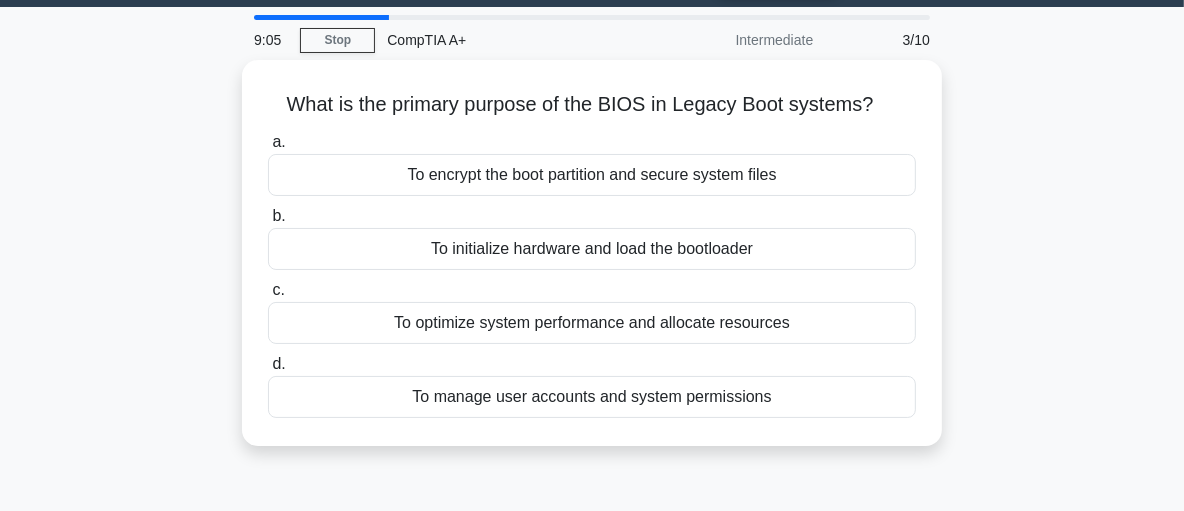 scroll, scrollTop: 62, scrollLeft: 0, axis: vertical 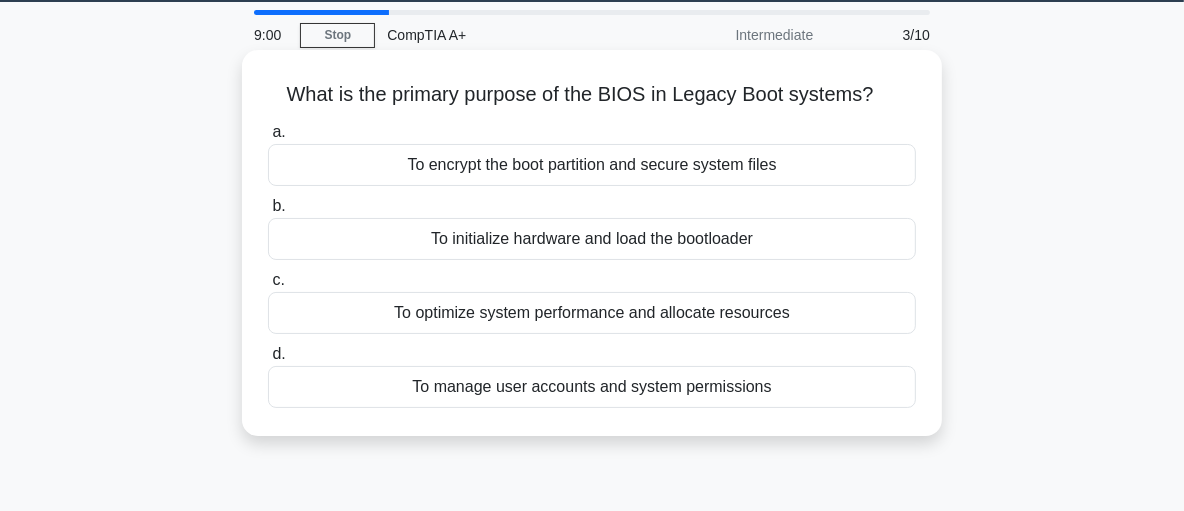 click on "To initialize hardware and load the bootloader" at bounding box center (592, 239) 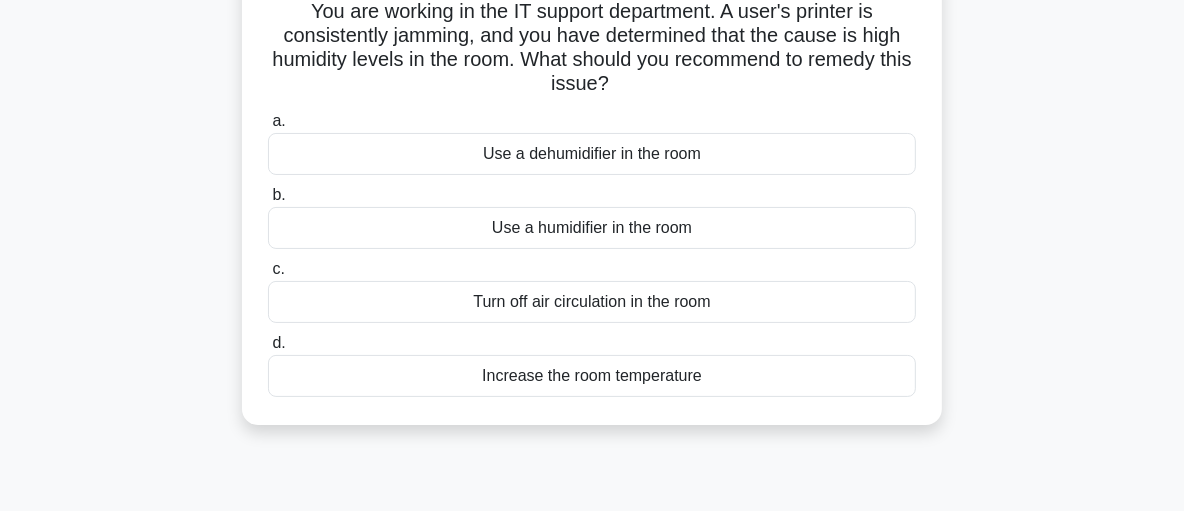 scroll, scrollTop: 150, scrollLeft: 0, axis: vertical 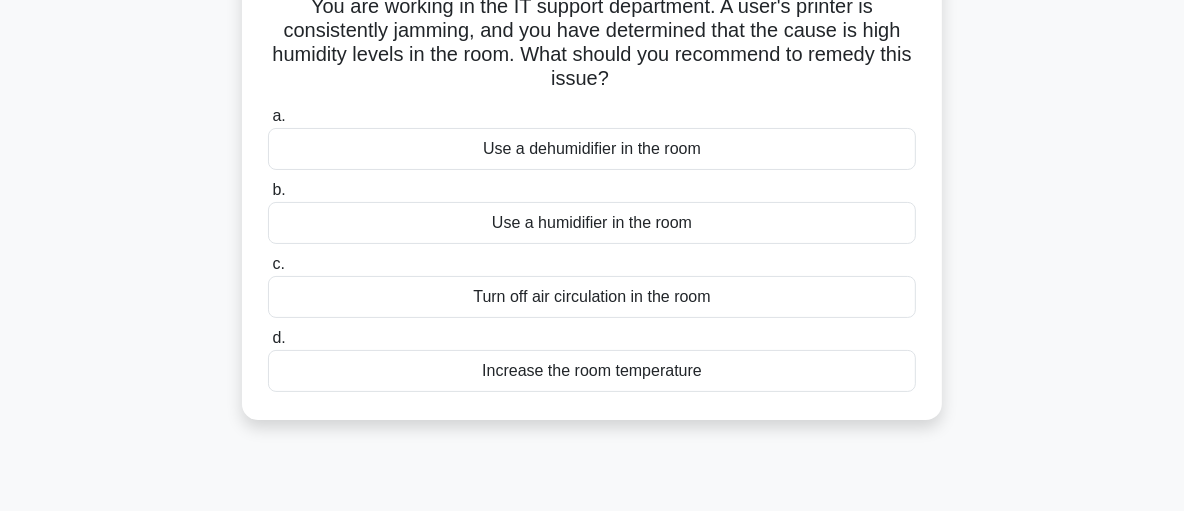 click on "Increase the room temperature" at bounding box center (592, 371) 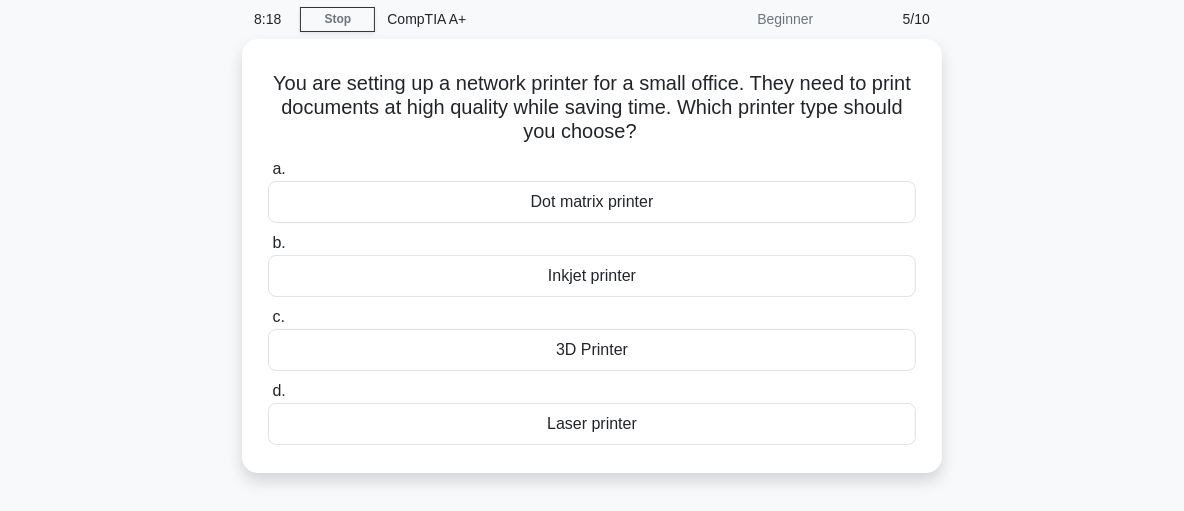scroll, scrollTop: 78, scrollLeft: 0, axis: vertical 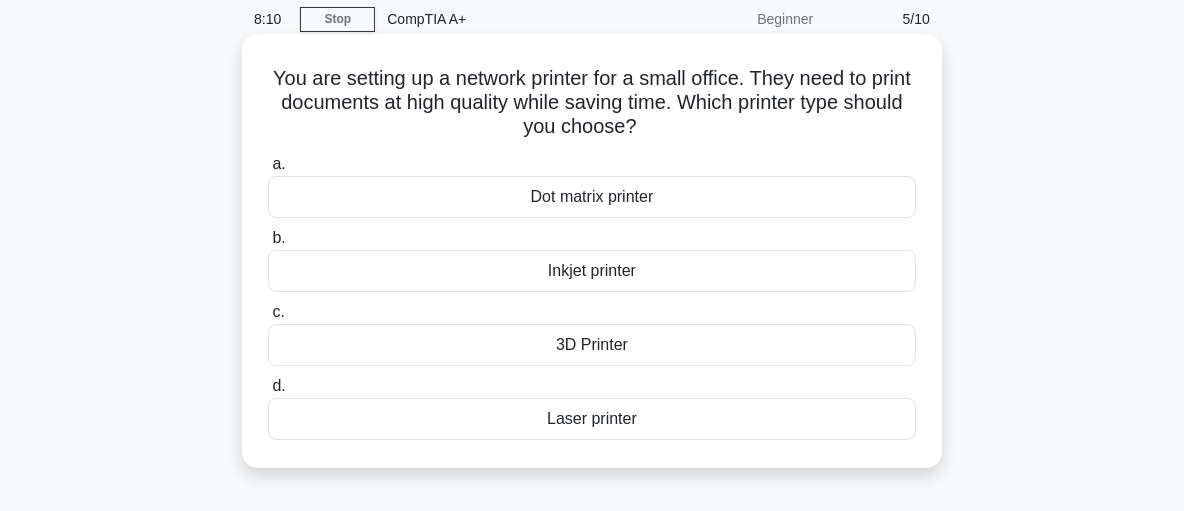 click on "Laser printer" at bounding box center [592, 419] 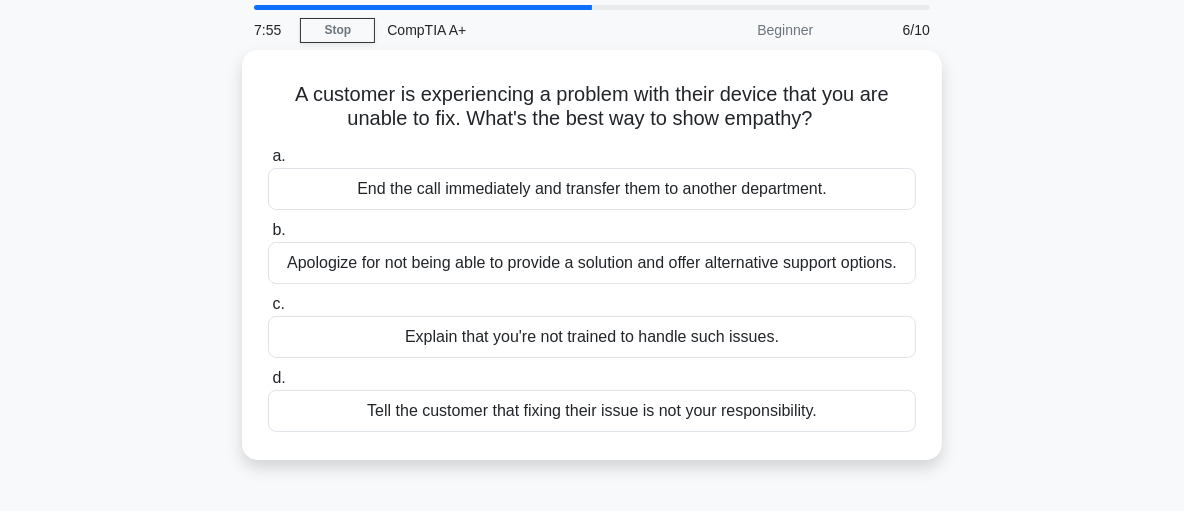 scroll, scrollTop: 68, scrollLeft: 0, axis: vertical 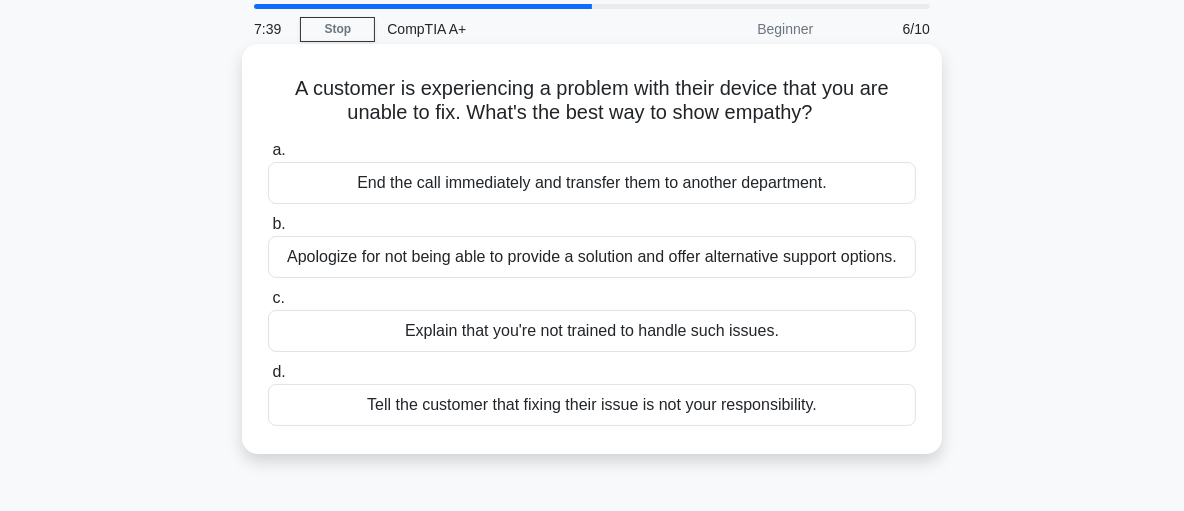 click on "Apologize for not being able to provide a solution and offer alternative support options." at bounding box center [592, 257] 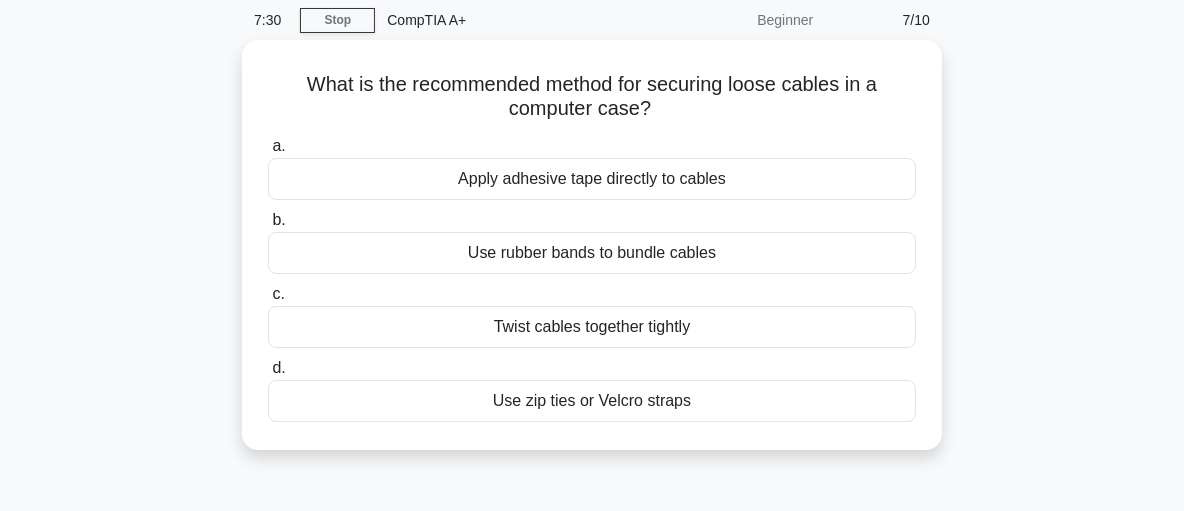 scroll, scrollTop: 78, scrollLeft: 0, axis: vertical 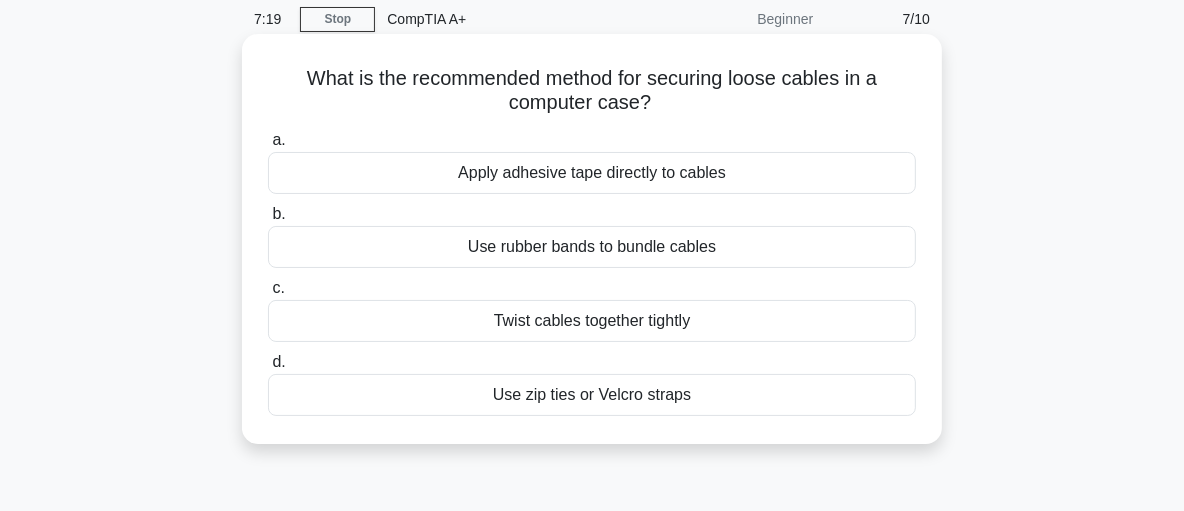 click on "Use zip ties or Velcro straps" at bounding box center (592, 395) 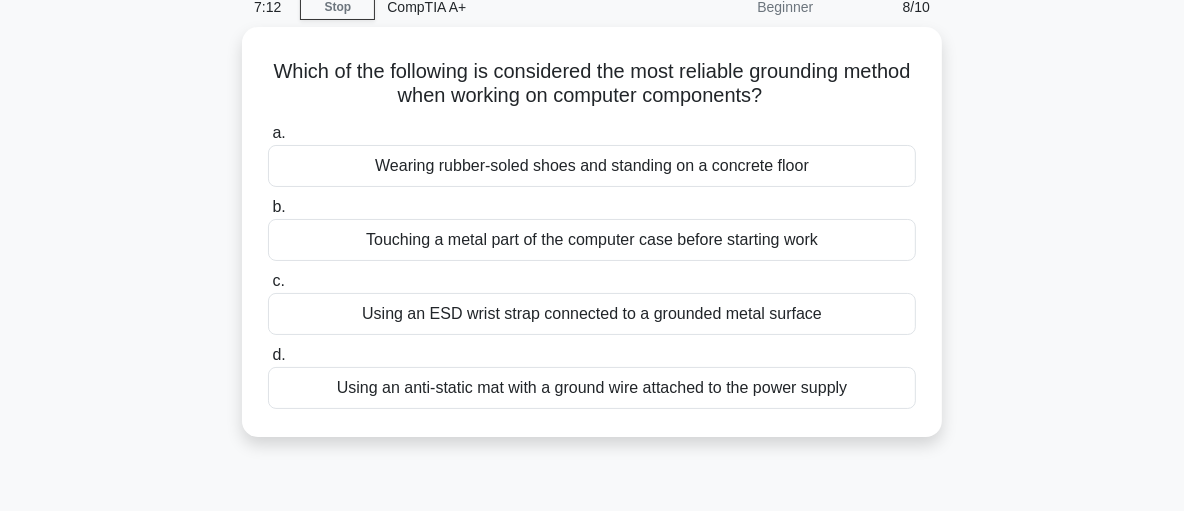 scroll, scrollTop: 93, scrollLeft: 0, axis: vertical 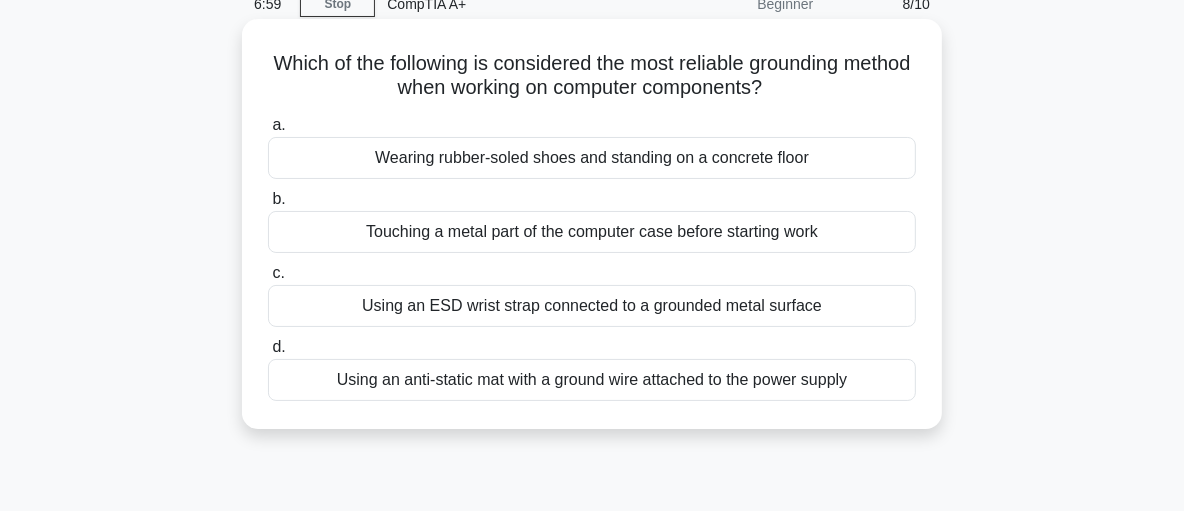 click on "Using an ESD wrist strap connected to a grounded metal surface" at bounding box center [592, 306] 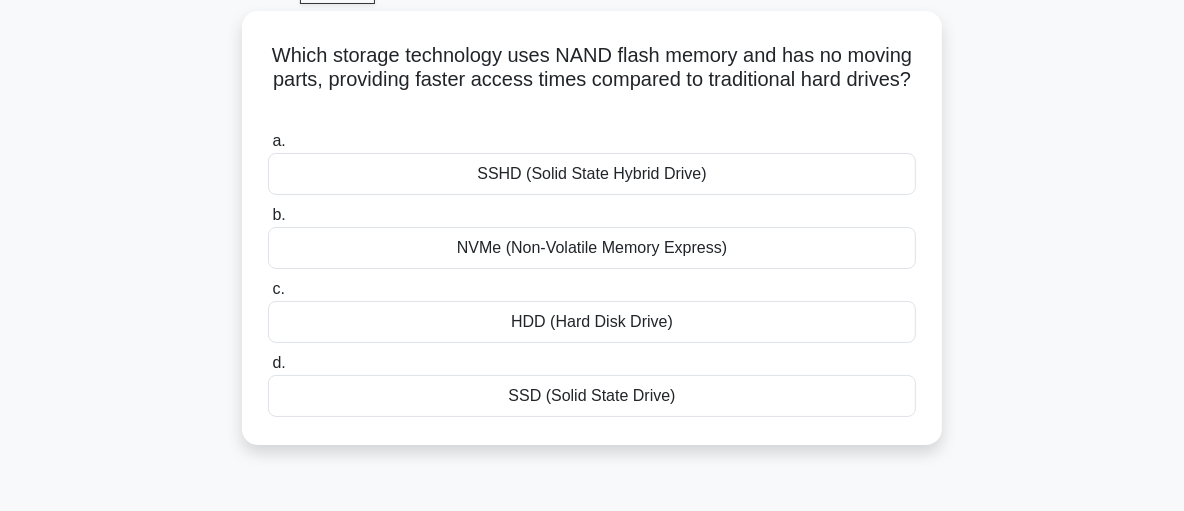 scroll, scrollTop: 107, scrollLeft: 0, axis: vertical 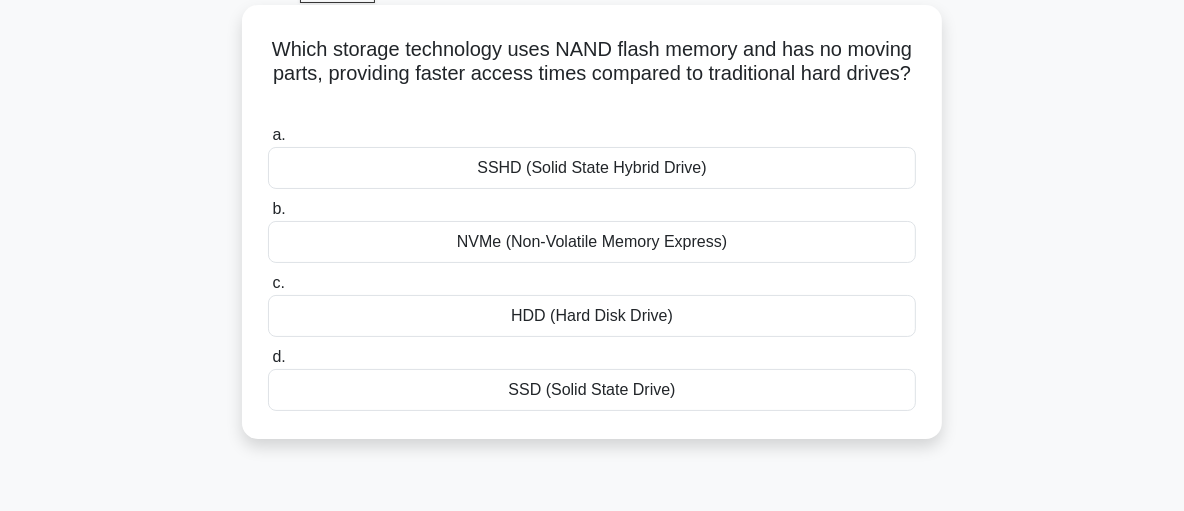 click on "SSD (Solid State Drive)" at bounding box center [592, 390] 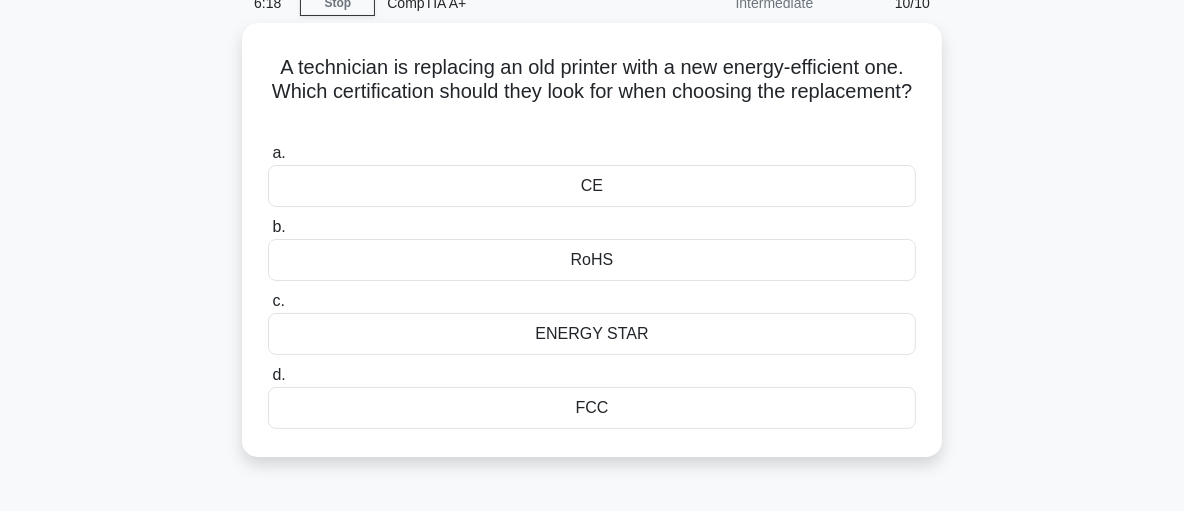 scroll, scrollTop: 95, scrollLeft: 0, axis: vertical 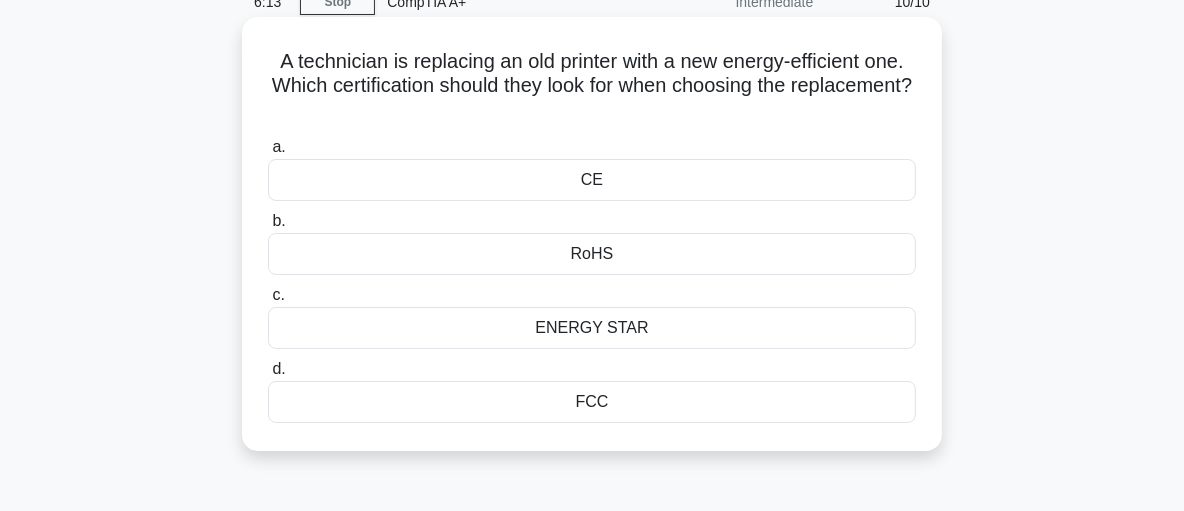 click on "CE" at bounding box center (592, 180) 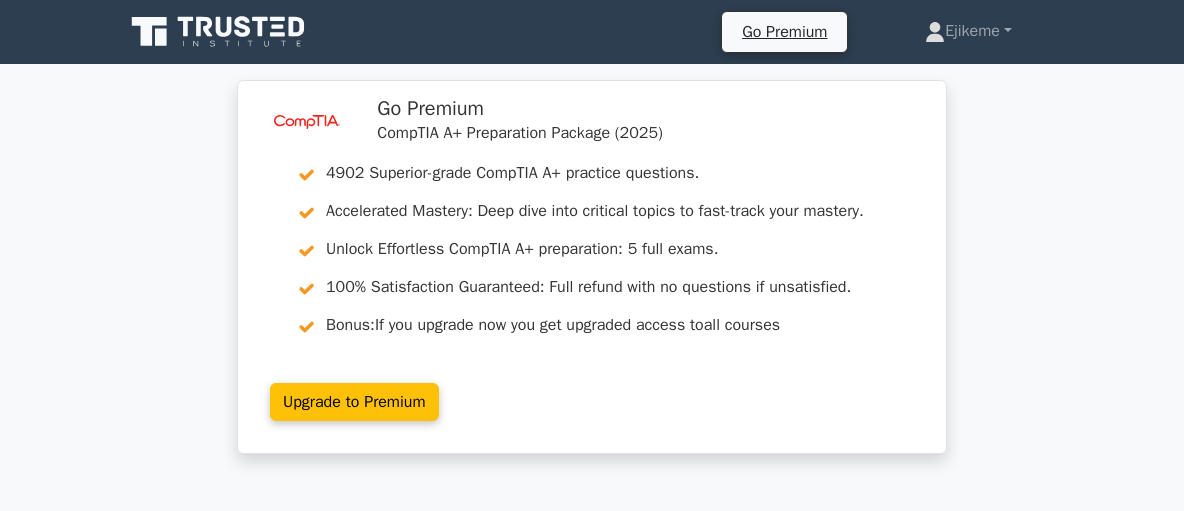 scroll, scrollTop: 0, scrollLeft: 0, axis: both 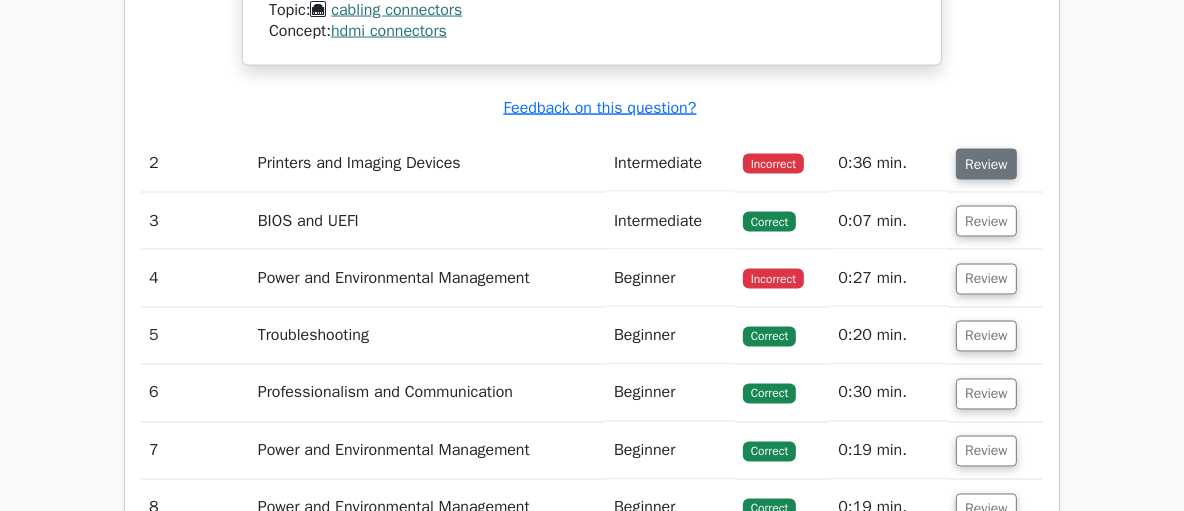 click on "Review" at bounding box center [986, 164] 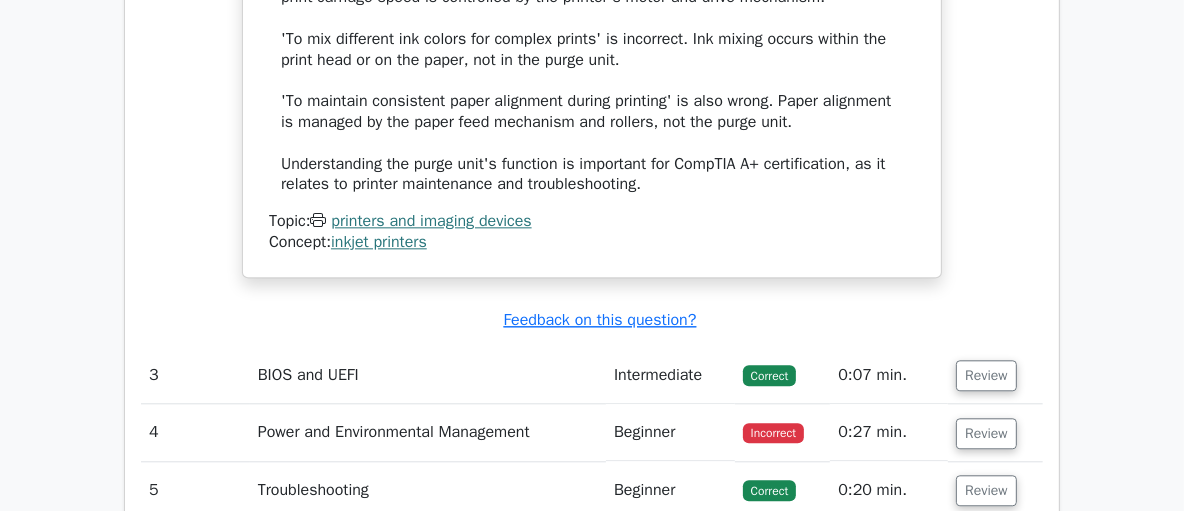 scroll, scrollTop: 3478, scrollLeft: 0, axis: vertical 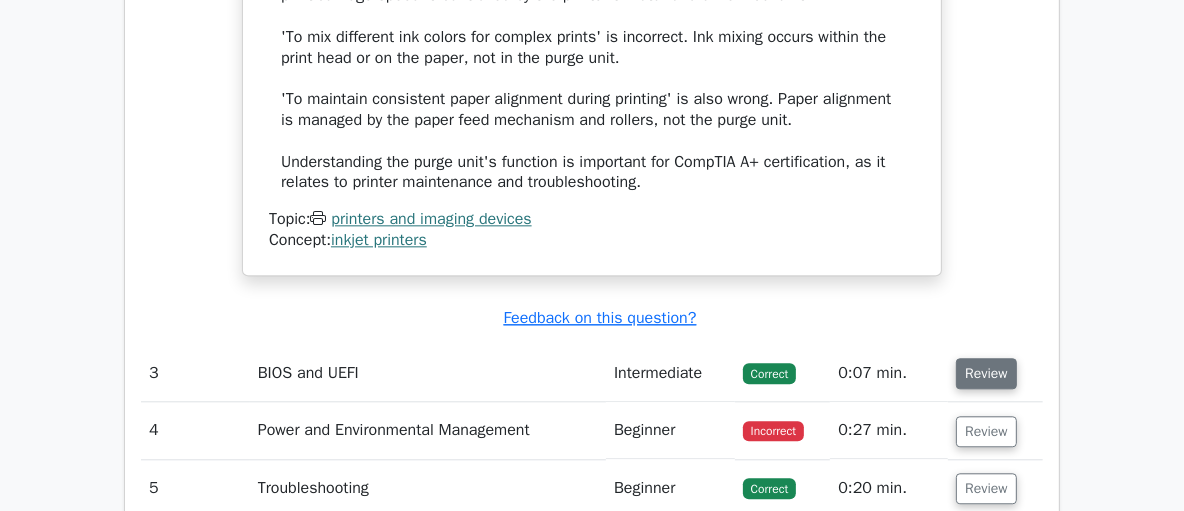 click on "Review" at bounding box center (986, 373) 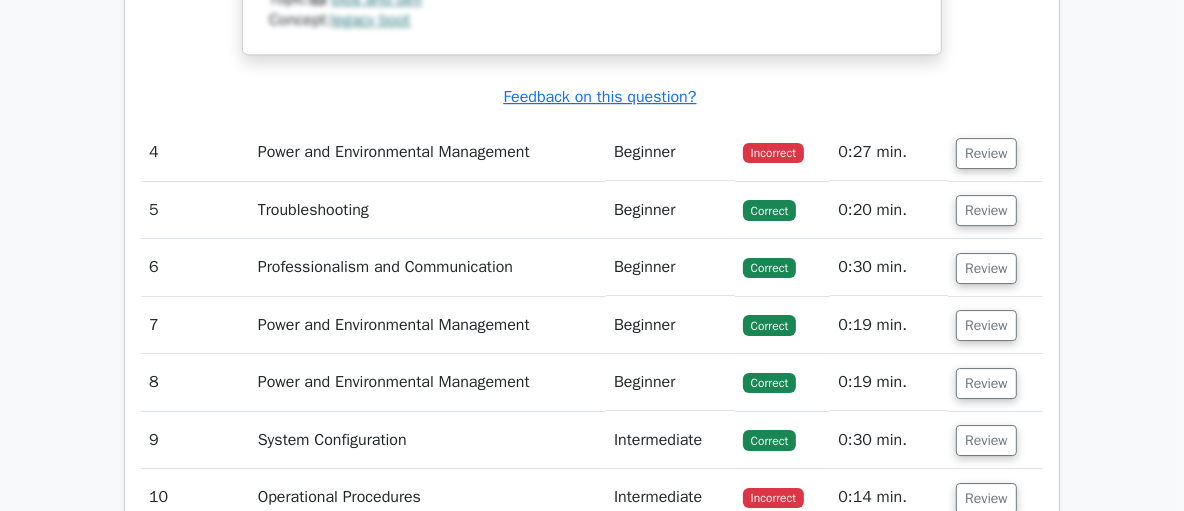 scroll, scrollTop: 4857, scrollLeft: 0, axis: vertical 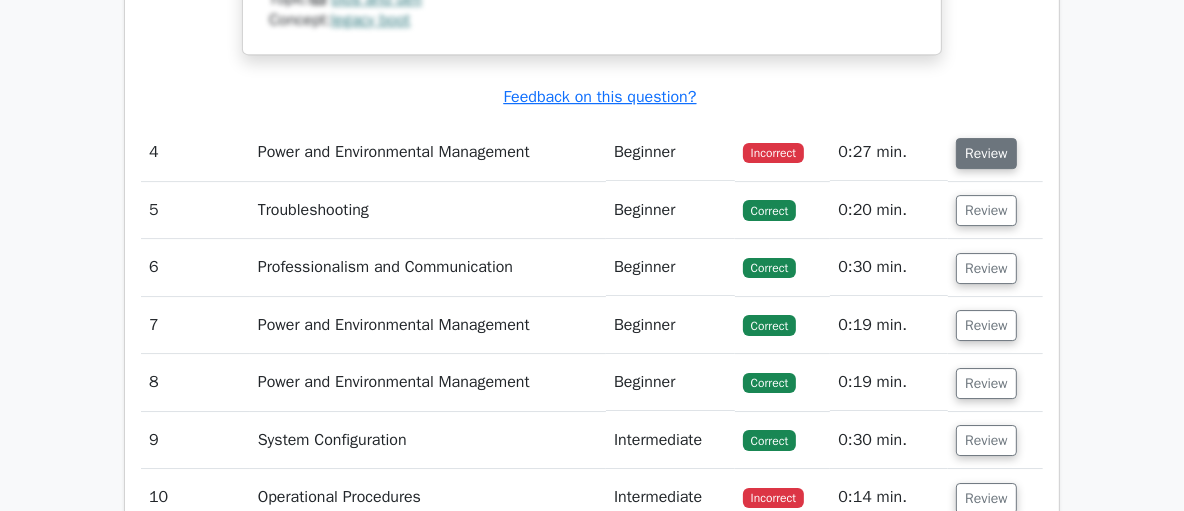 click on "Review" at bounding box center (986, 153) 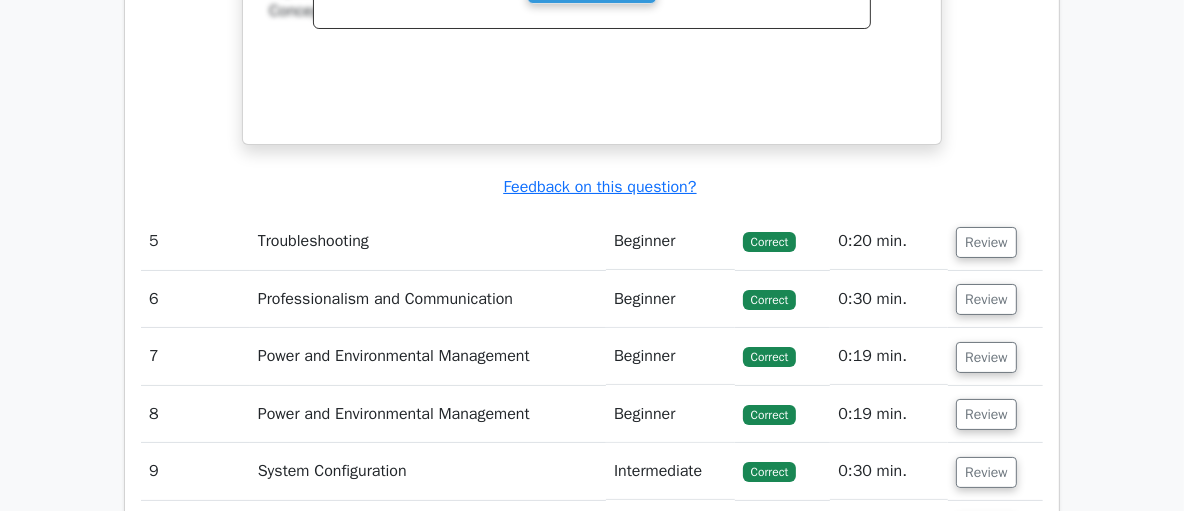 scroll, scrollTop: 5685, scrollLeft: 0, axis: vertical 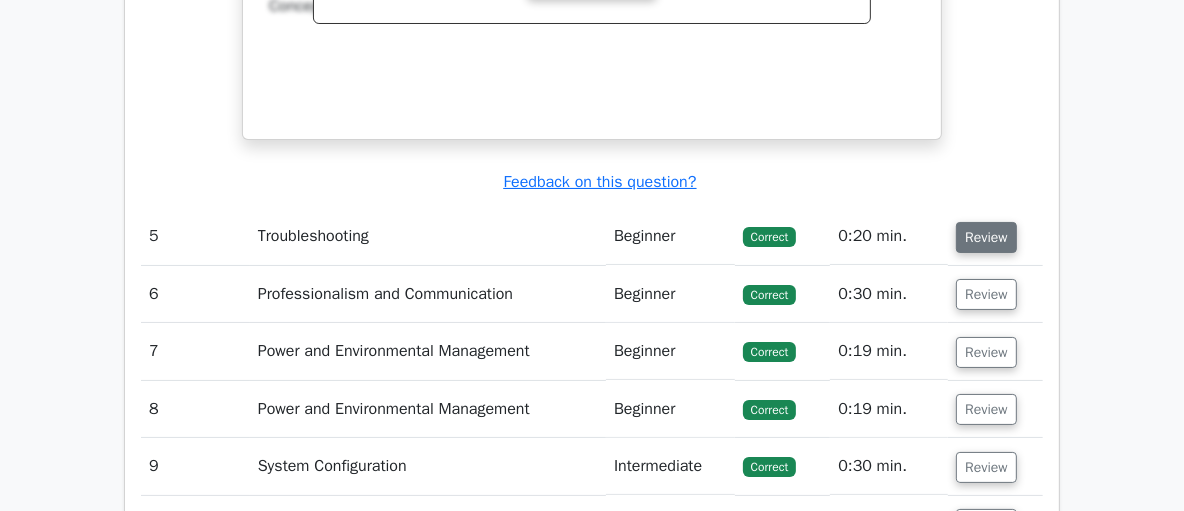 click on "Review" at bounding box center (986, 237) 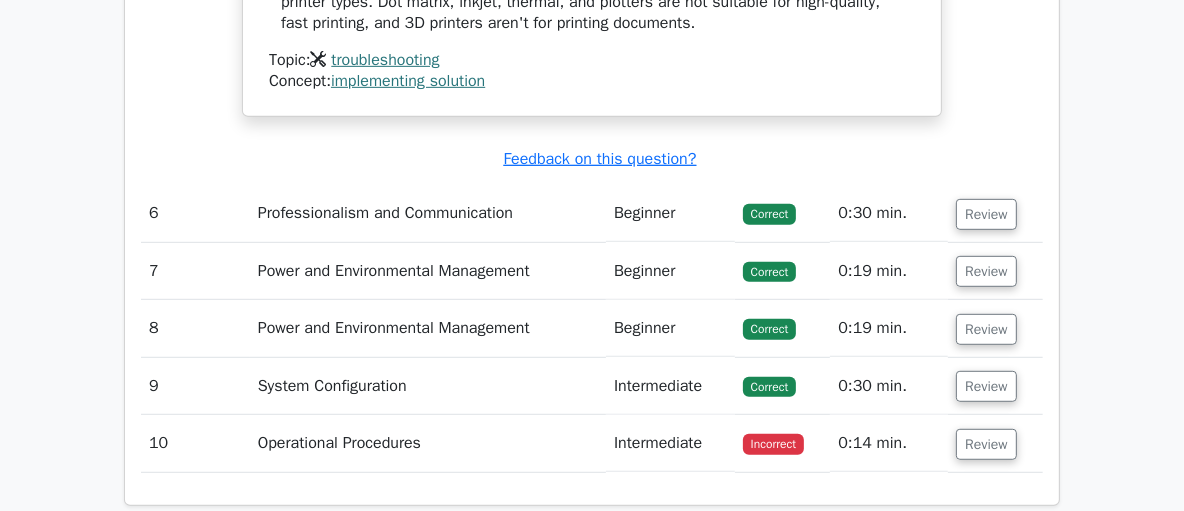 scroll, scrollTop: 6457, scrollLeft: 0, axis: vertical 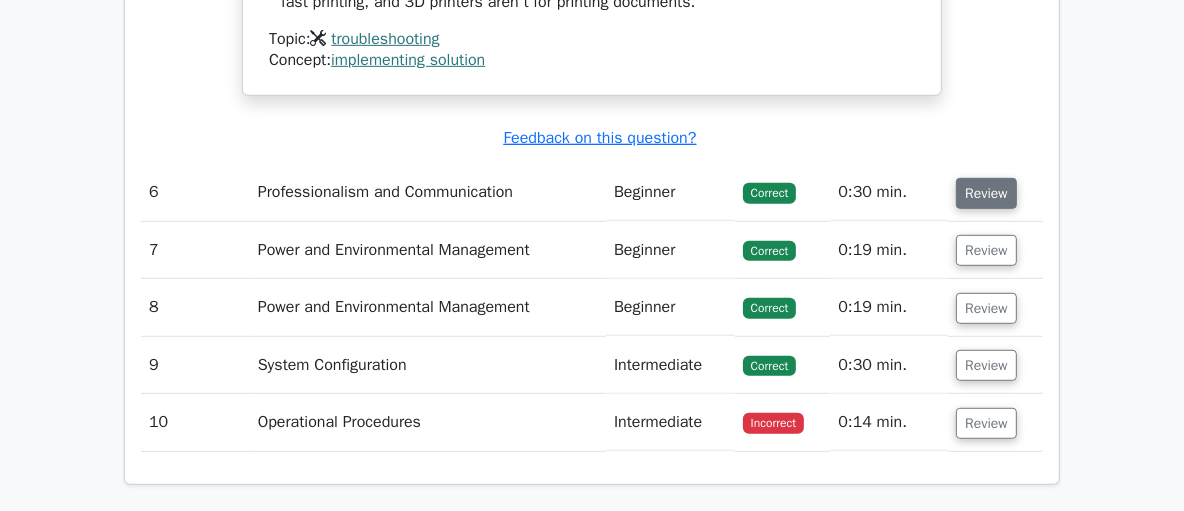 click on "Review" at bounding box center [986, 193] 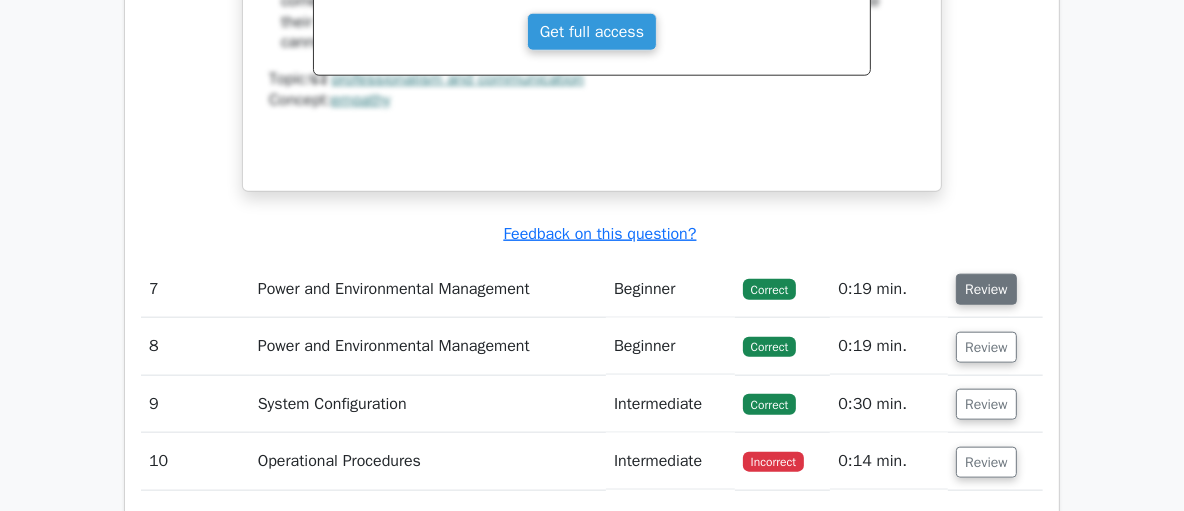 click on "Review" at bounding box center (986, 289) 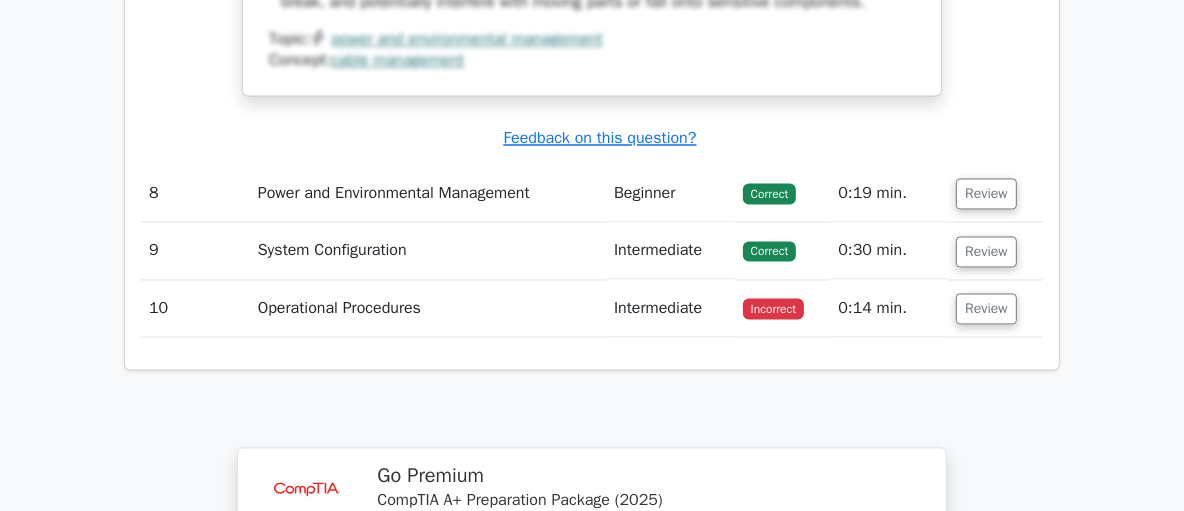 scroll, scrollTop: 8447, scrollLeft: 0, axis: vertical 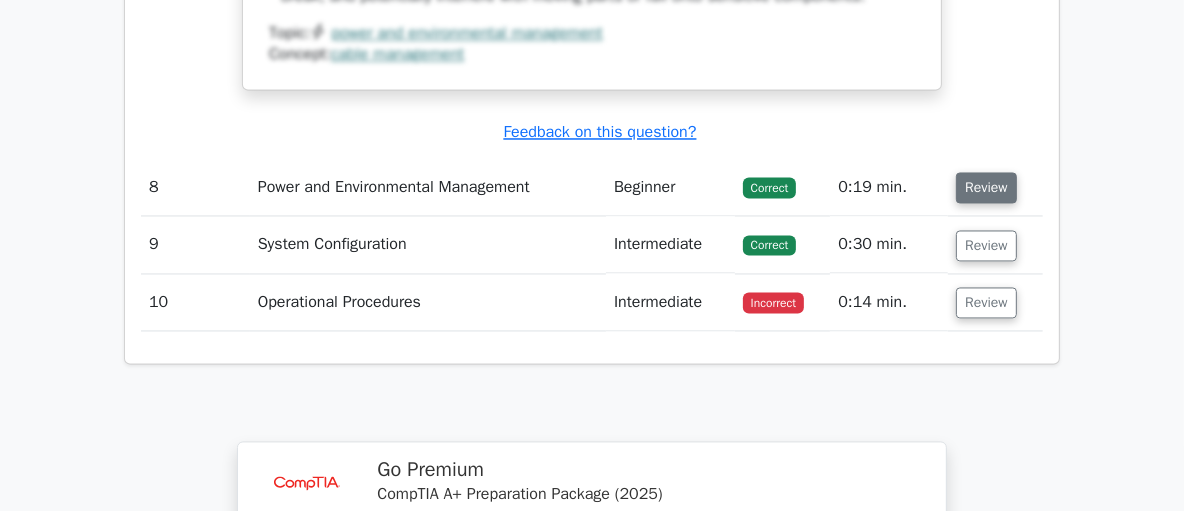 click on "Review" at bounding box center (986, 187) 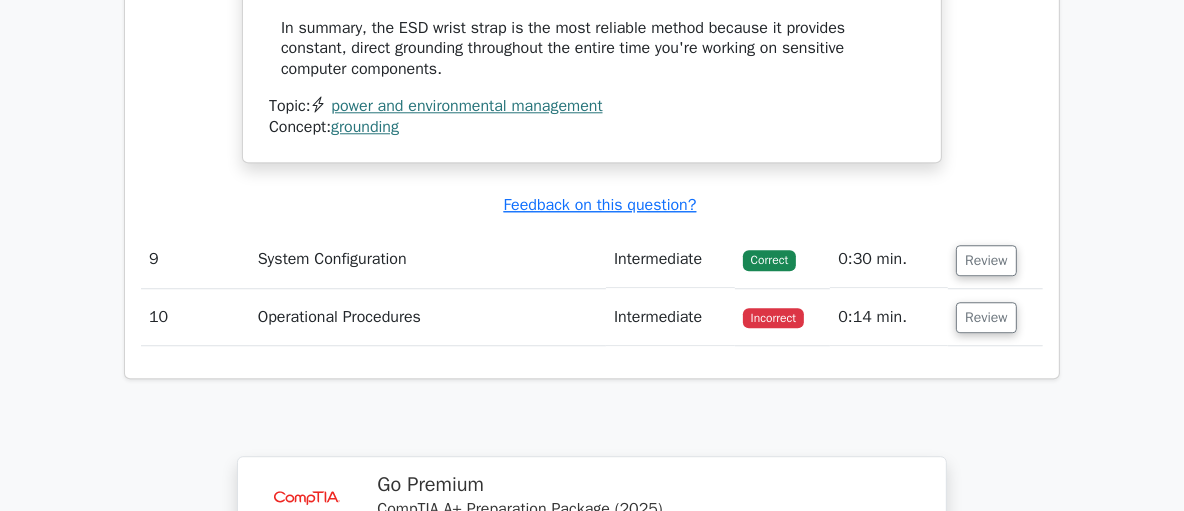 scroll, scrollTop: 9537, scrollLeft: 0, axis: vertical 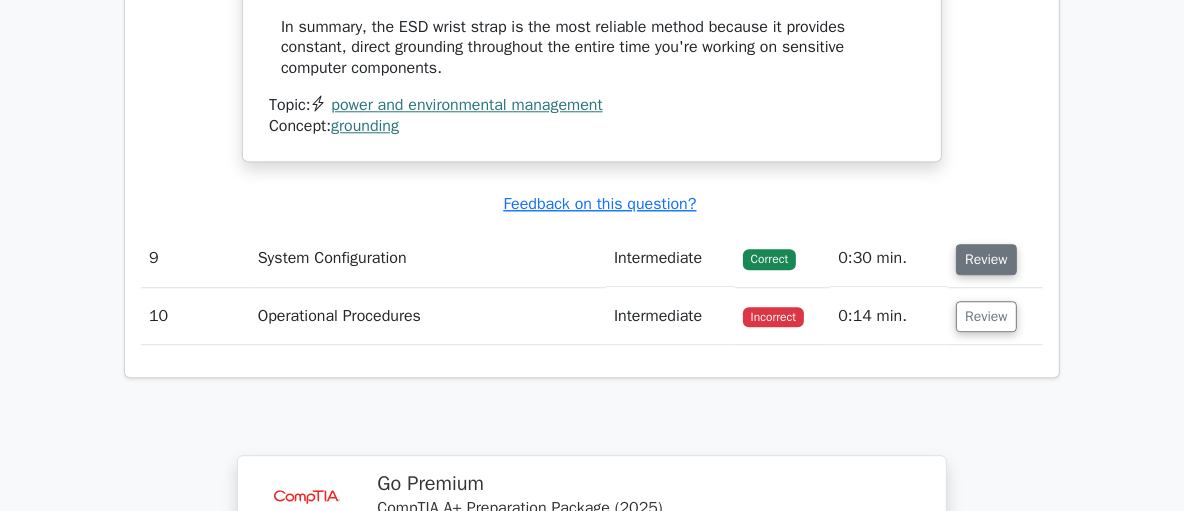 click on "Review" at bounding box center (986, 259) 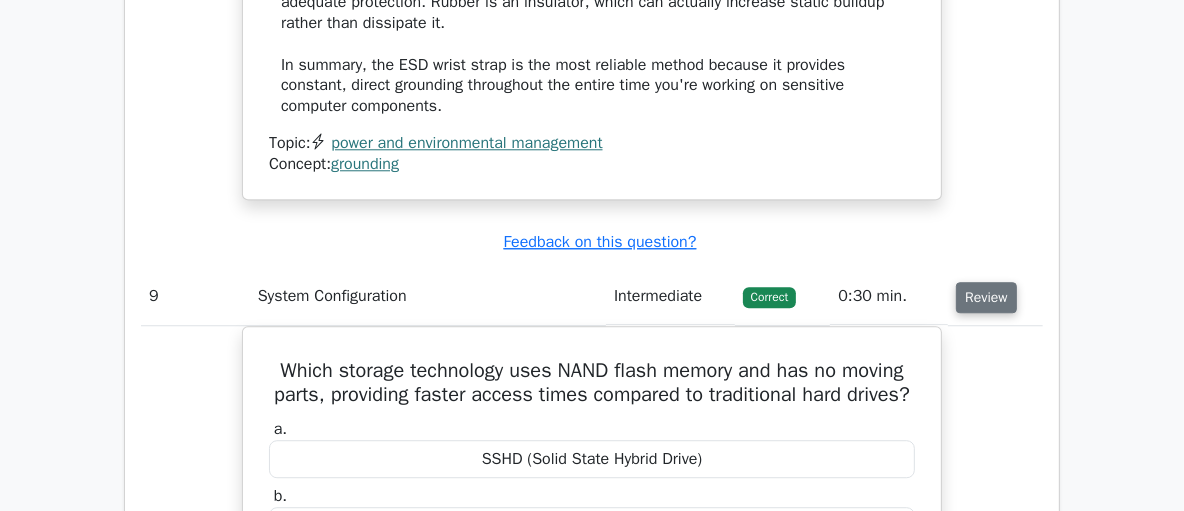 scroll, scrollTop: 9497, scrollLeft: 0, axis: vertical 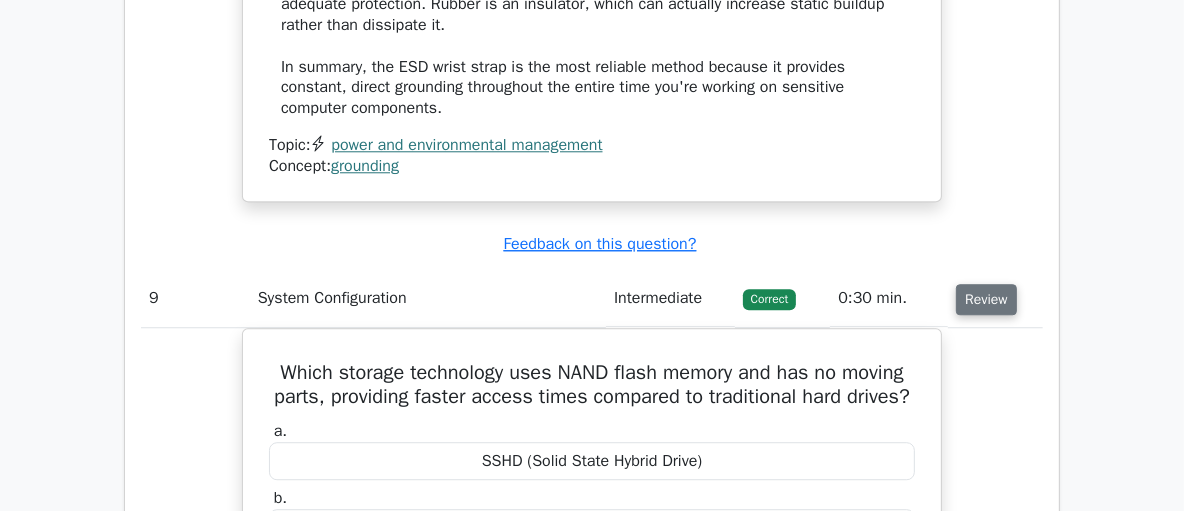 click on "Review" at bounding box center [986, 299] 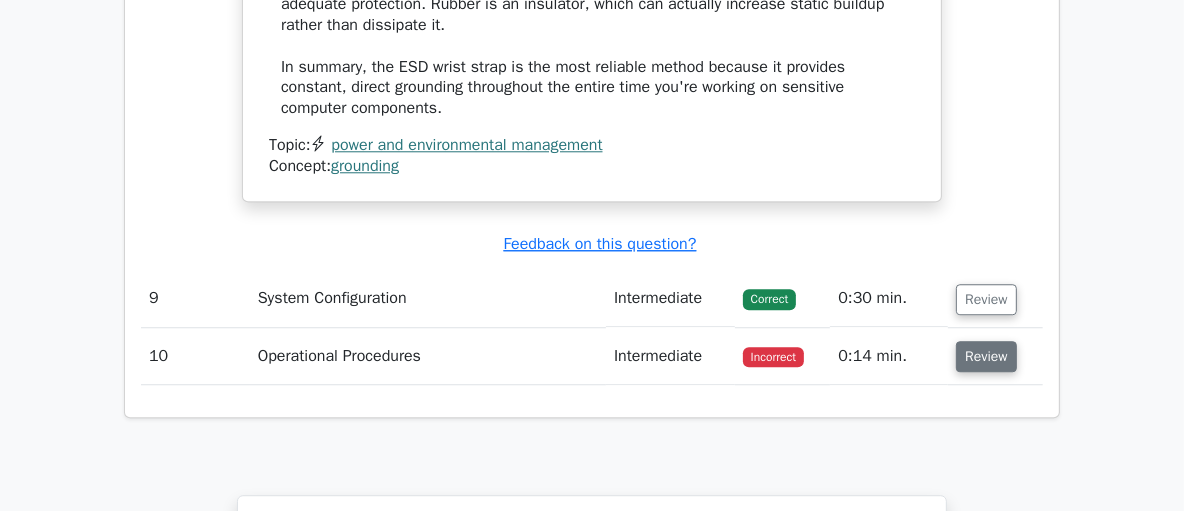 click on "Review" at bounding box center [986, 356] 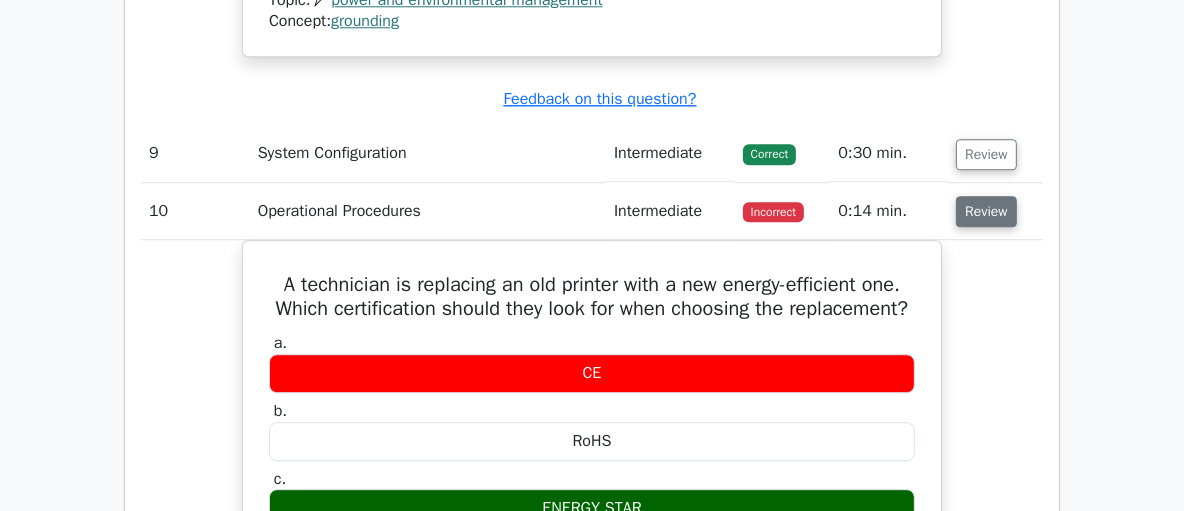 click on "Review" at bounding box center (986, 211) 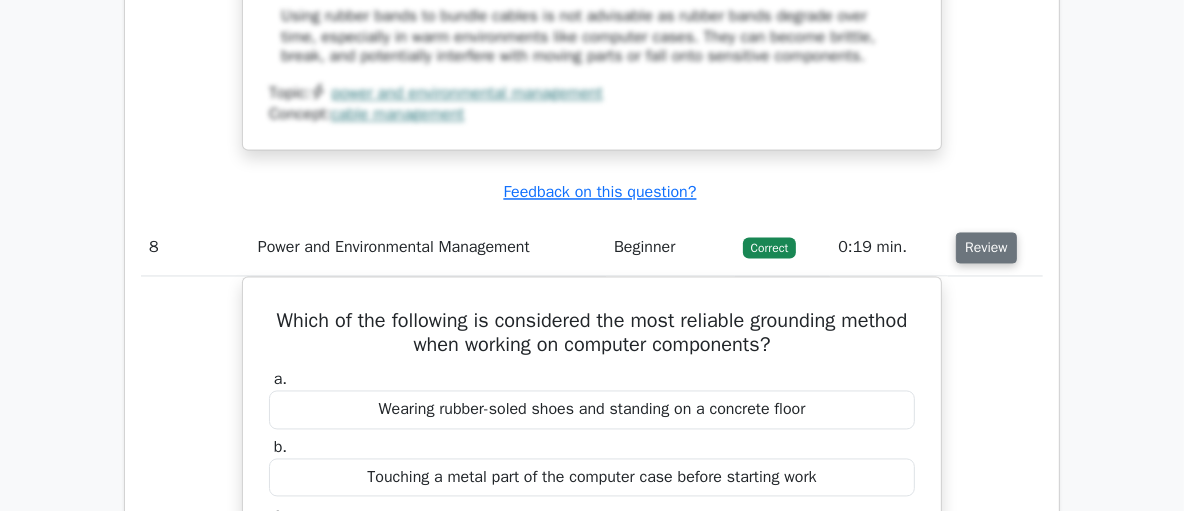 click on "Review" at bounding box center (986, 248) 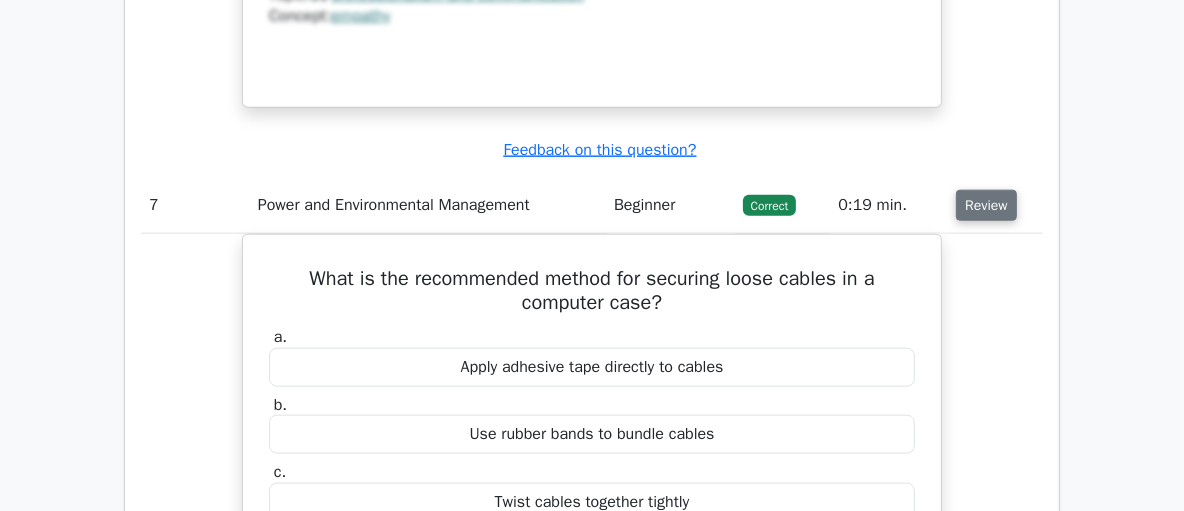 click on "Review" at bounding box center [986, 205] 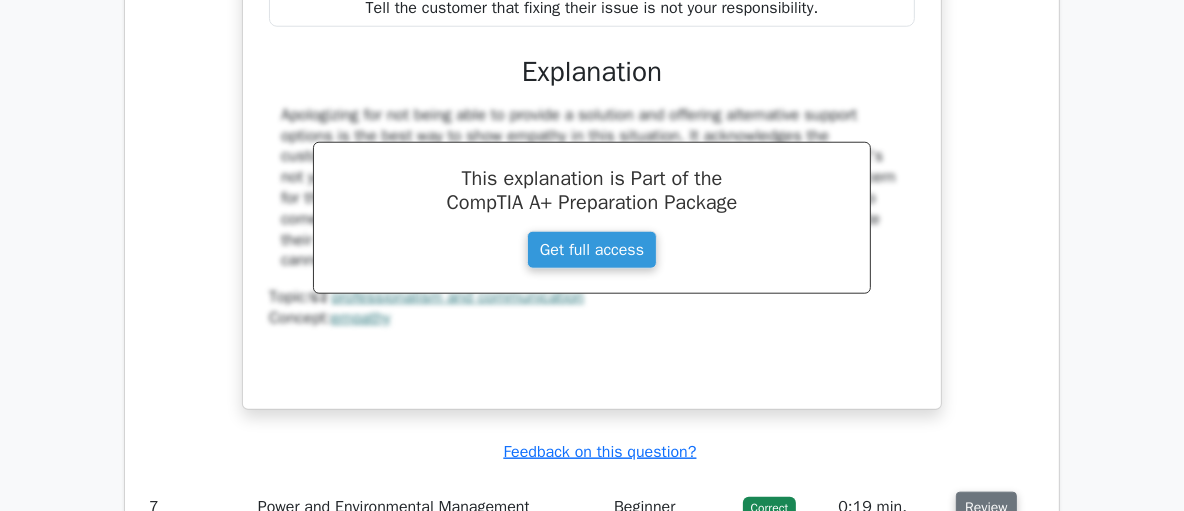 scroll, scrollTop: 7000, scrollLeft: 0, axis: vertical 